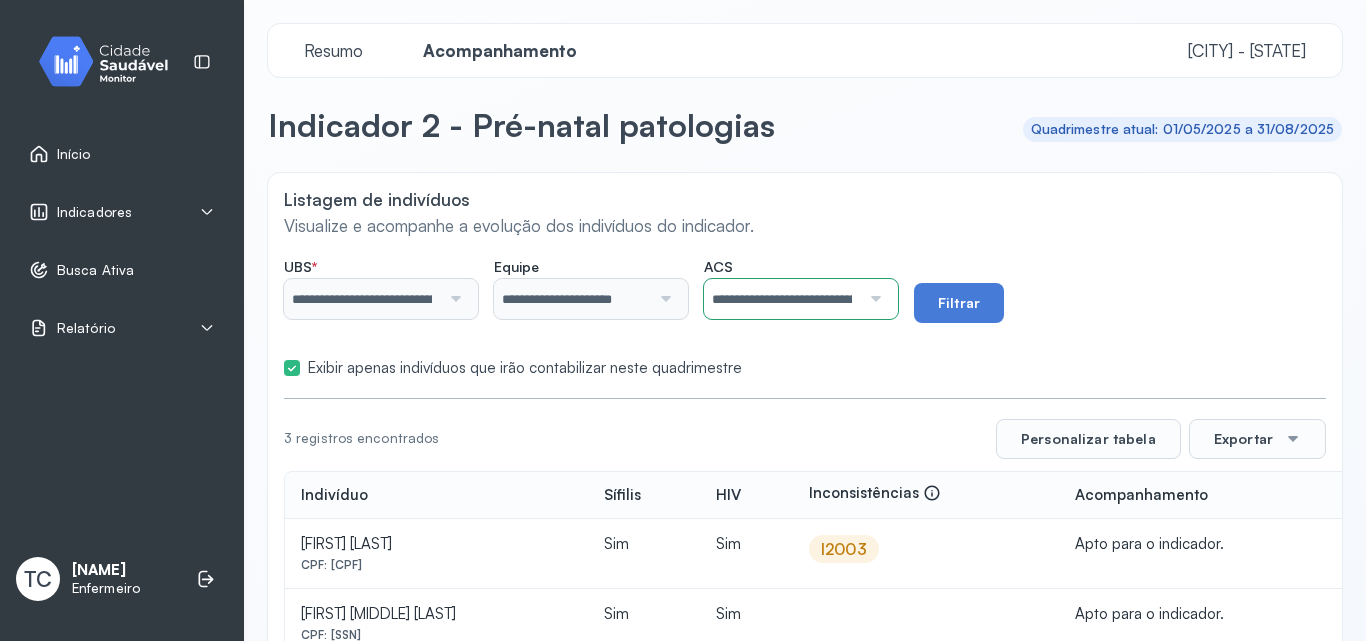 scroll, scrollTop: 0, scrollLeft: 0, axis: both 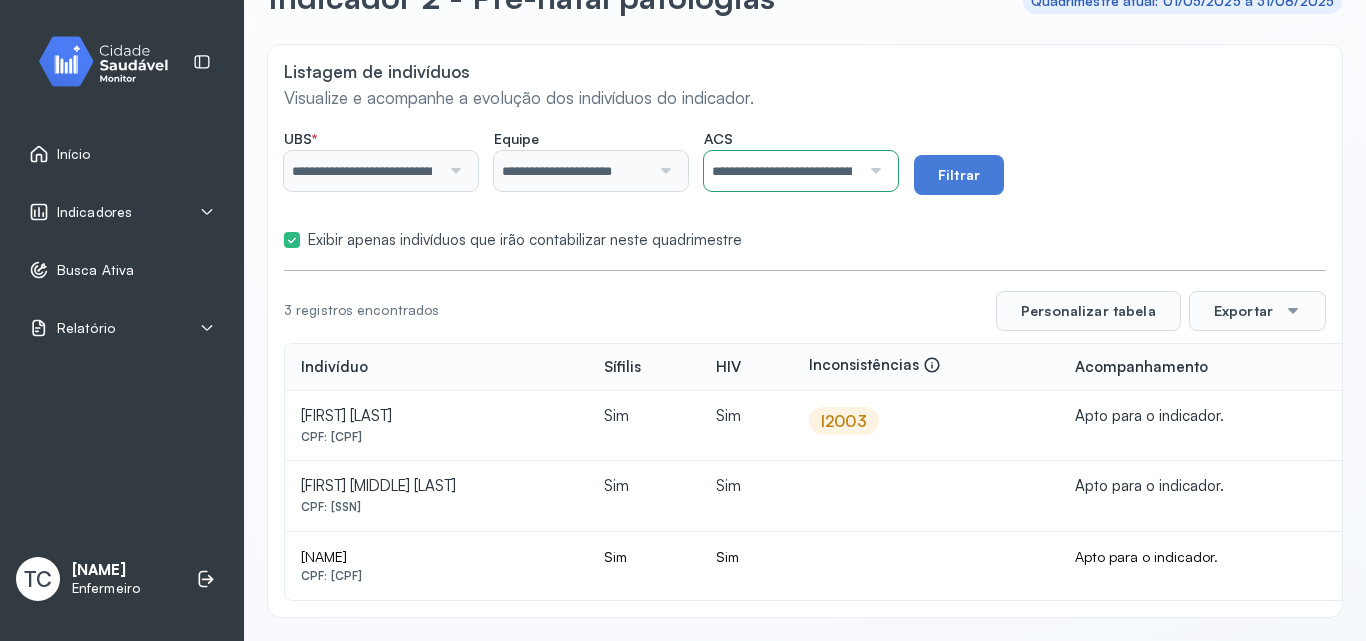 click on "I2003" at bounding box center [844, 421] 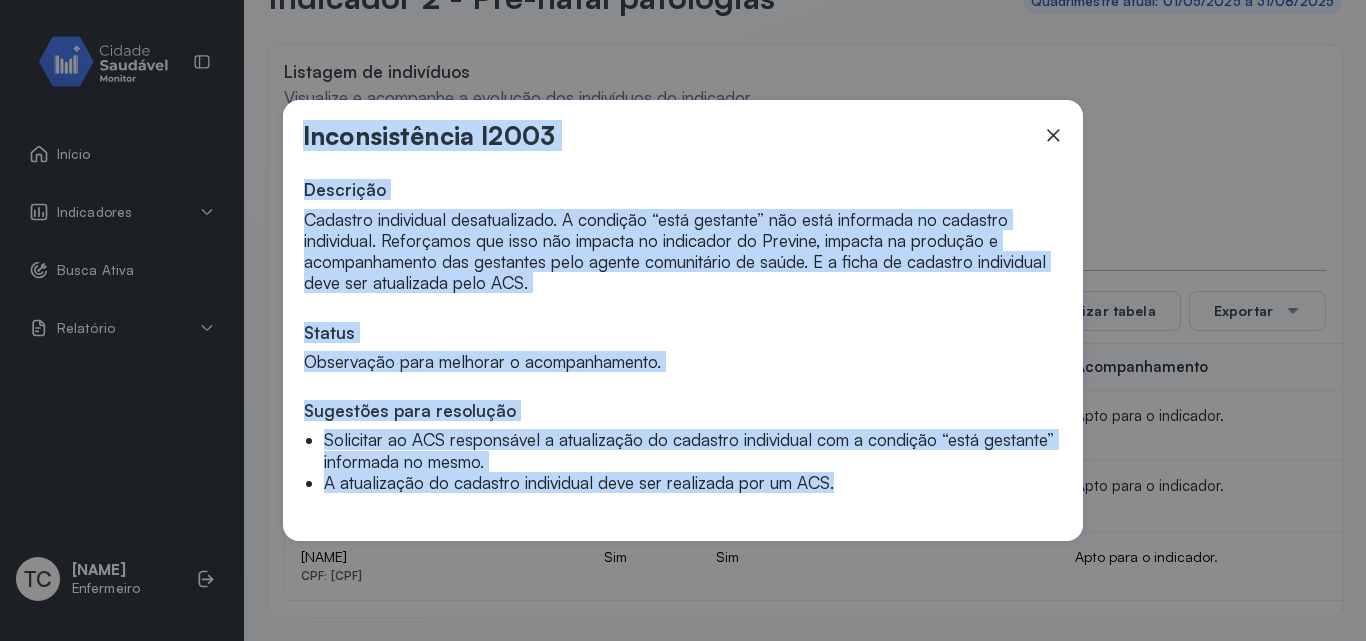 drag, startPoint x: 304, startPoint y: 135, endPoint x: 855, endPoint y: 508, distance: 665.3796 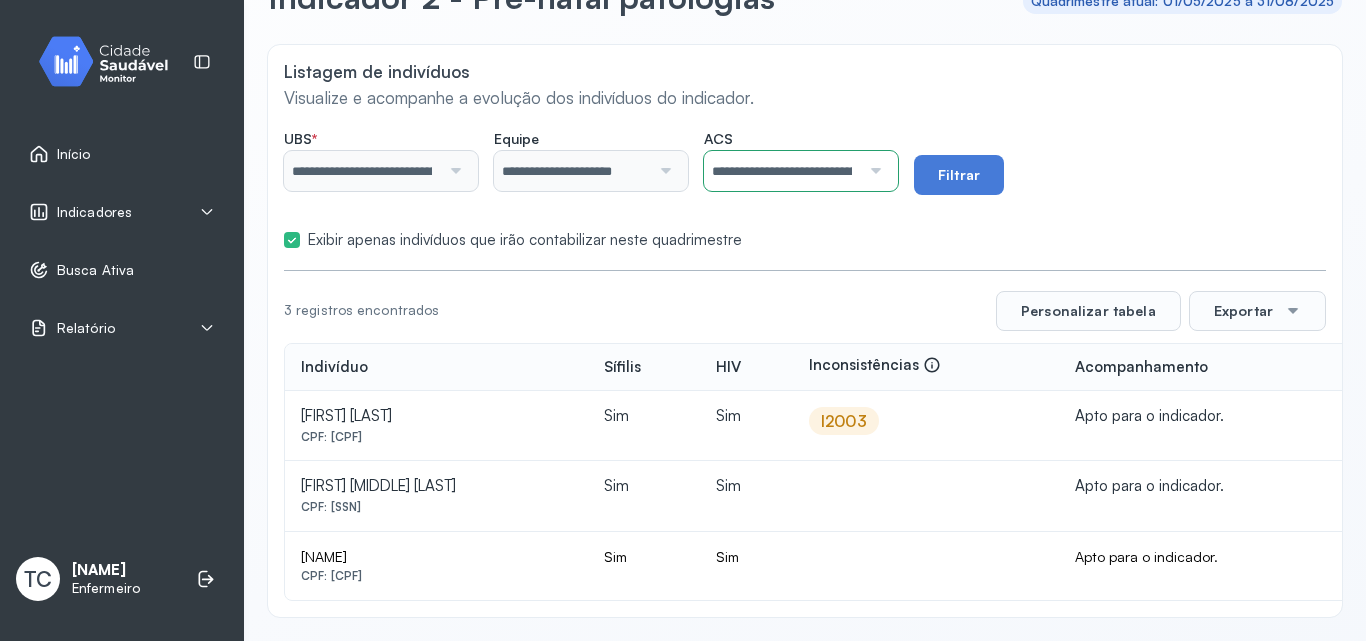 click on "**********" at bounding box center (782, 171) 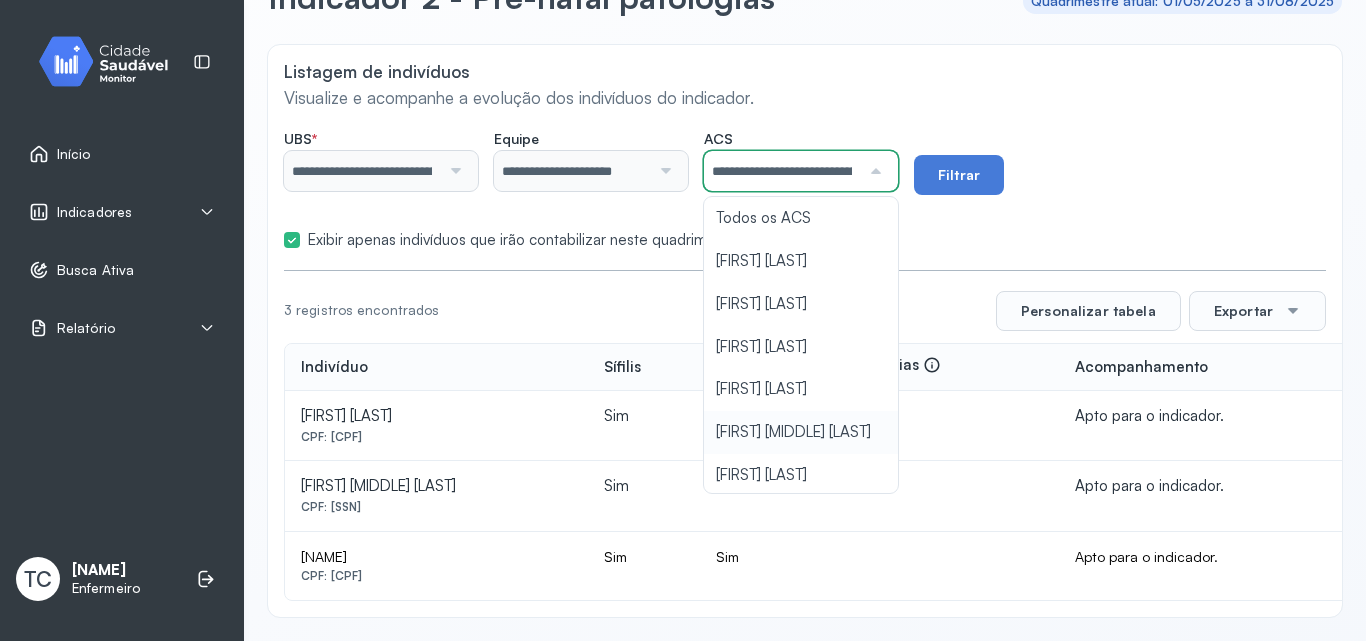 click on "CPF: [SSN] Sim Sim I2003 Apto para o indicador. [FIRST] [LAST] CPF: [SSN] Sim Sim Apto para o indicador. [FIRST] [LAST] CPF: [SSN] Sim Sim Apto para o indicador." 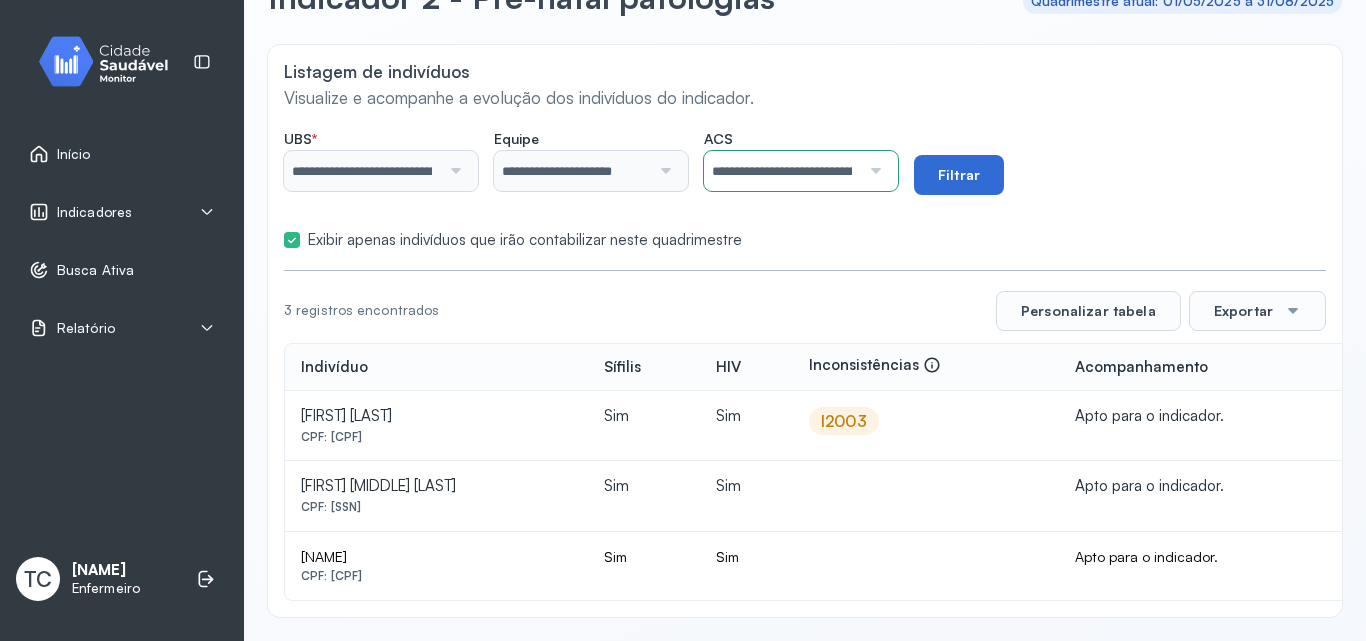 click on "Filtrar" at bounding box center (959, 175) 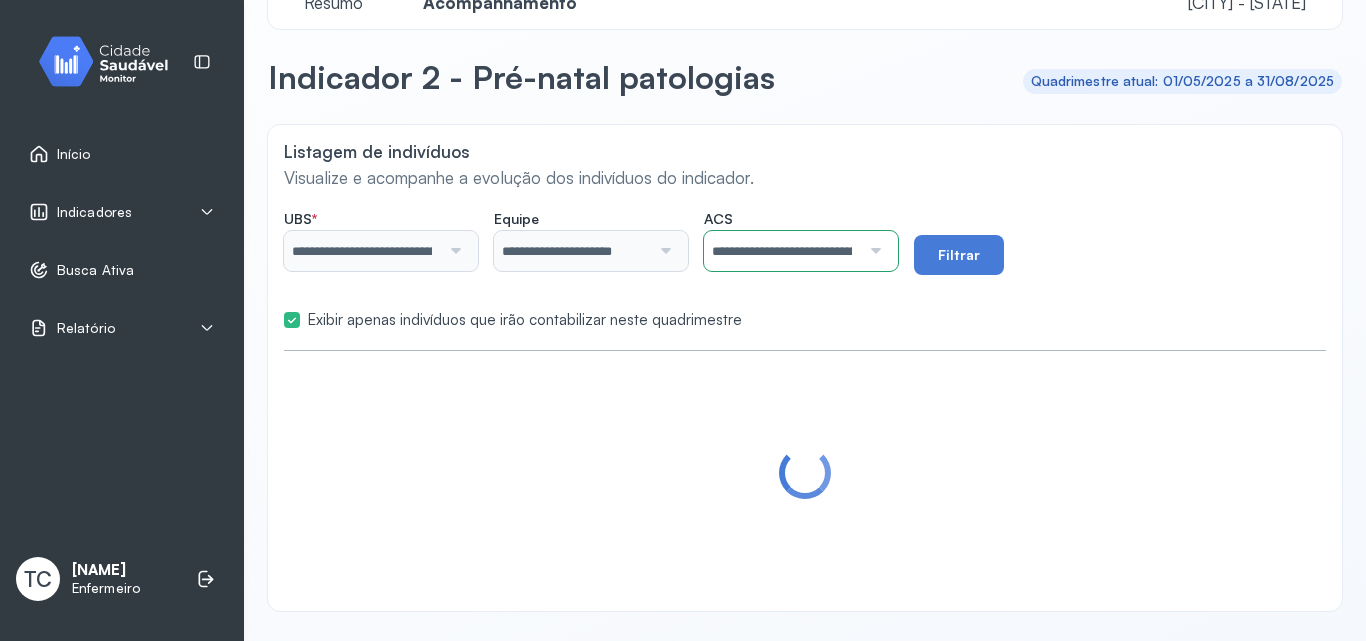 scroll, scrollTop: 57, scrollLeft: 0, axis: vertical 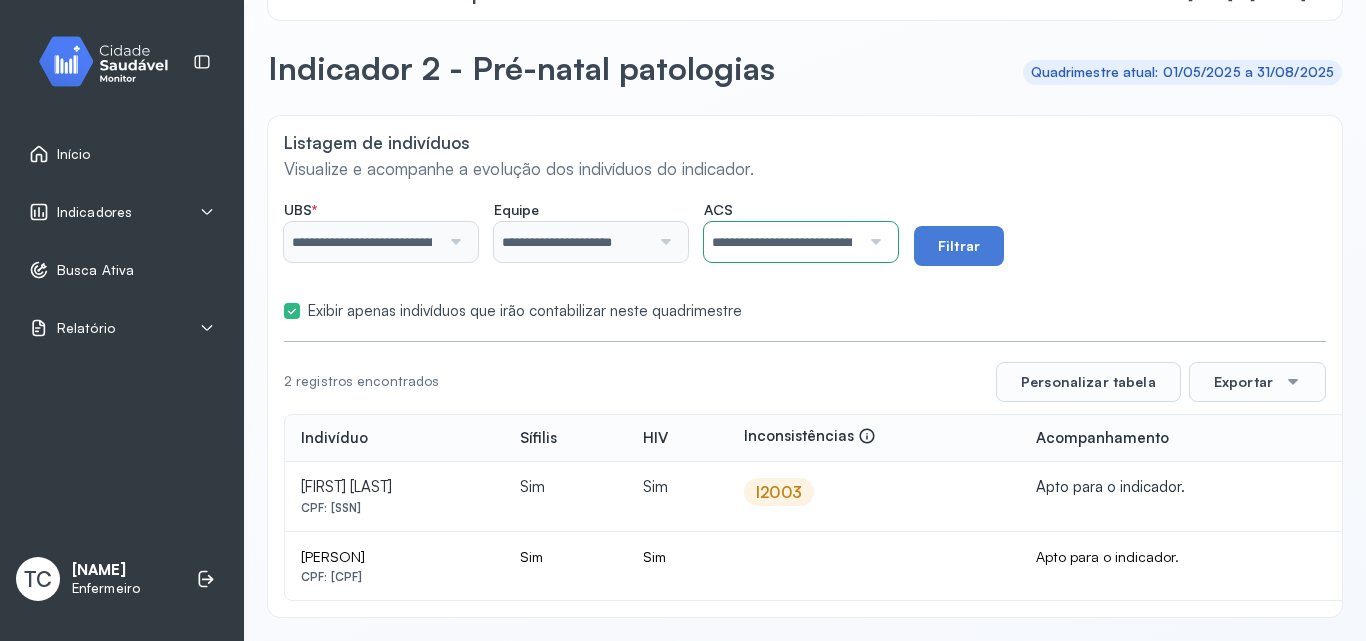 click on "I2003" at bounding box center (779, 492) 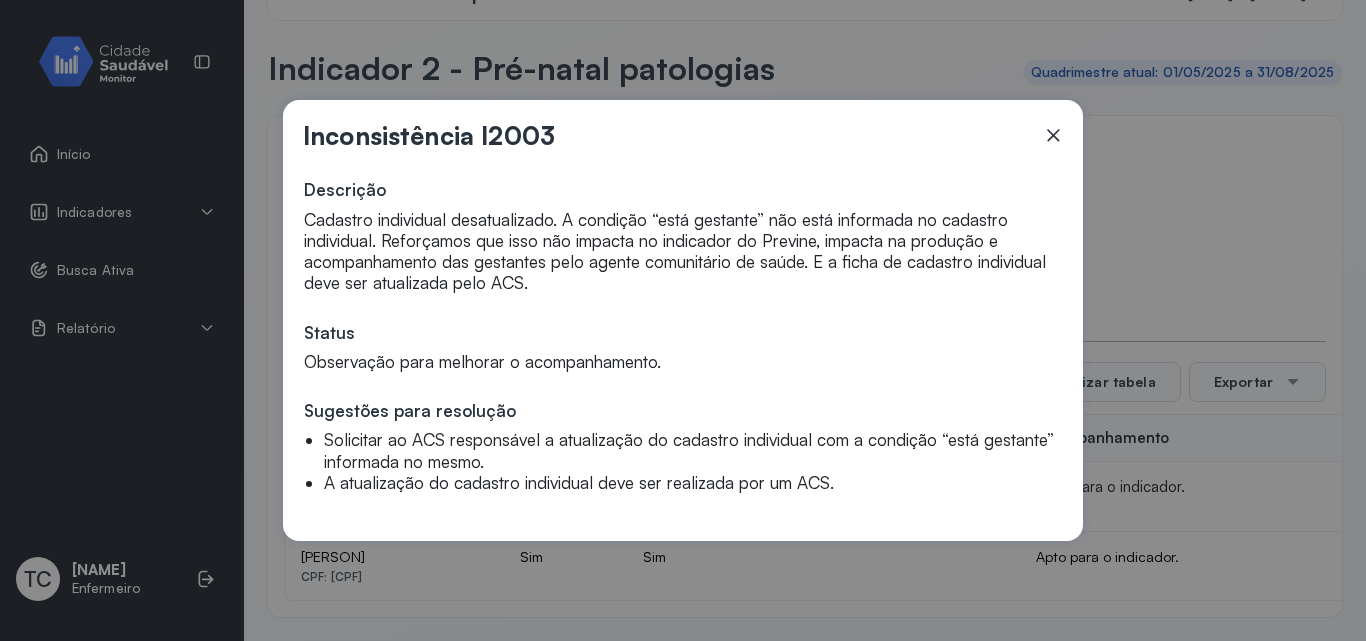 click 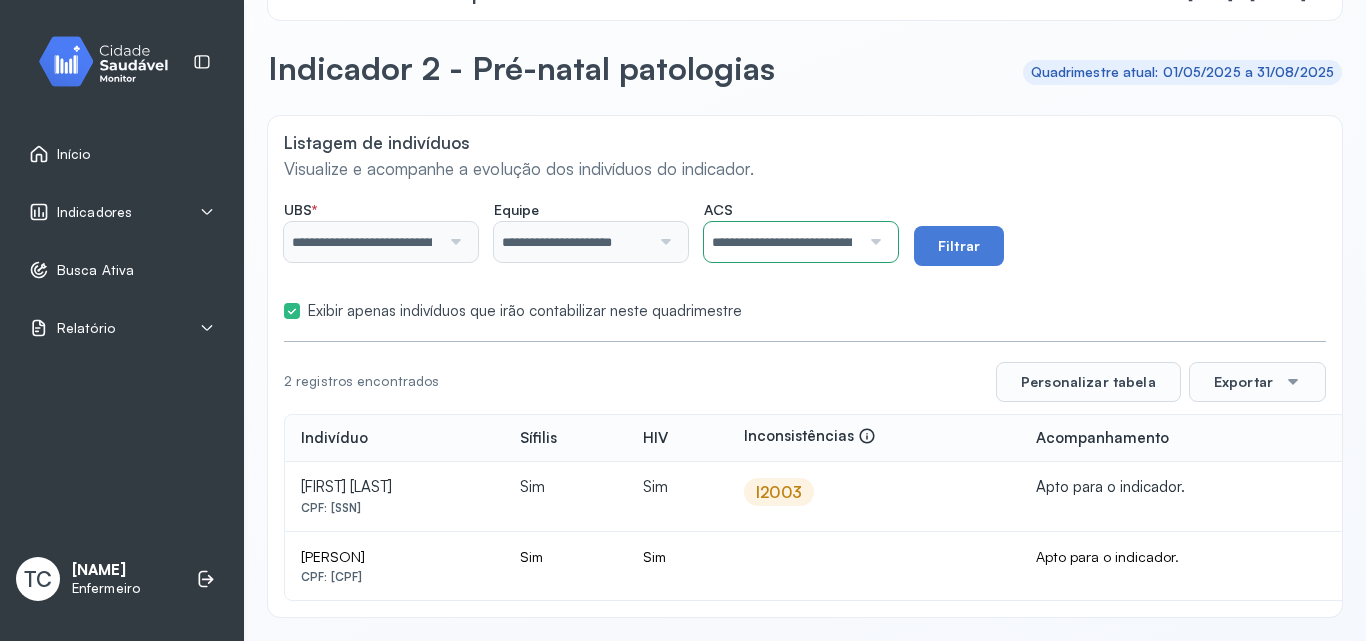 drag, startPoint x: 295, startPoint y: 485, endPoint x: 552, endPoint y: 487, distance: 257.00778 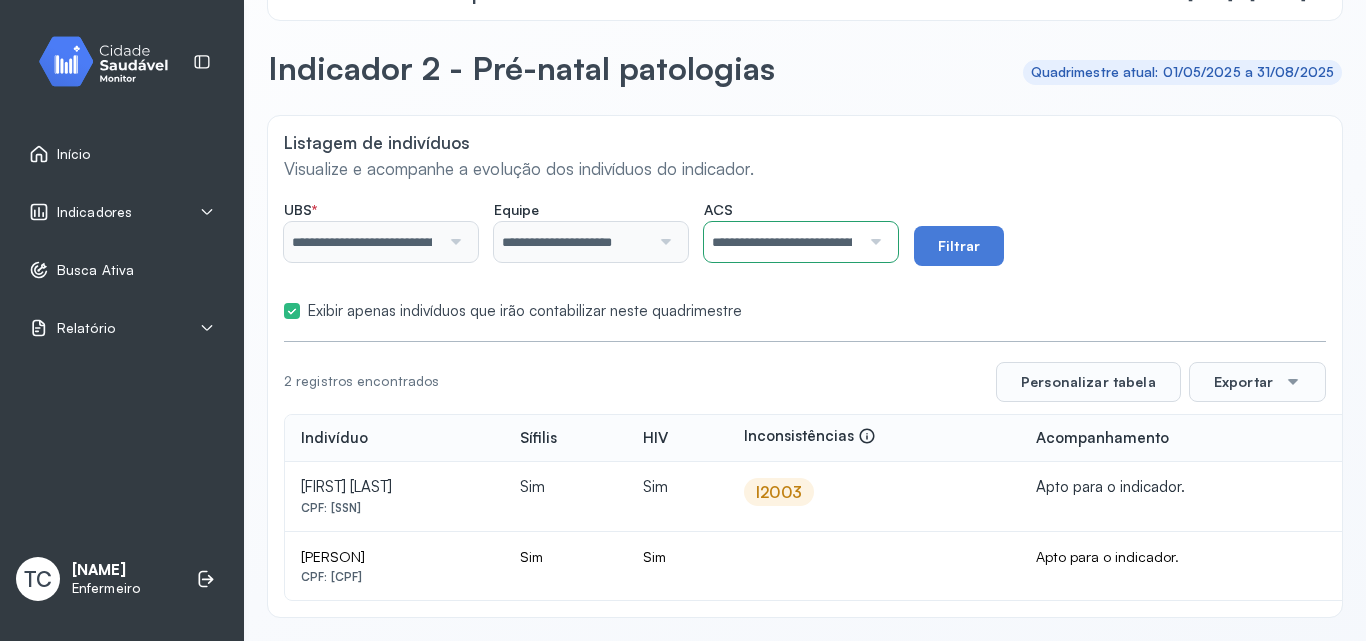 copy on "[FIRST] [LAST]" 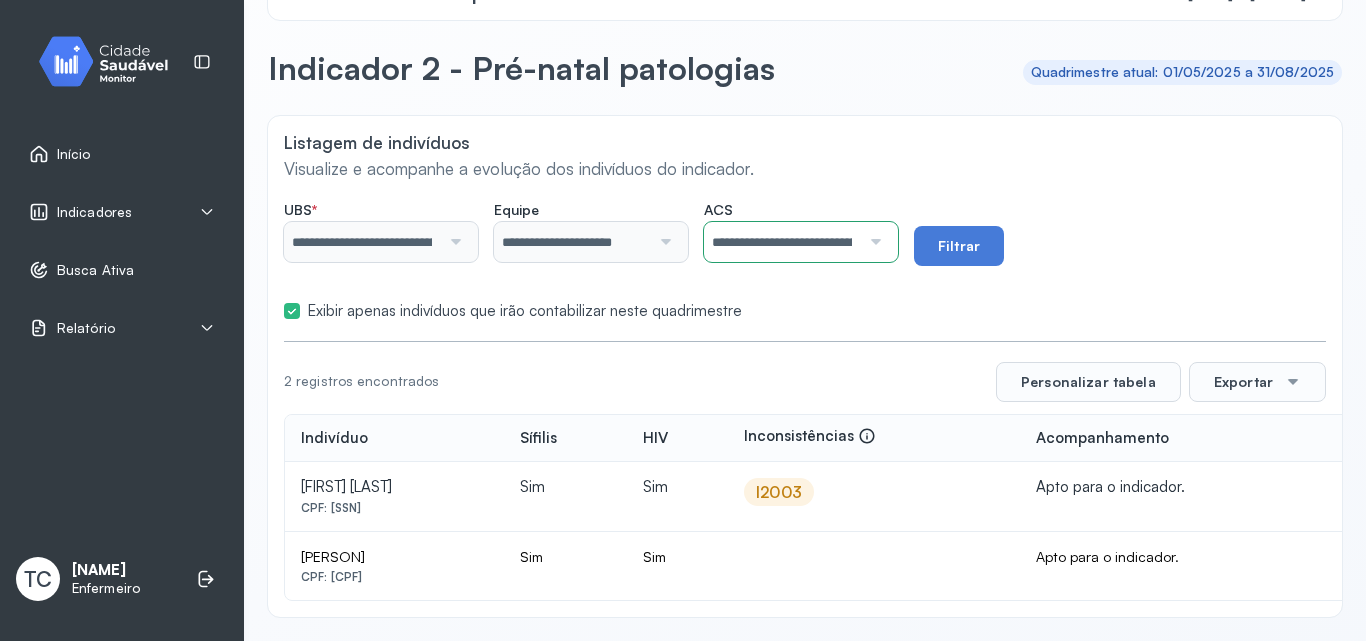 click on "CPF: [SSN]" at bounding box center [394, 508] 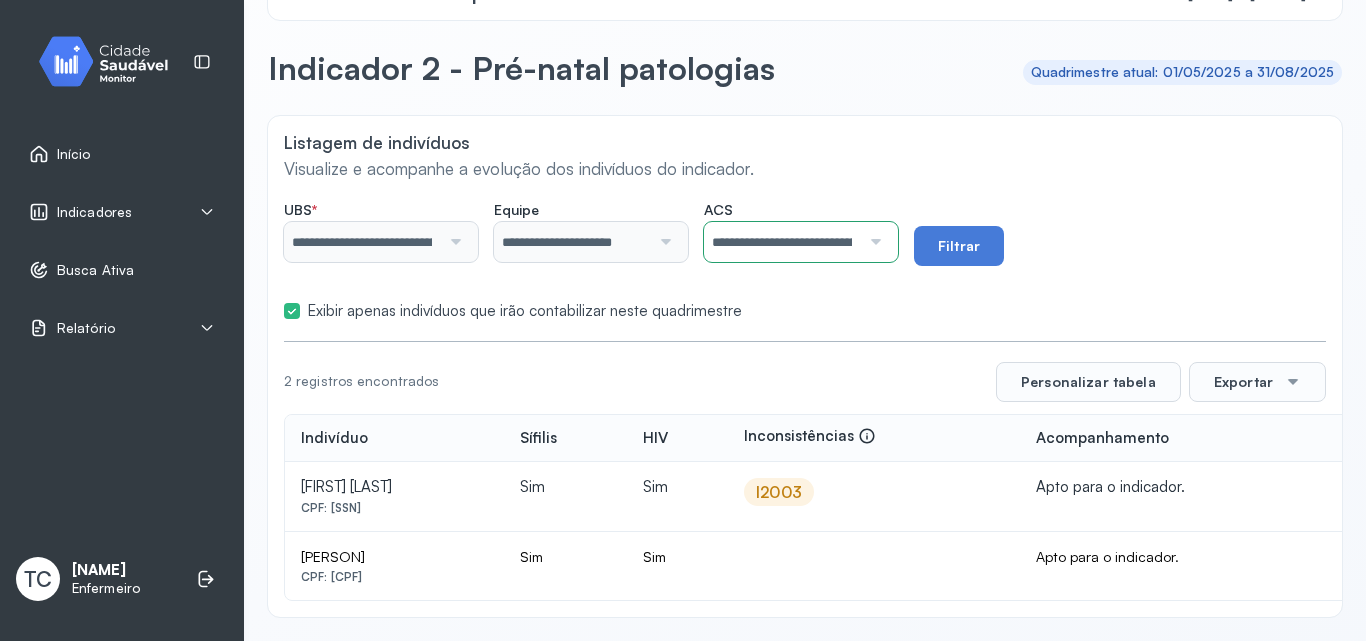 click at bounding box center [873, 242] 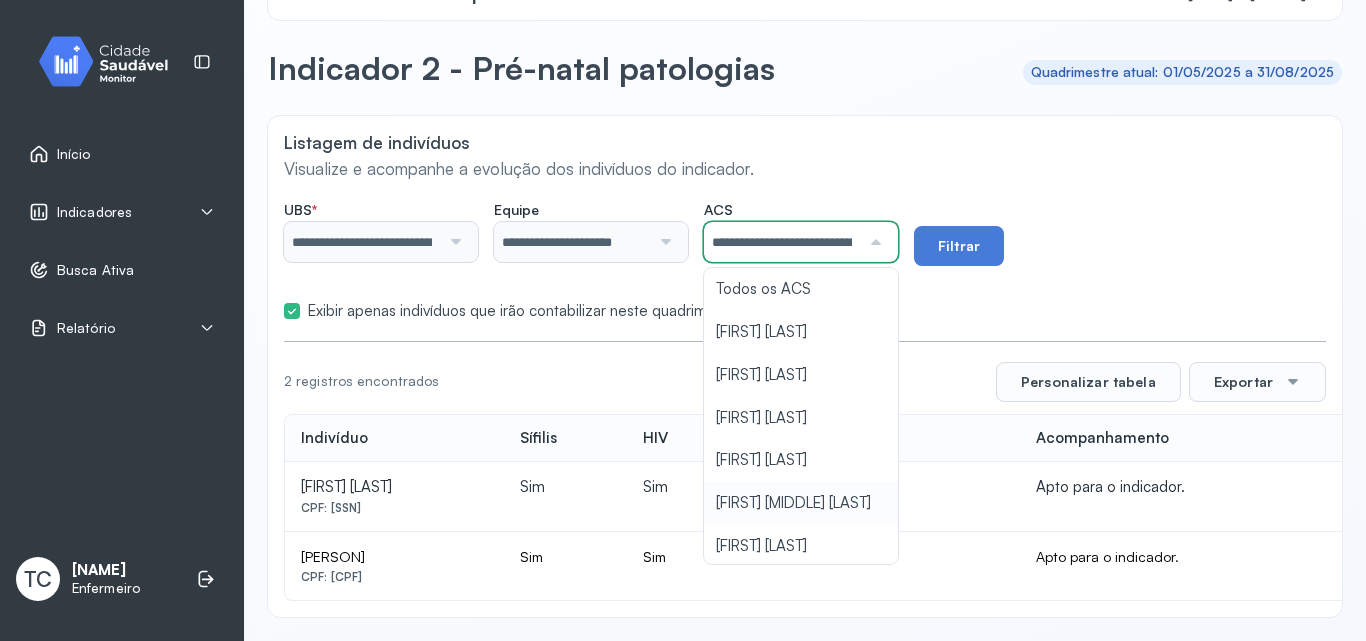 scroll, scrollTop: 0, scrollLeft: 96, axis: horizontal 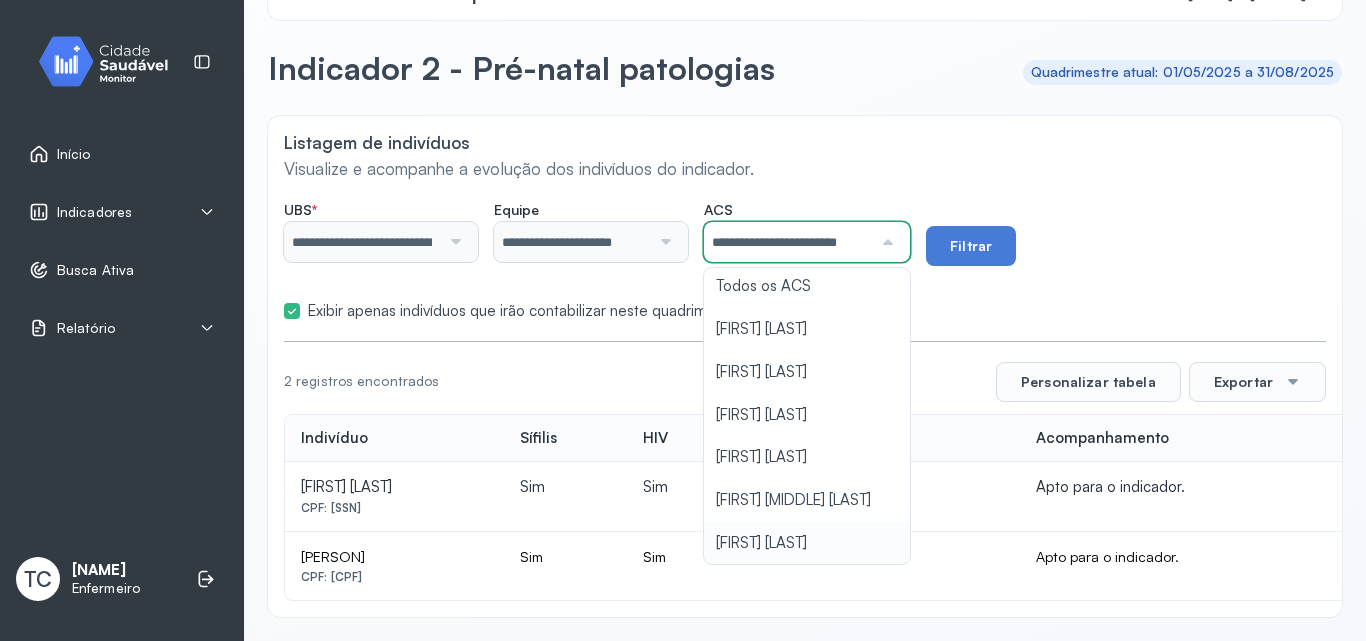 click on "CPF: [SSN] Sim Sim I2003 Apto para o indicador. [FIRST] [LAST] CPF: [SSN] Sim Sim Apto para o indicador." 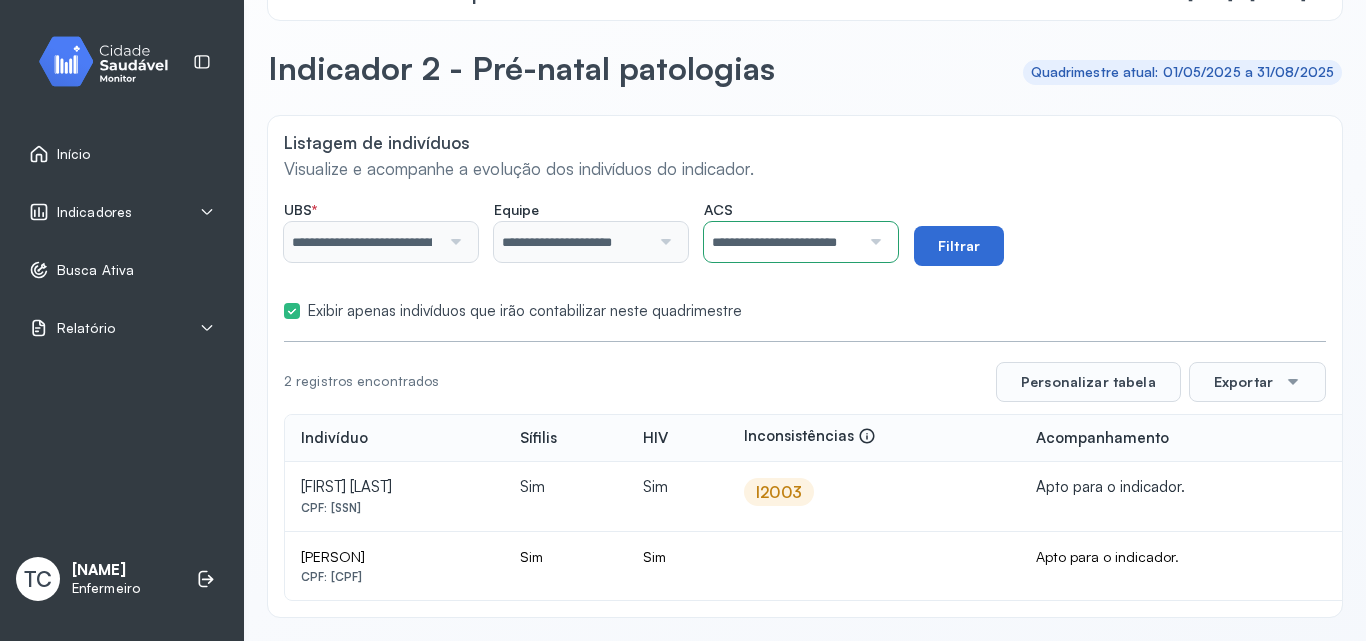 click on "Filtrar" at bounding box center [959, 246] 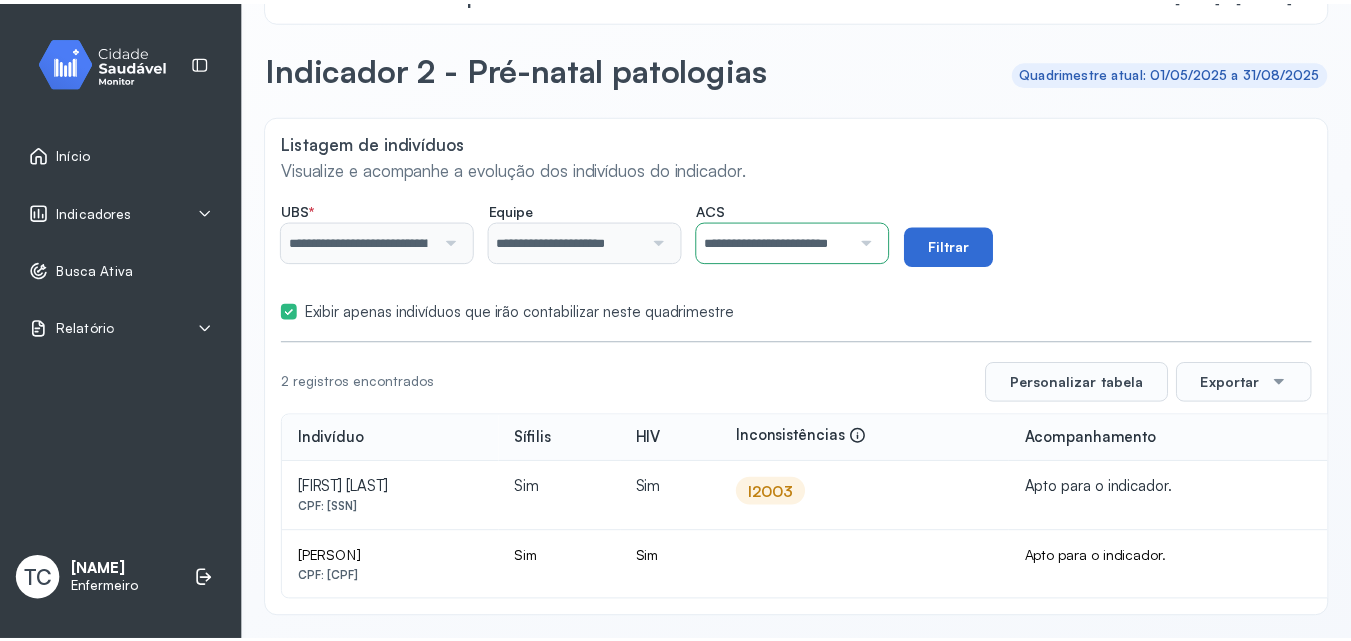 scroll, scrollTop: 48, scrollLeft: 0, axis: vertical 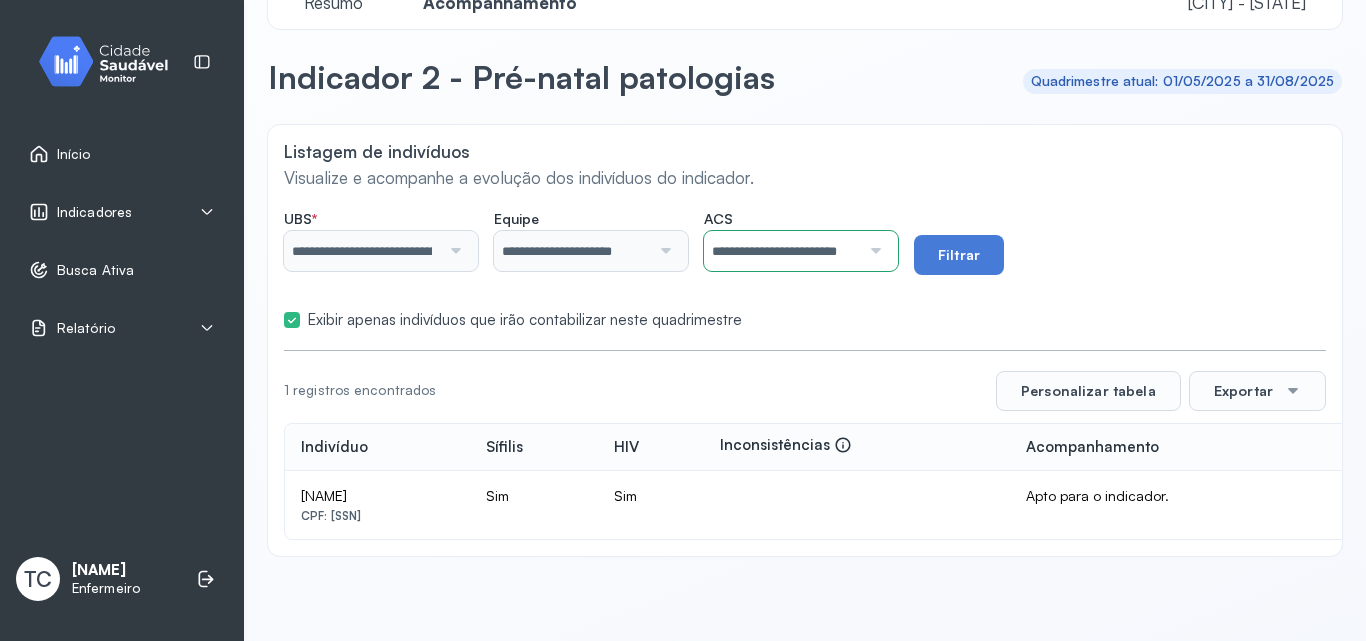 click on "Indicadores" at bounding box center [80, 212] 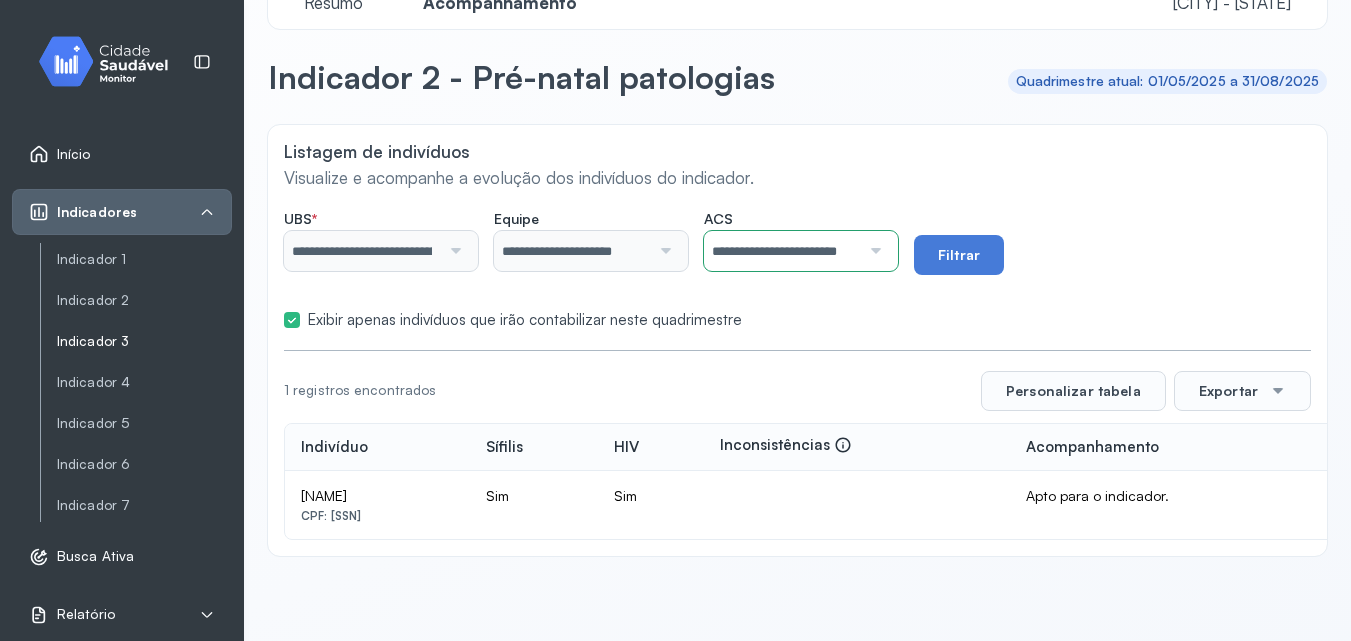 click on "Indicador 3" at bounding box center [144, 341] 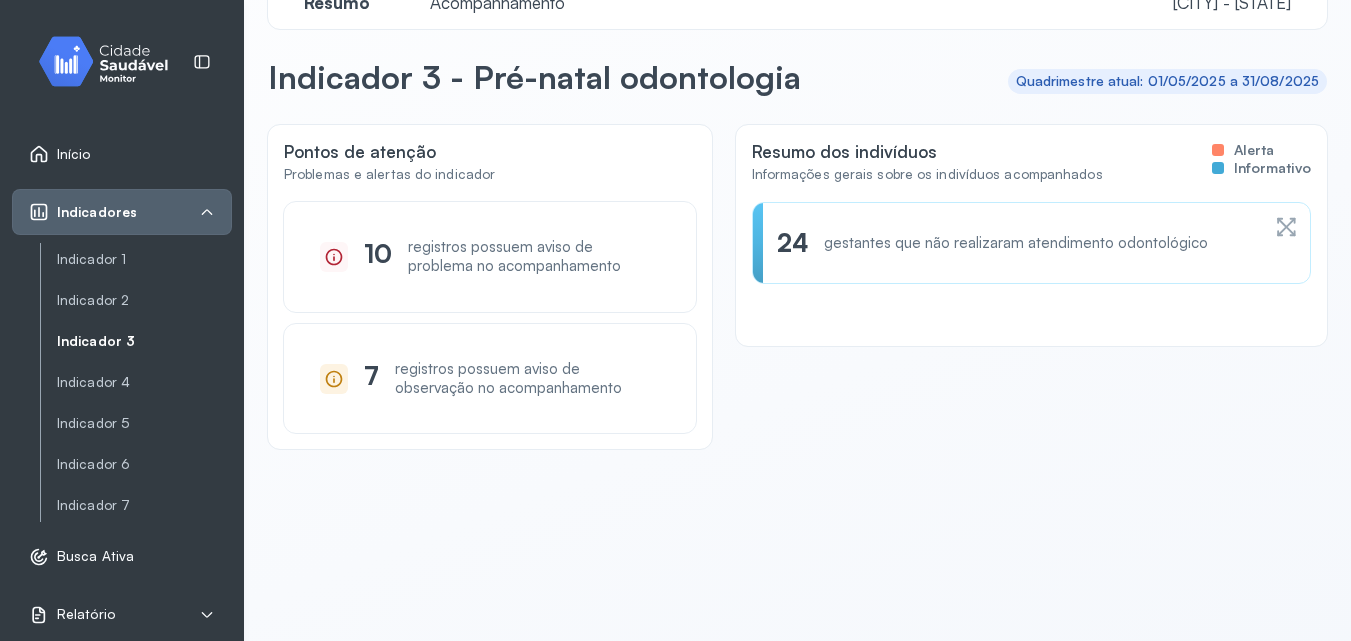 scroll, scrollTop: 0, scrollLeft: 0, axis: both 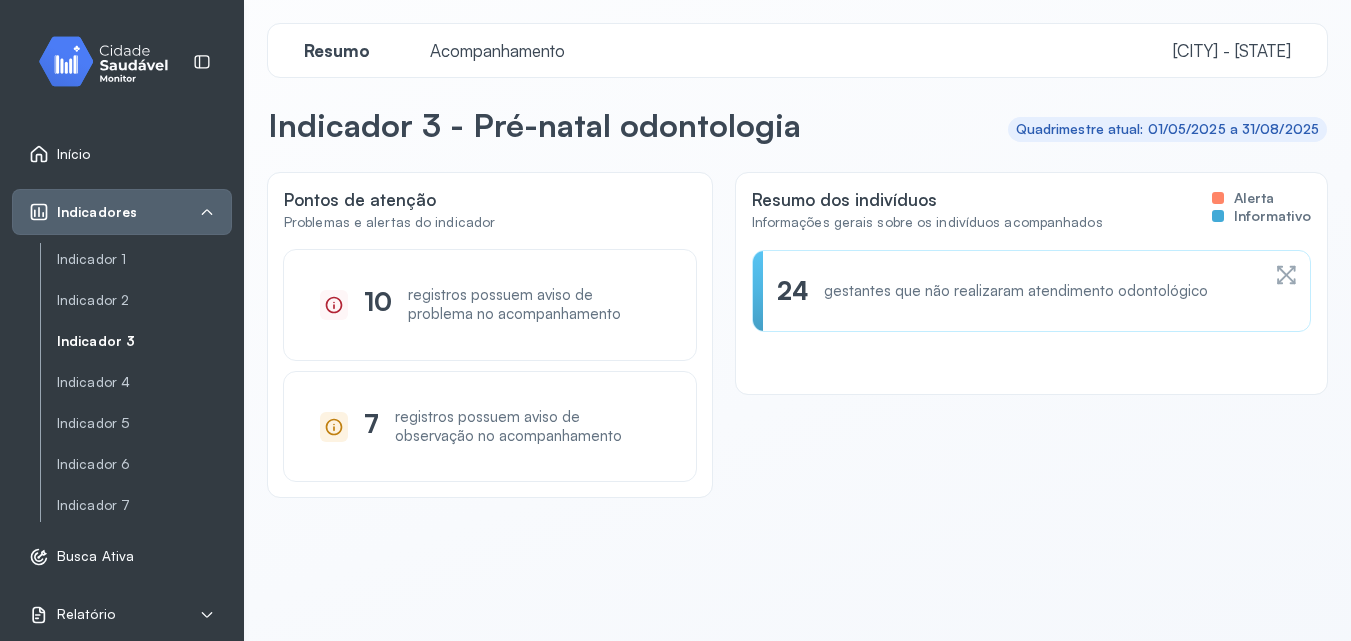 click on "Acompanhamento" at bounding box center [497, 50] 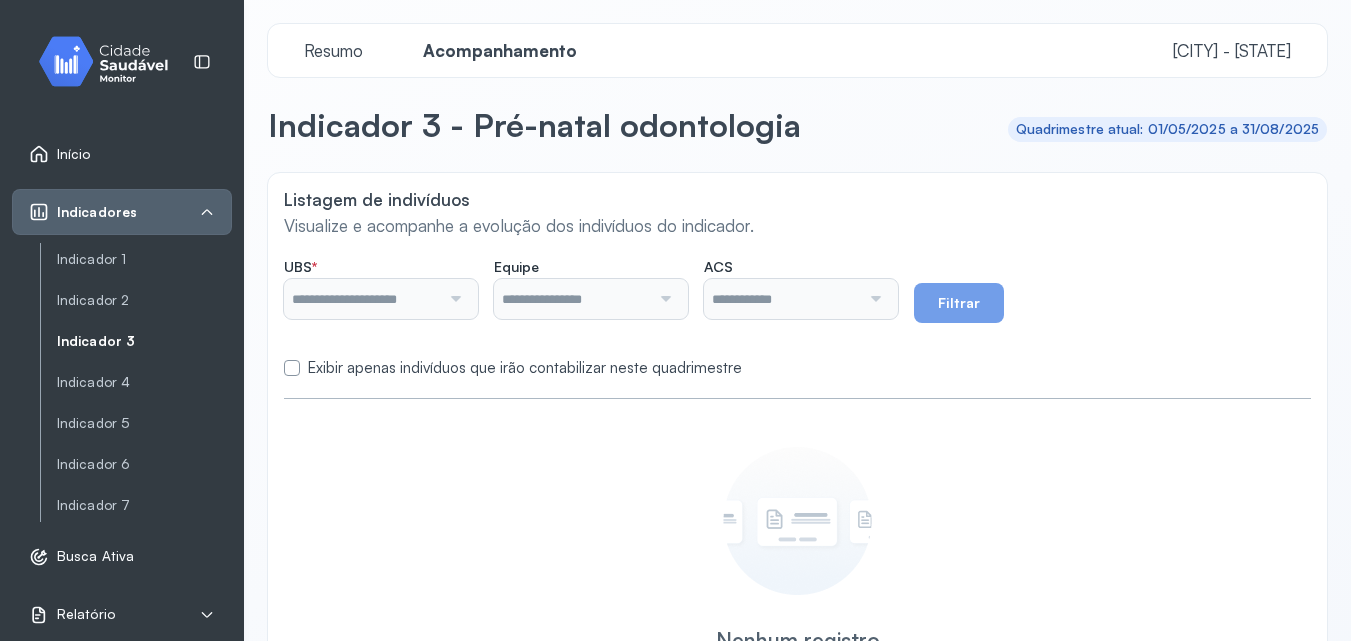 type on "**********" 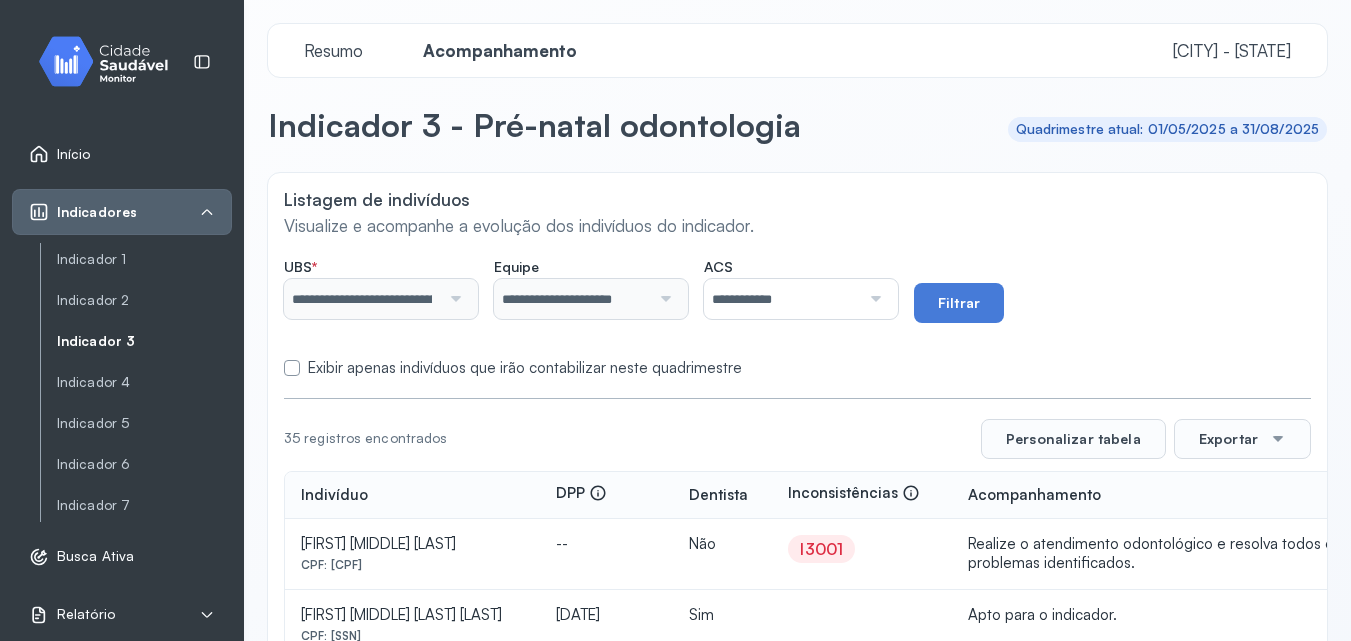click at bounding box center [292, 368] 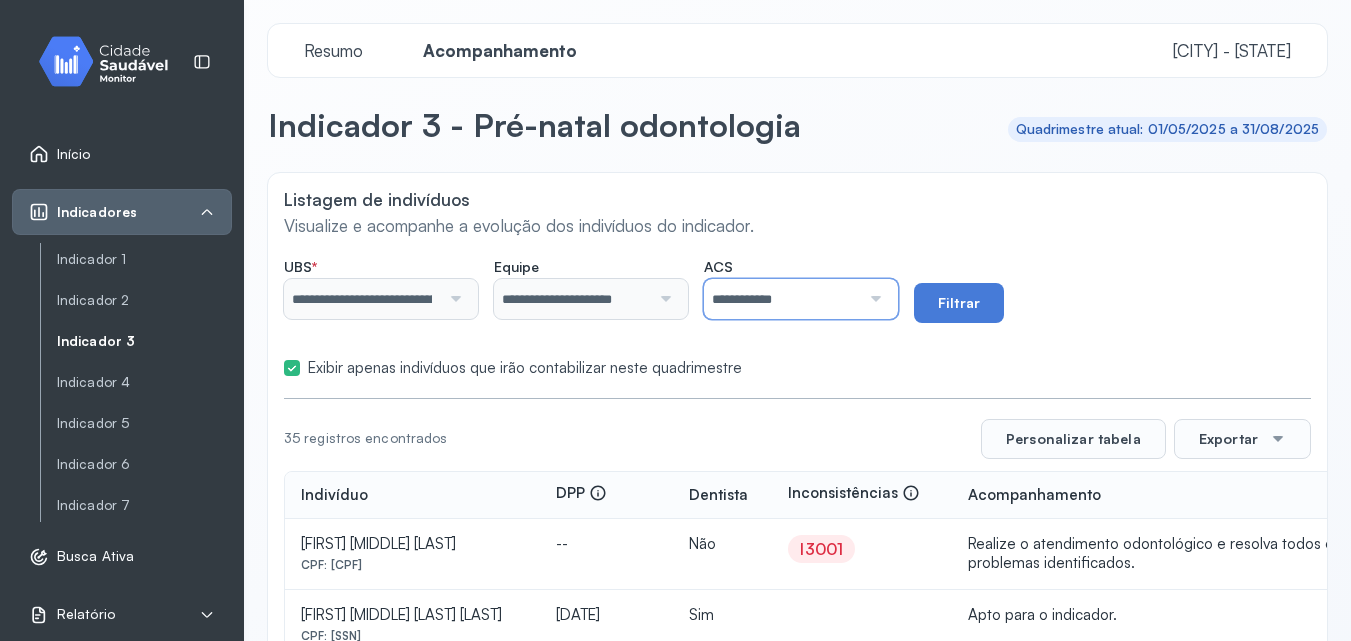 click on "**********" at bounding box center [782, 299] 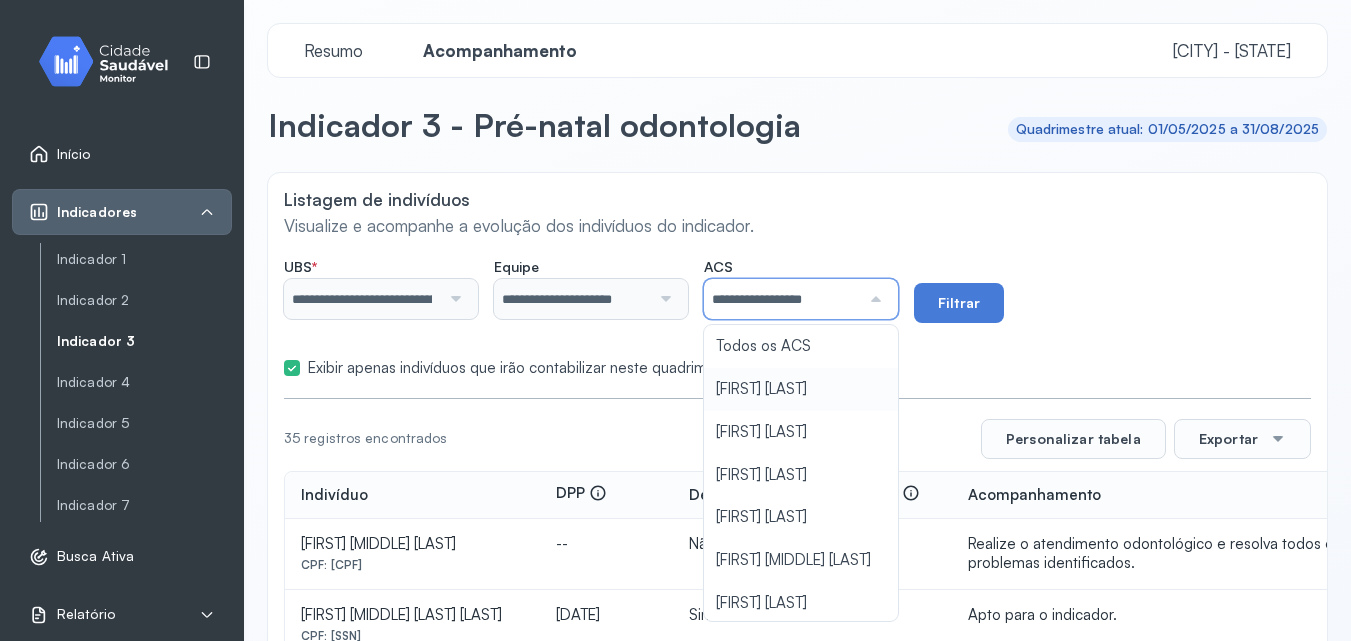 click on "**********" 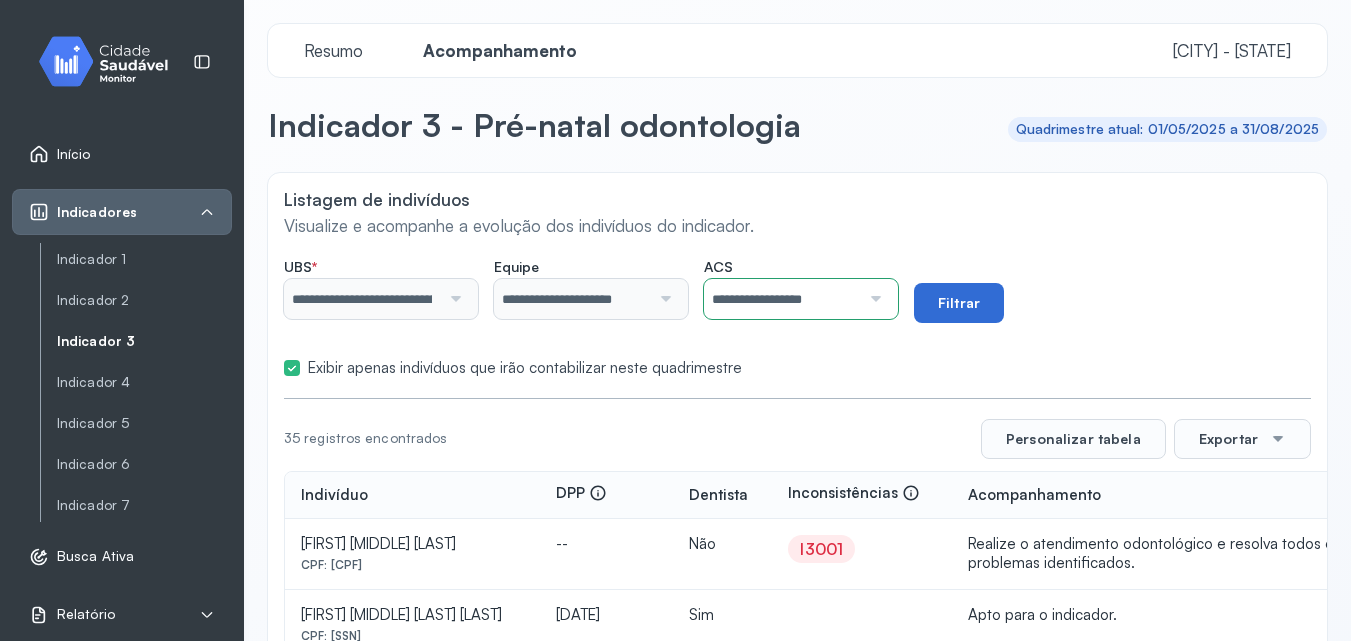 click on "Filtrar" at bounding box center (959, 303) 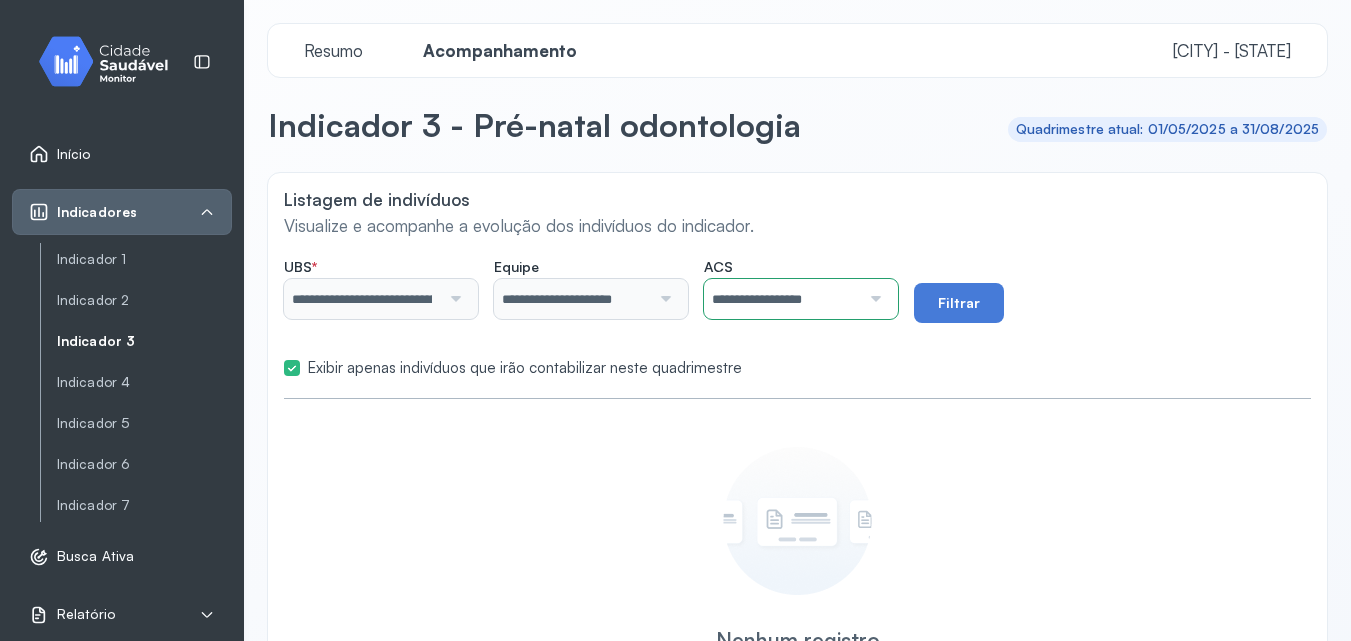 click on "**********" at bounding box center (782, 299) 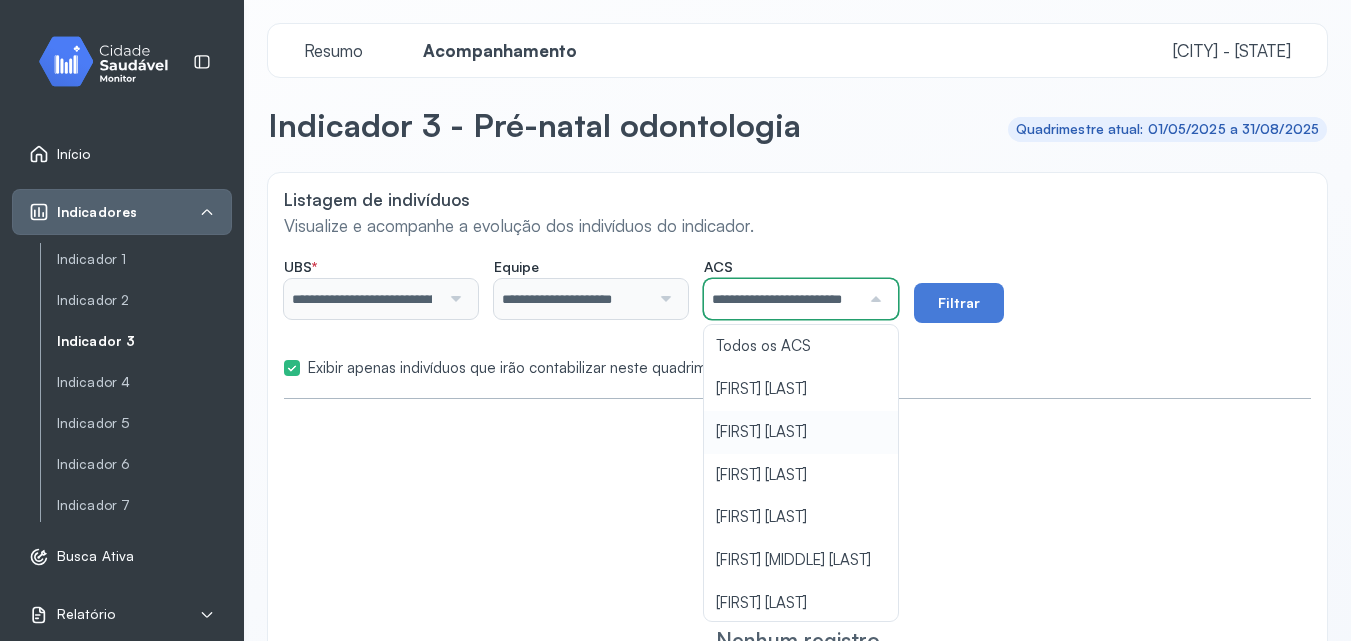 click on "**********" 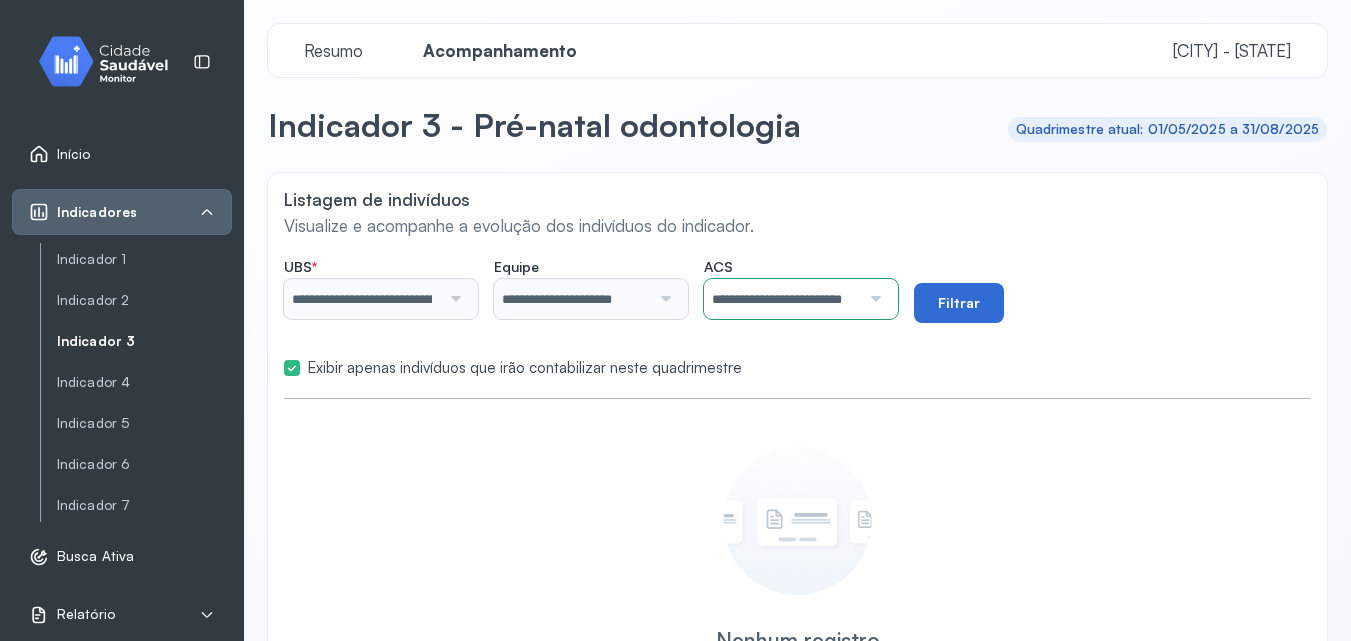 click on "Filtrar" at bounding box center [959, 303] 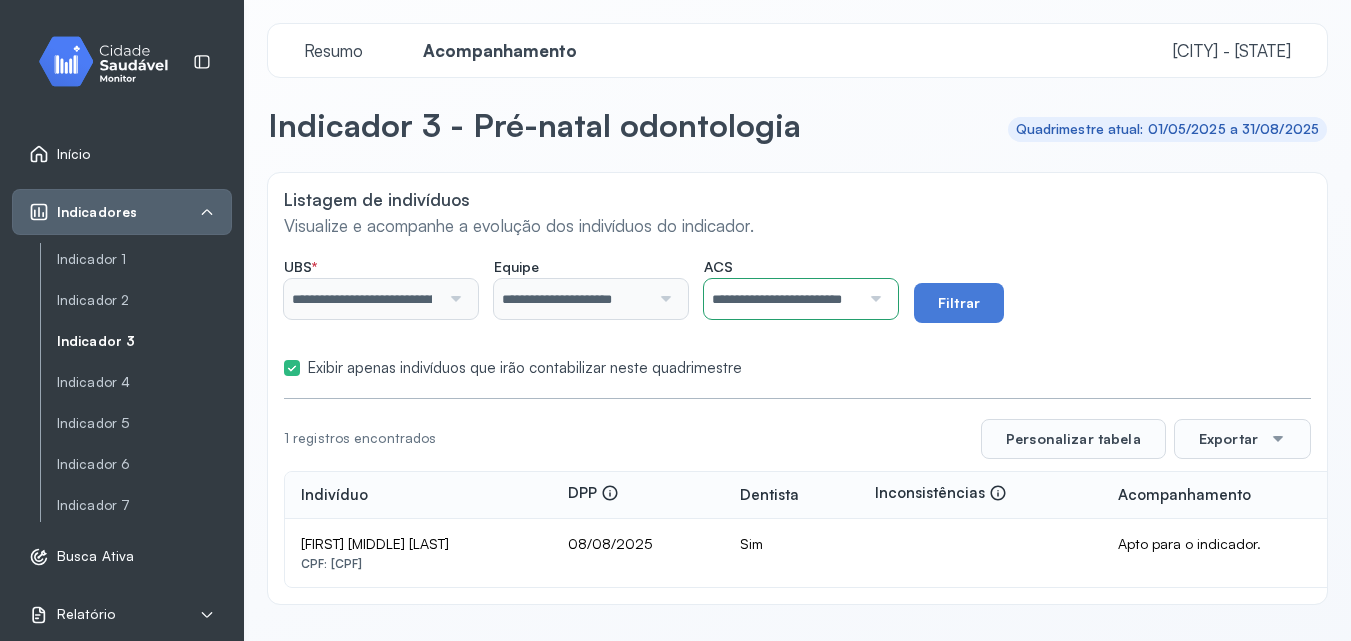 scroll, scrollTop: 48, scrollLeft: 0, axis: vertical 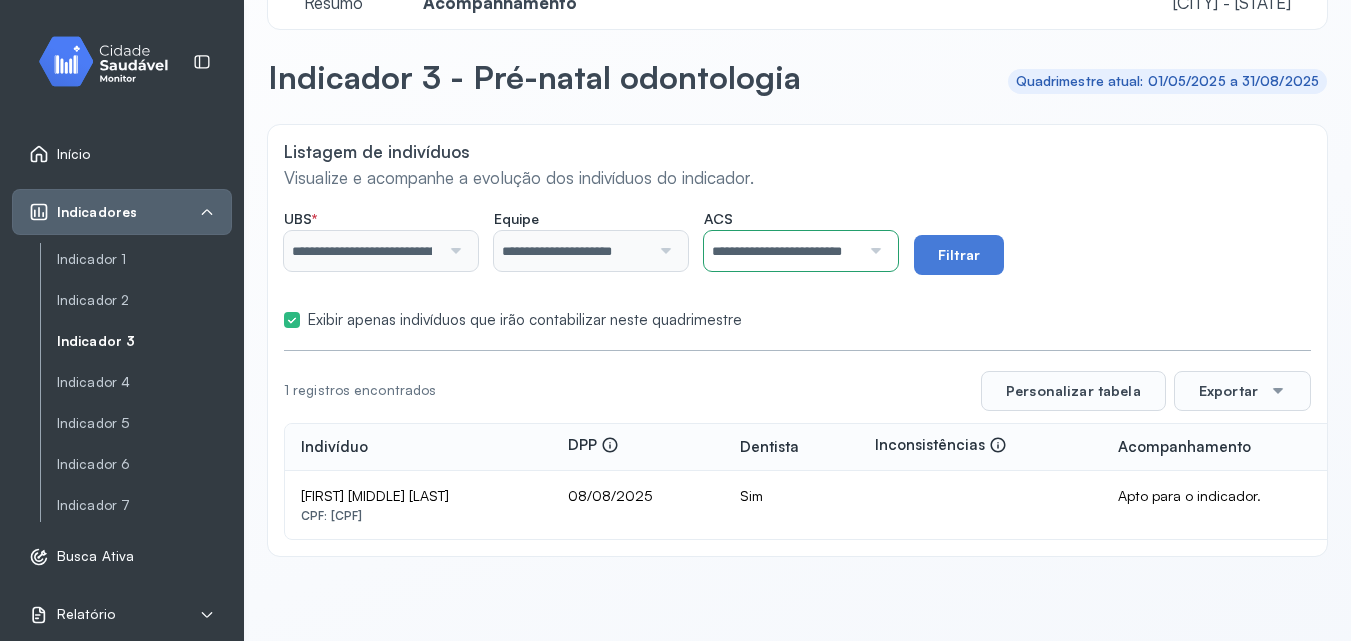 click at bounding box center [873, 251] 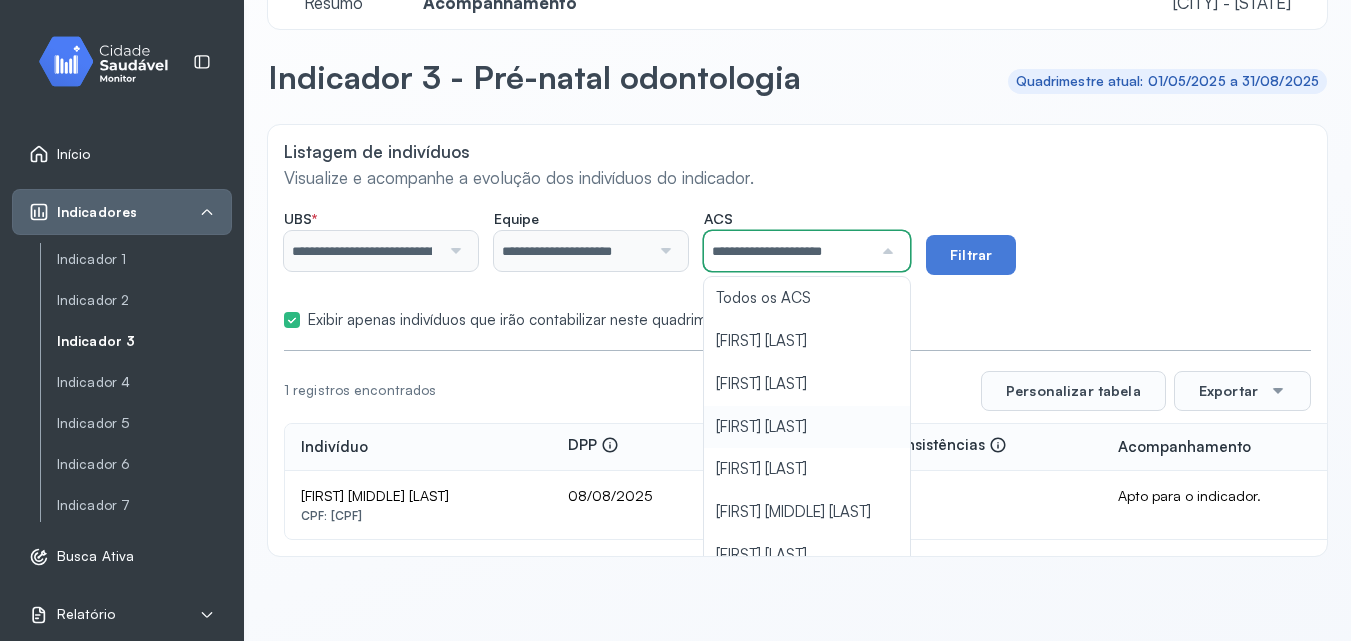 click on "**********" 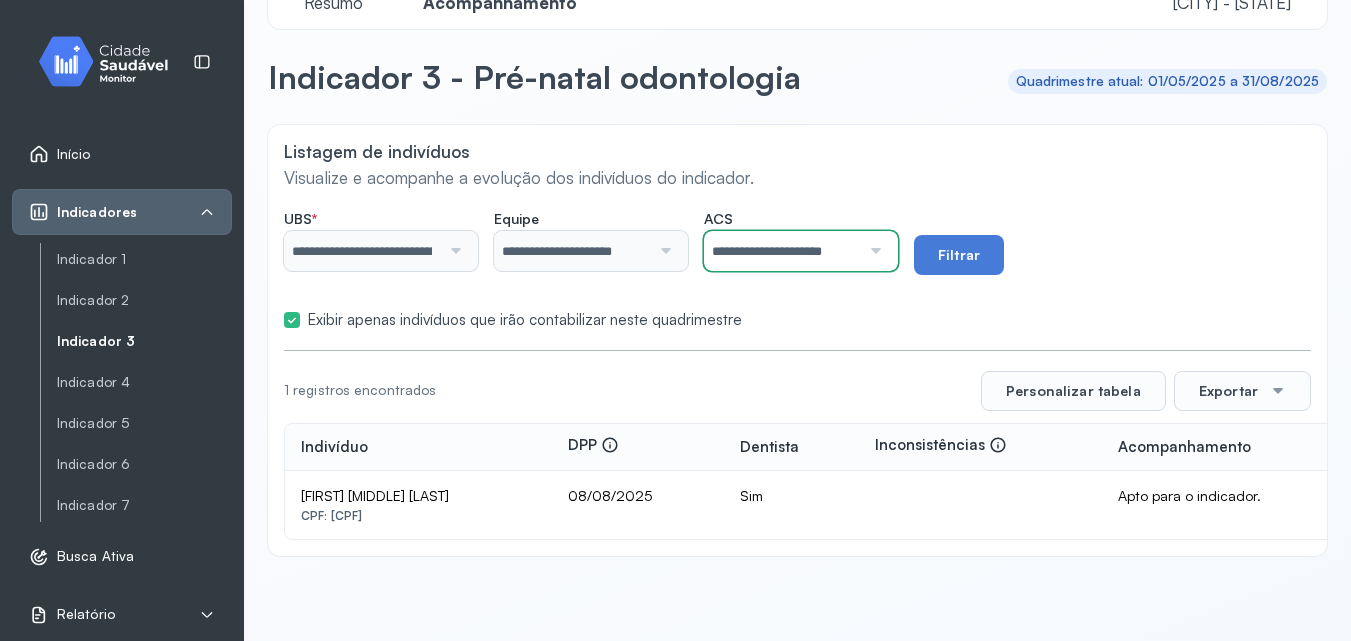 click on "**********" at bounding box center (782, 251) 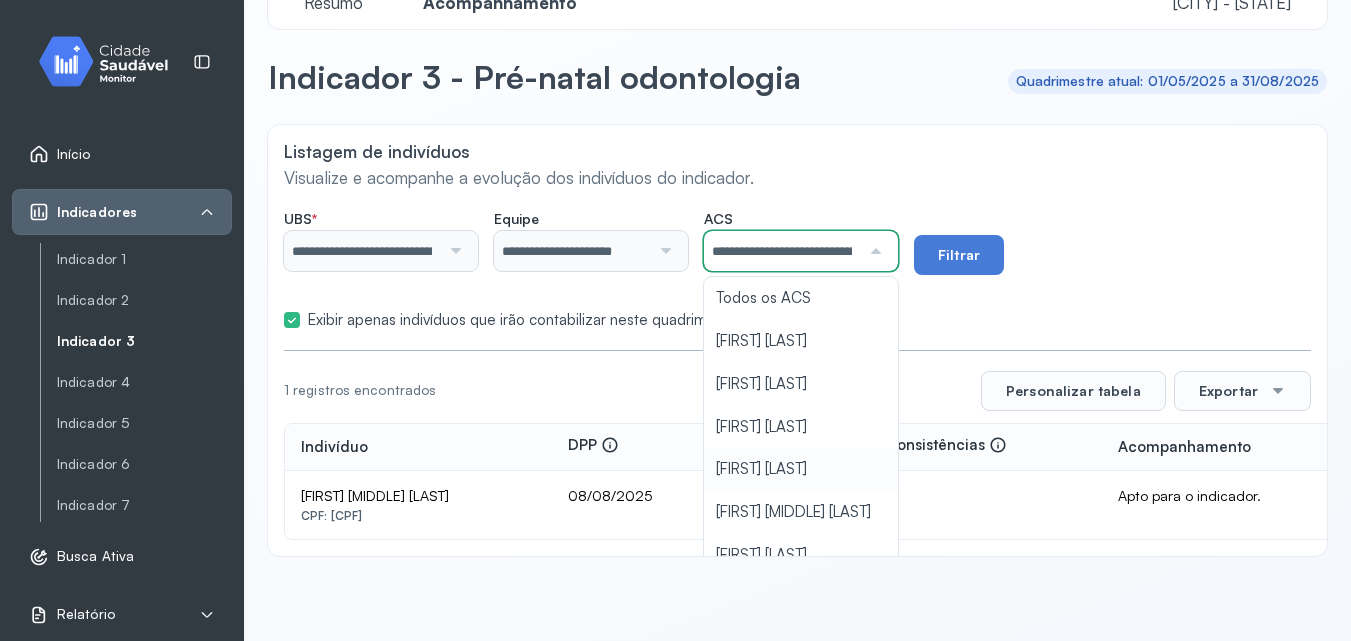 click on "**********" 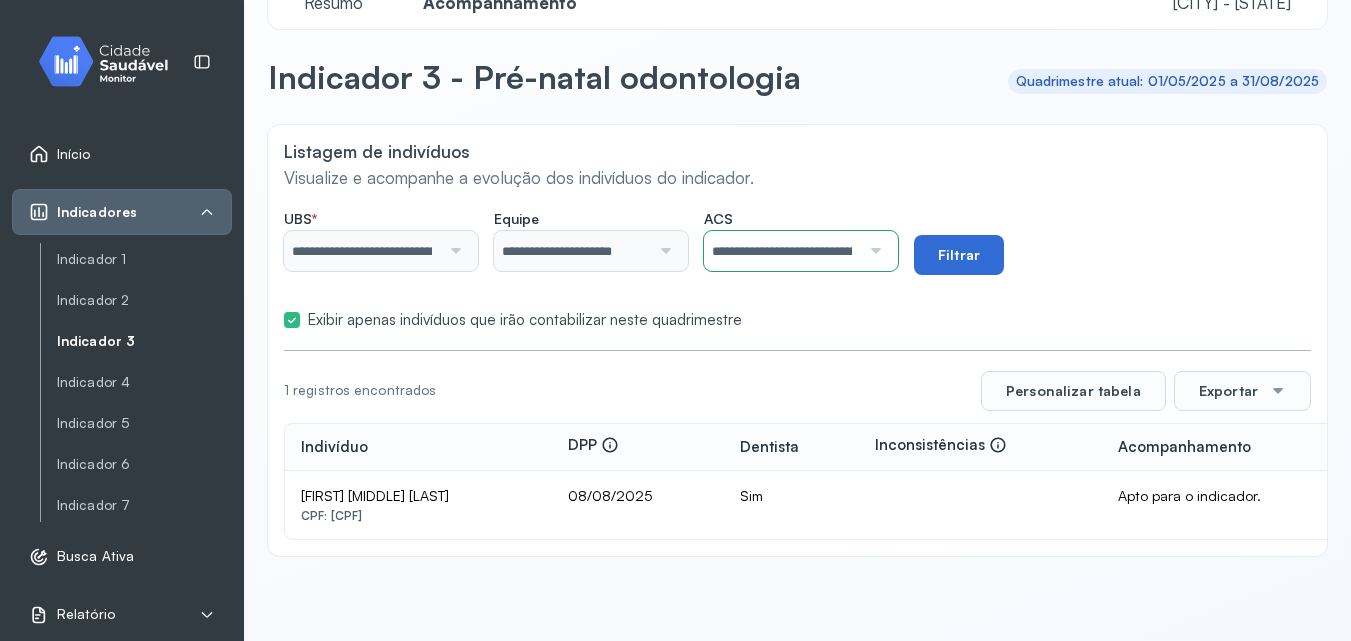 click on "Filtrar" at bounding box center (959, 255) 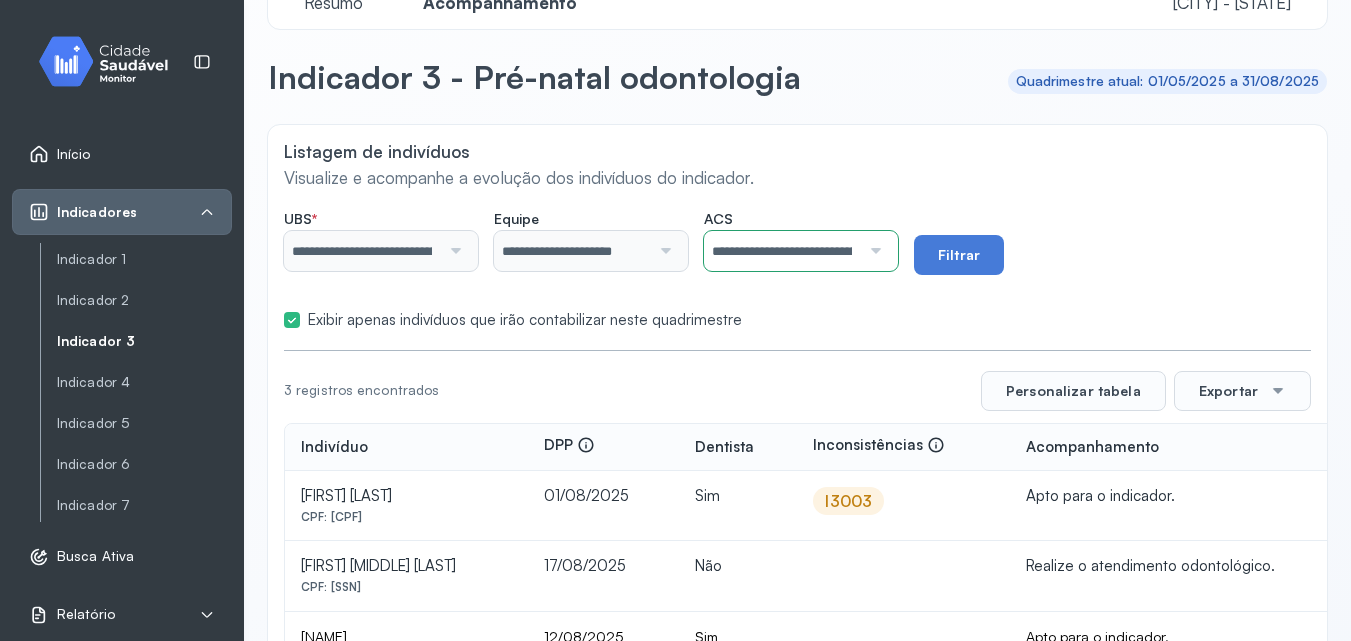 scroll, scrollTop: 128, scrollLeft: 0, axis: vertical 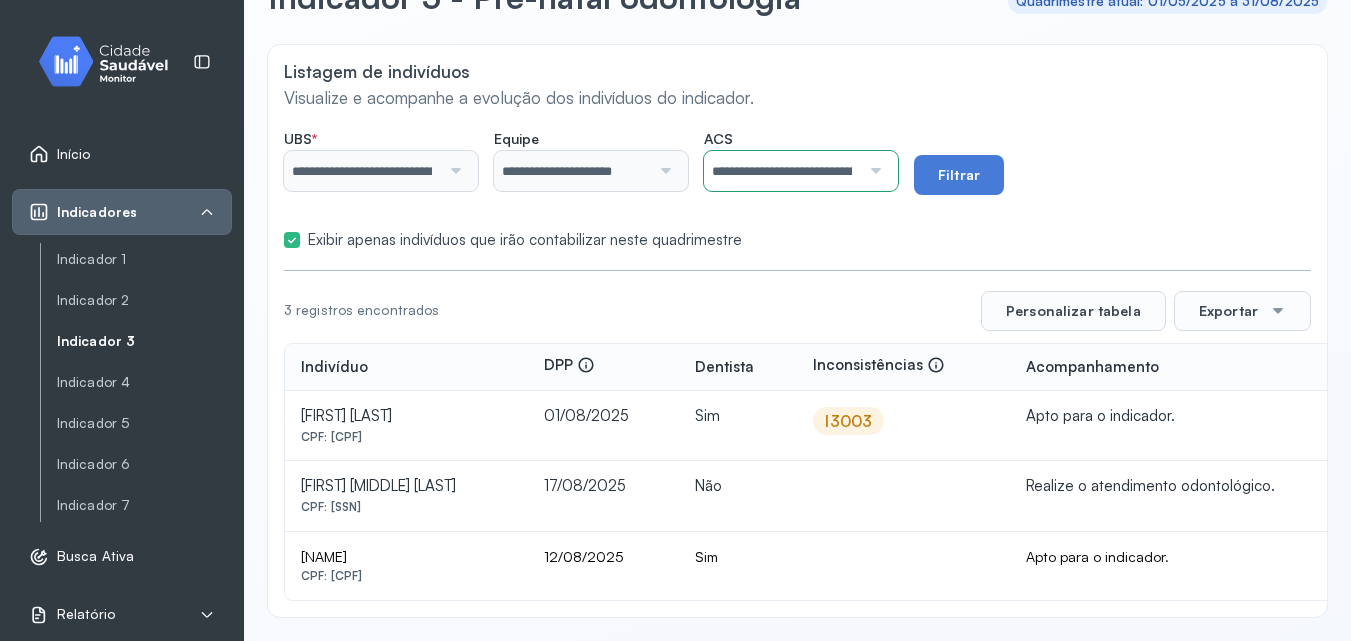 click on "I3003" at bounding box center [848, 421] 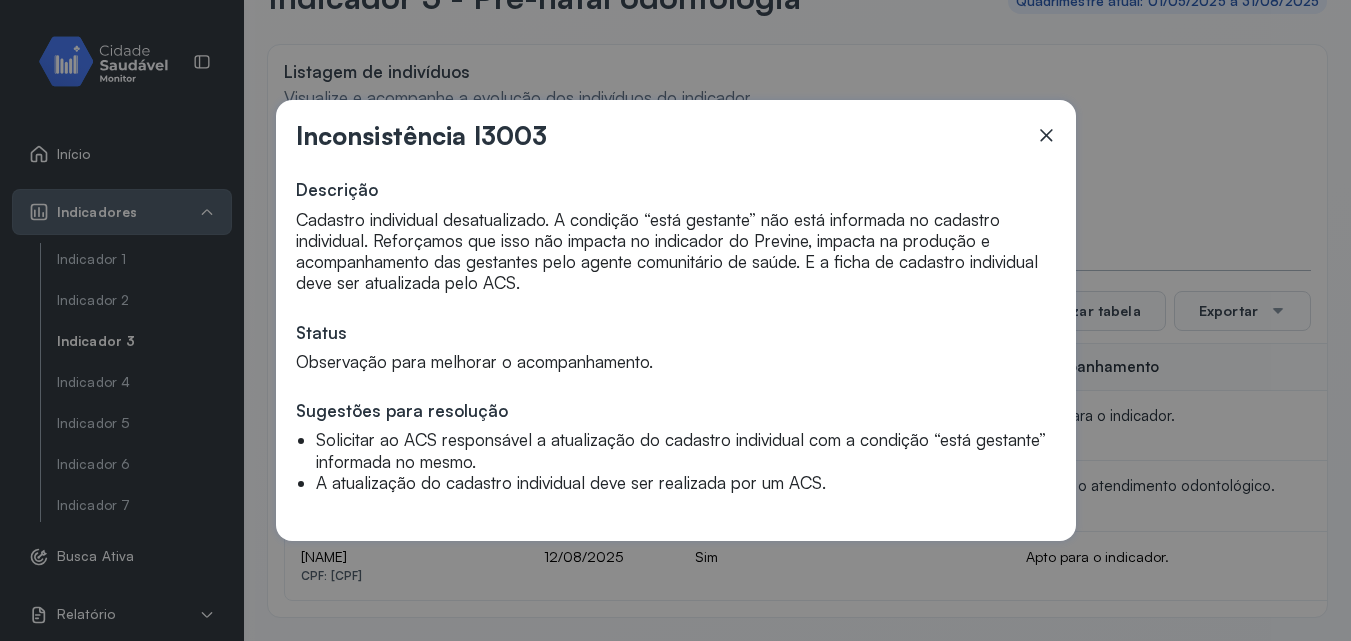 click 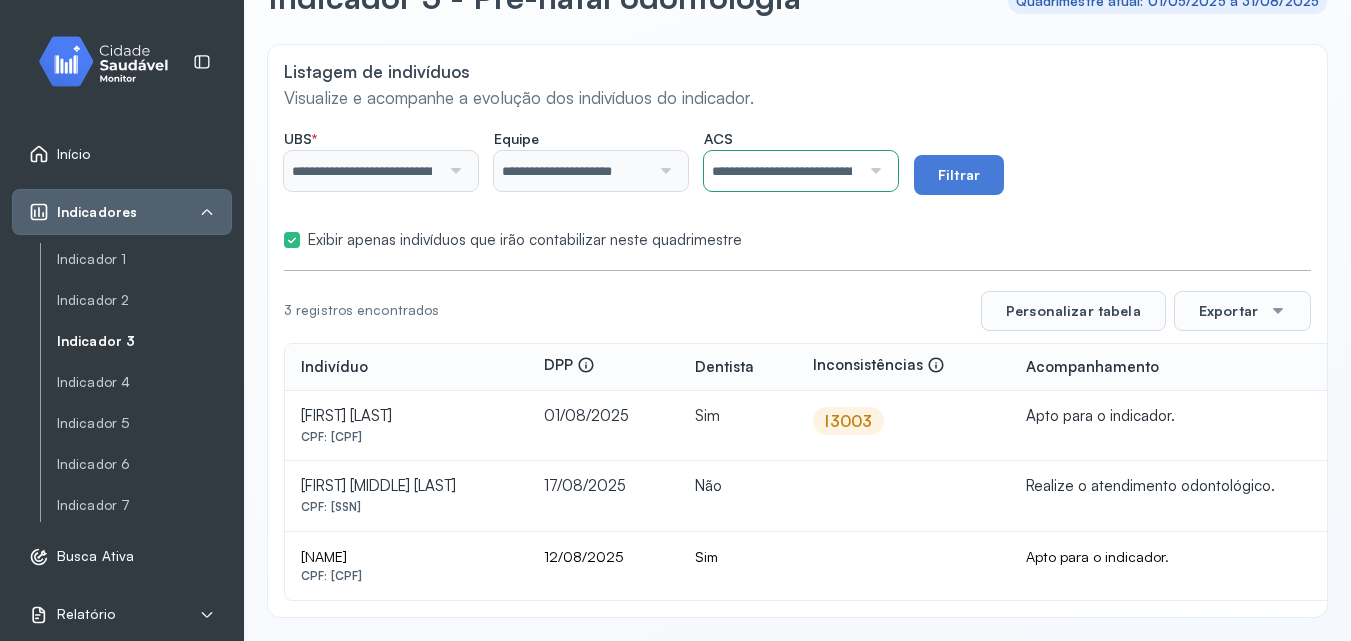 scroll, scrollTop: 73, scrollLeft: 0, axis: vertical 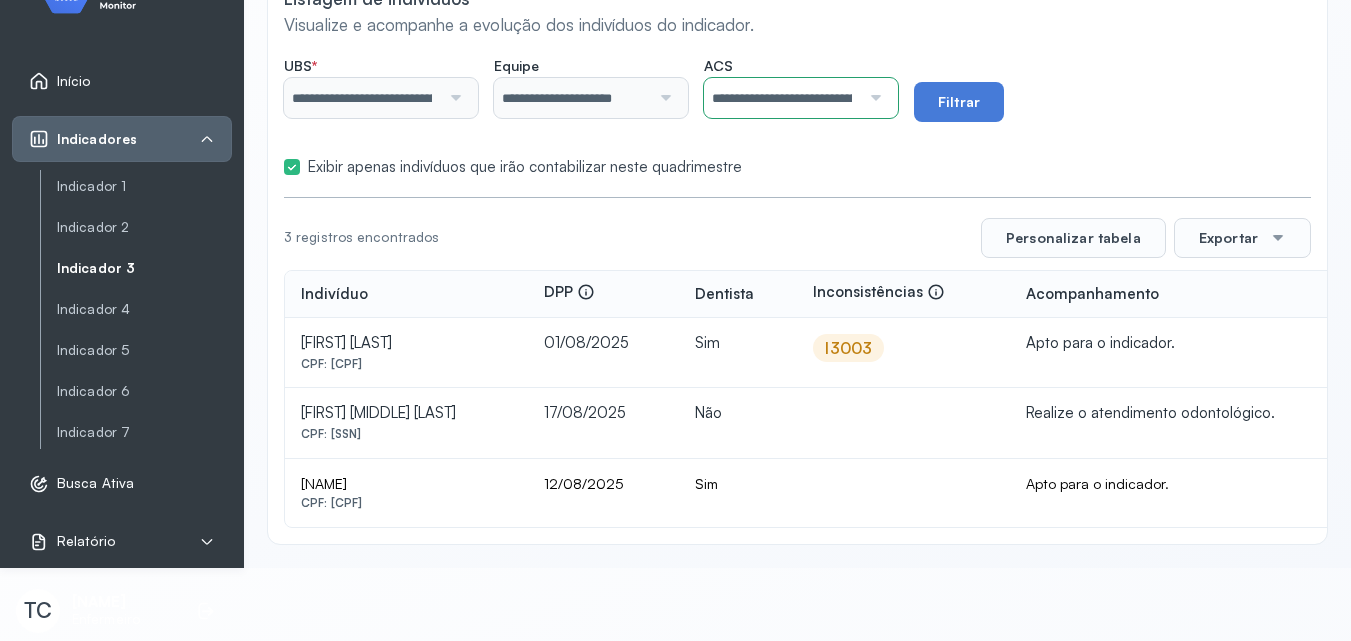 click at bounding box center (873, 98) 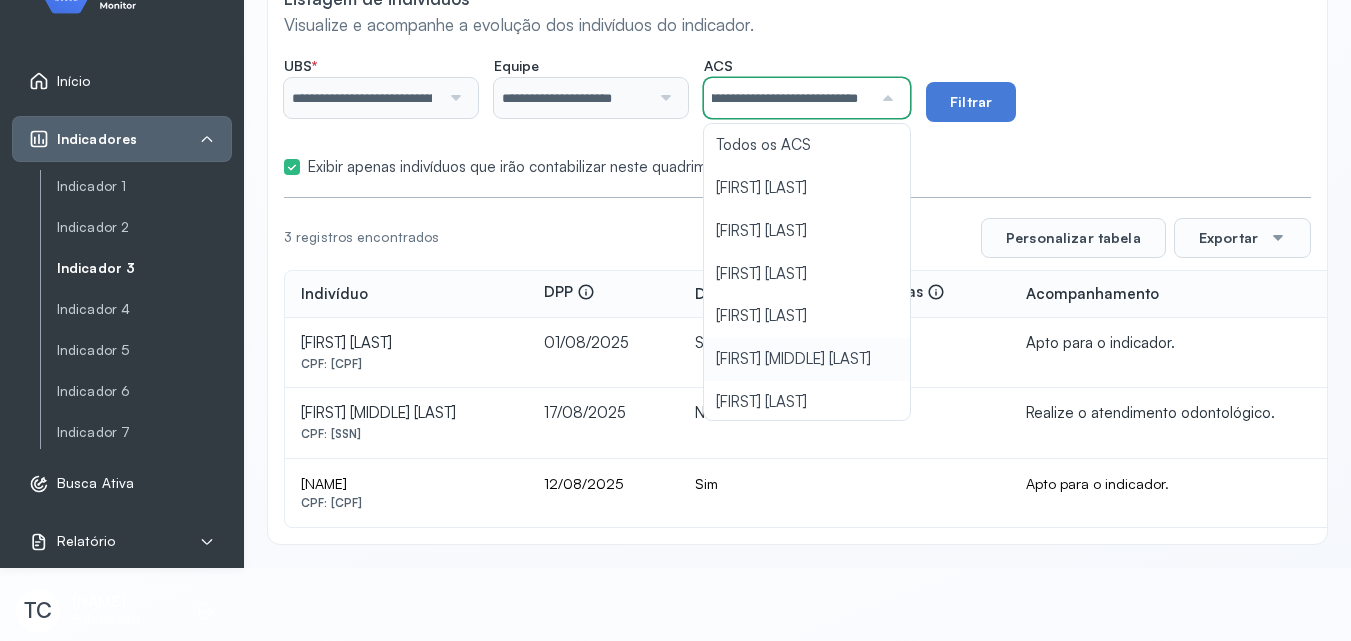 click on "CPF: [SSN] 01/08/2025 Sim I3003 Apto para o indicador. [FIRST] [LAST] CPF: [SSN] 17/08/2025 Não Realize o atendimento odontológico. [FIRST] [LAST] CPF: [SSN] 12/08/2025 Sim Apto para o indicador." 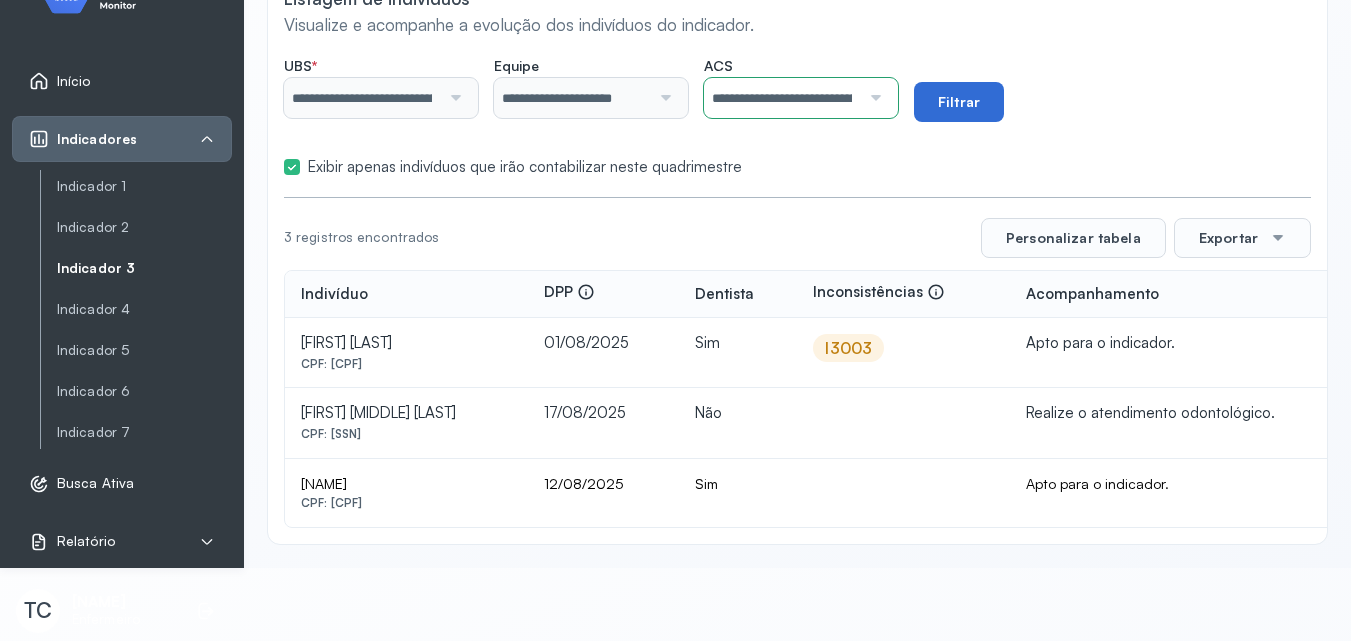click on "Filtrar" at bounding box center [959, 102] 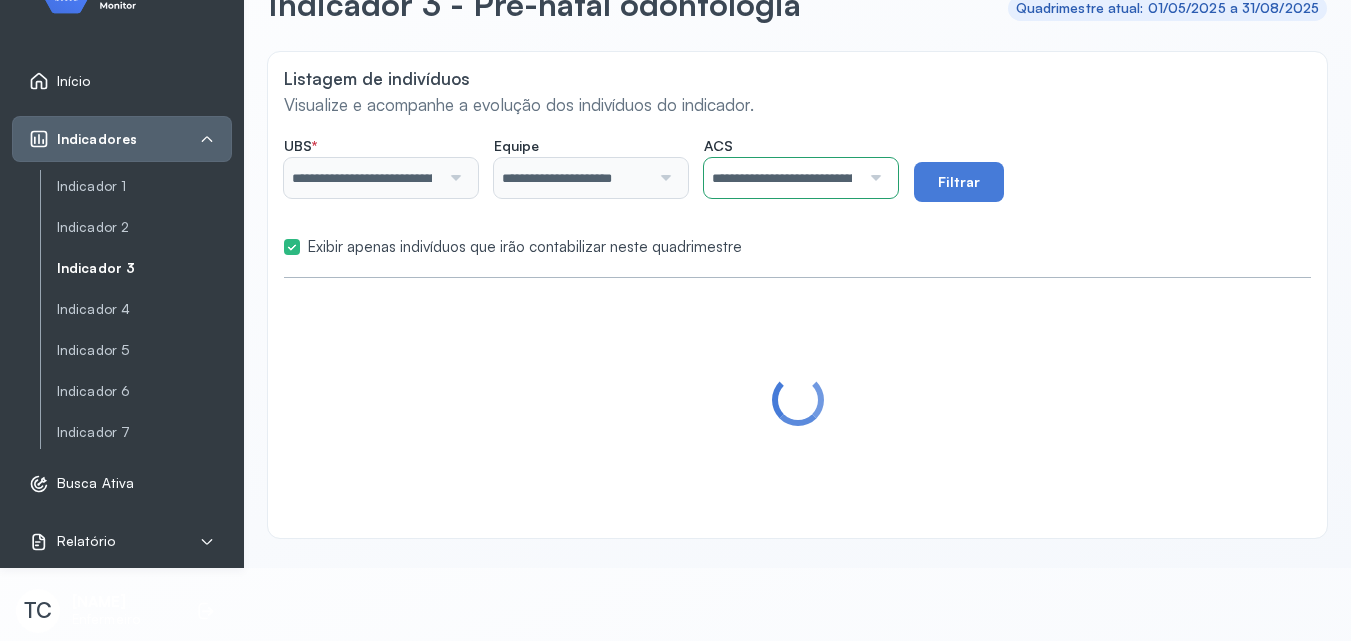 scroll, scrollTop: 57, scrollLeft: 0, axis: vertical 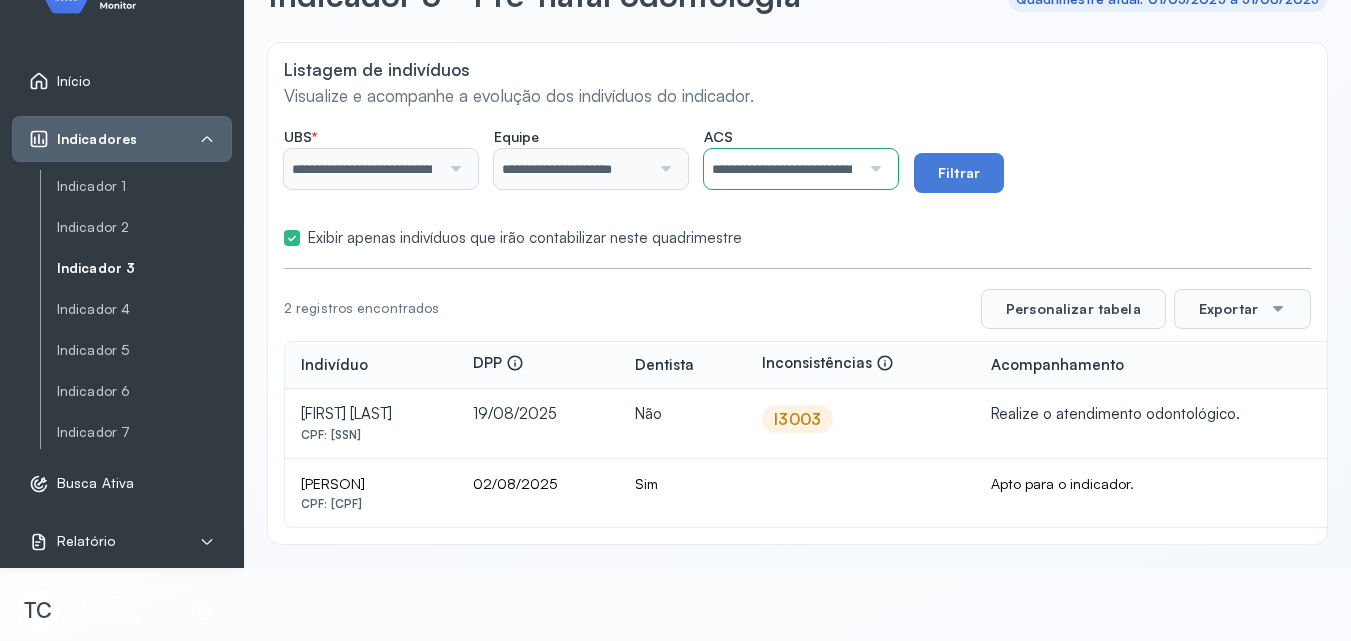 click at bounding box center (873, 169) 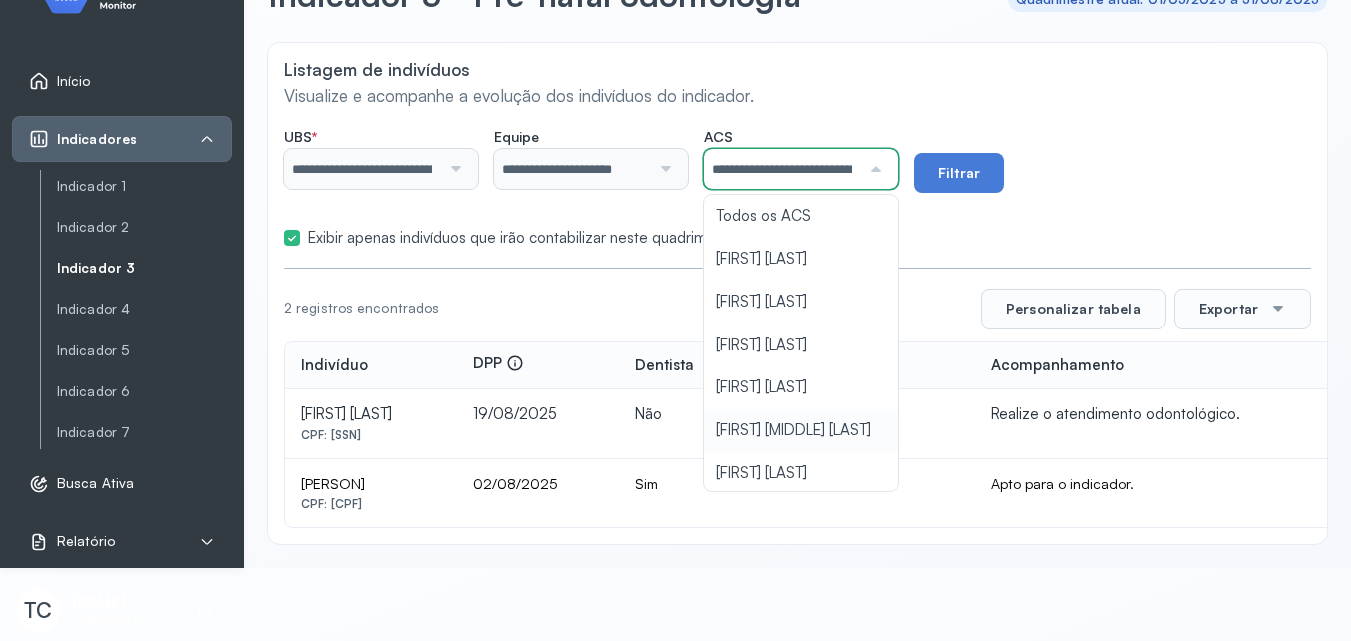 scroll, scrollTop: 0, scrollLeft: 96, axis: horizontal 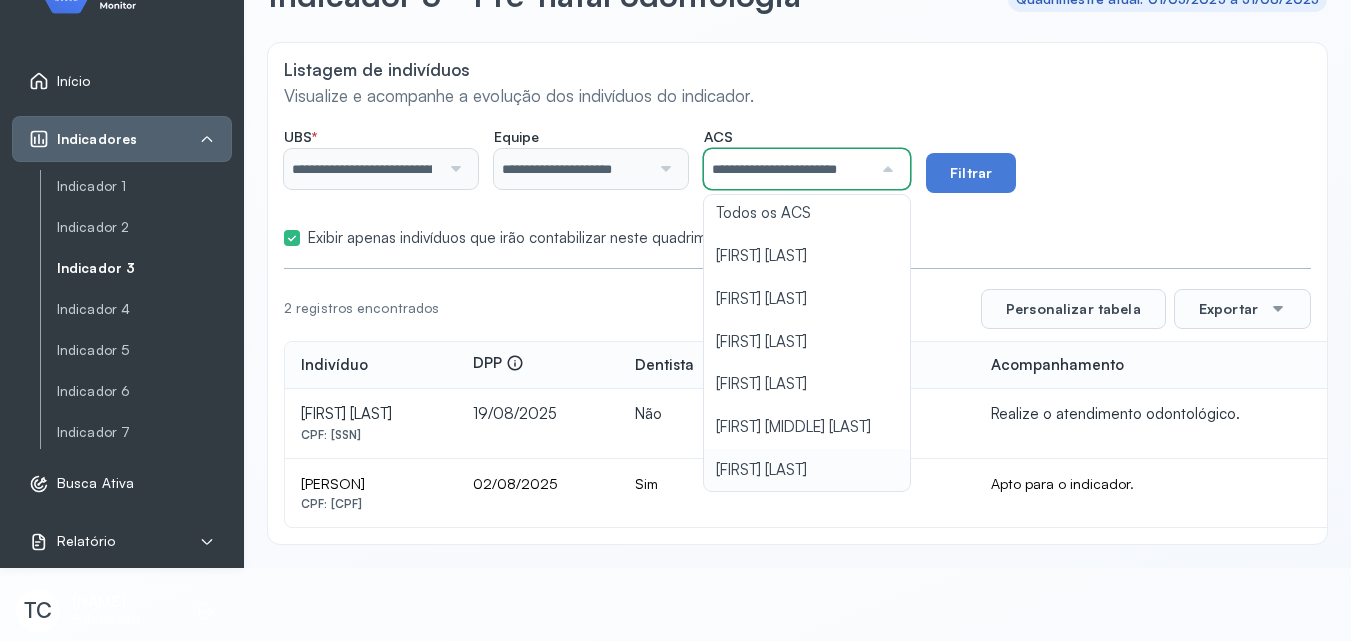 click on "**********" 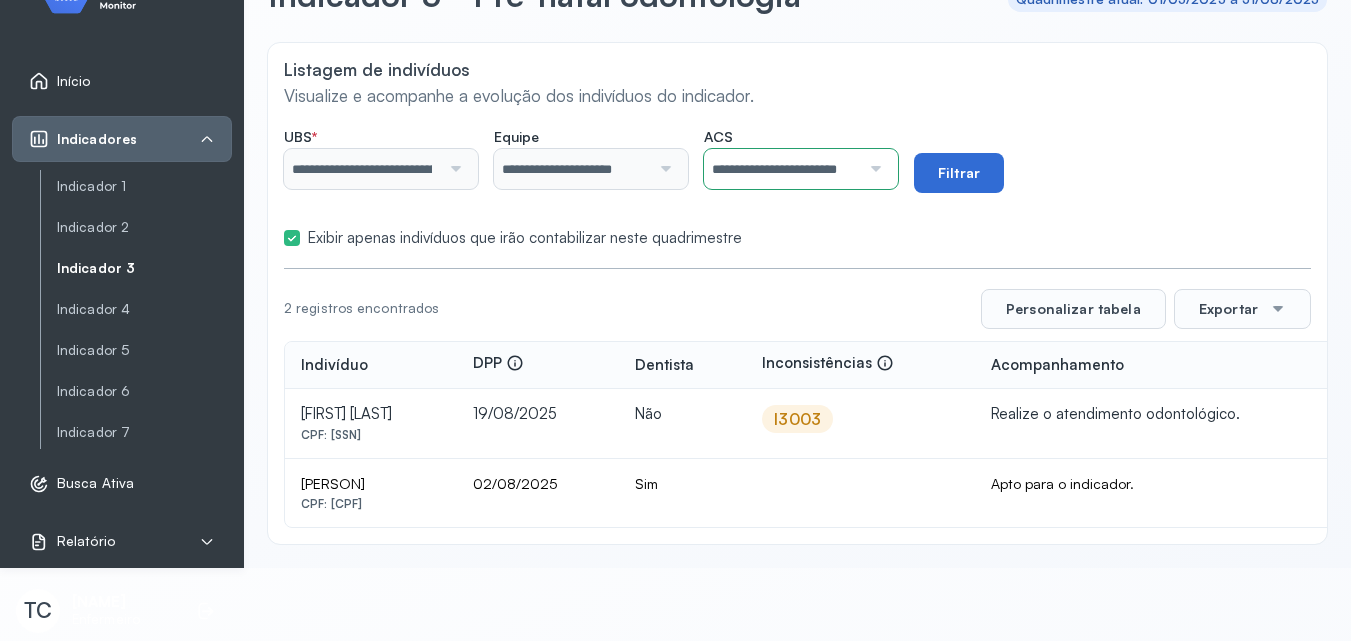 click on "Filtrar" at bounding box center (959, 173) 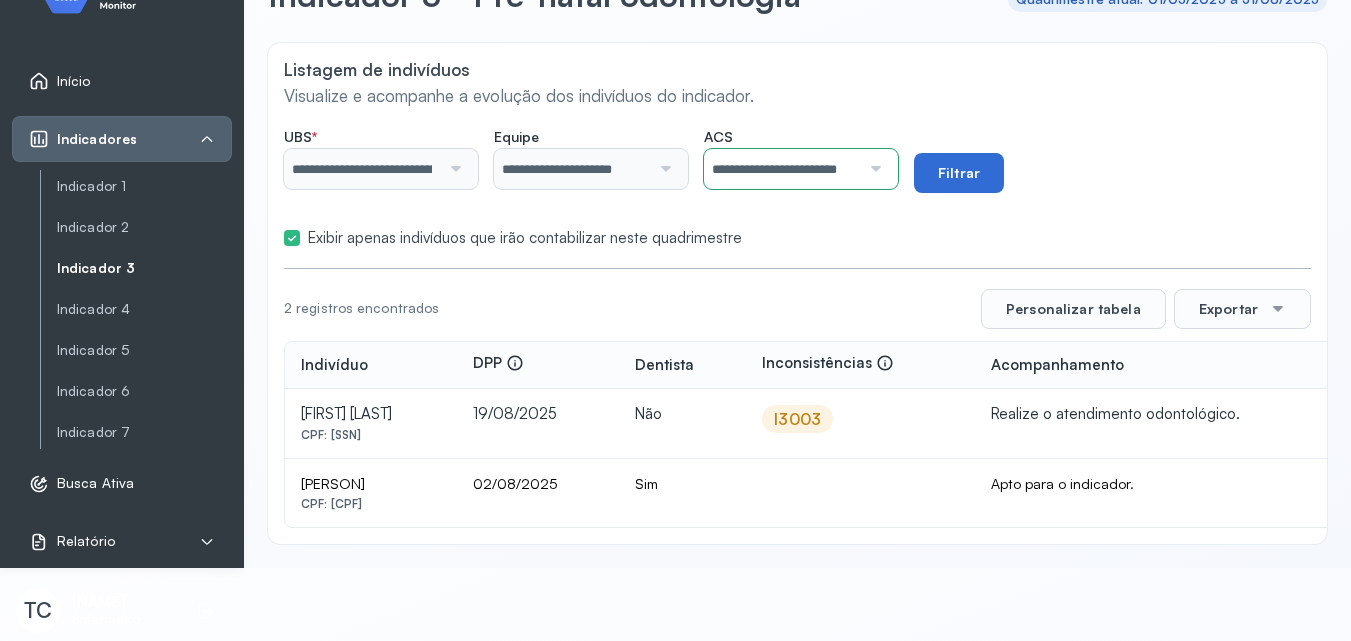scroll, scrollTop: 48, scrollLeft: 0, axis: vertical 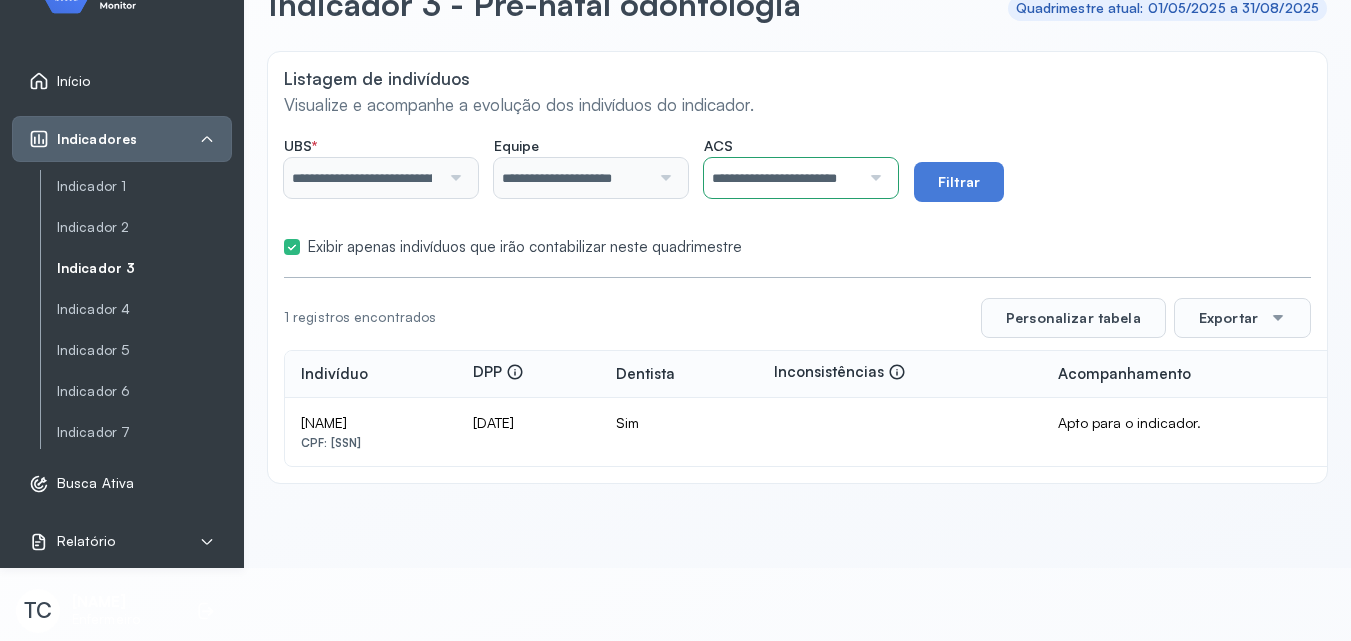 click on "ACS" 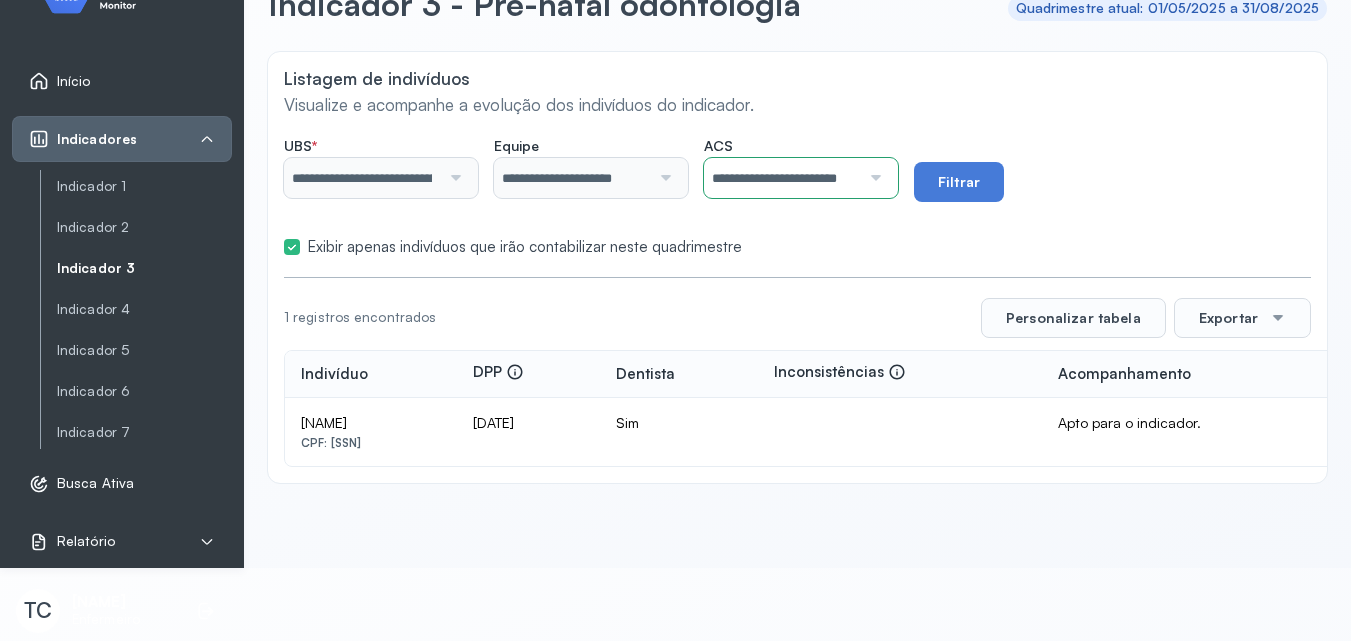 scroll, scrollTop: 0, scrollLeft: 50, axis: horizontal 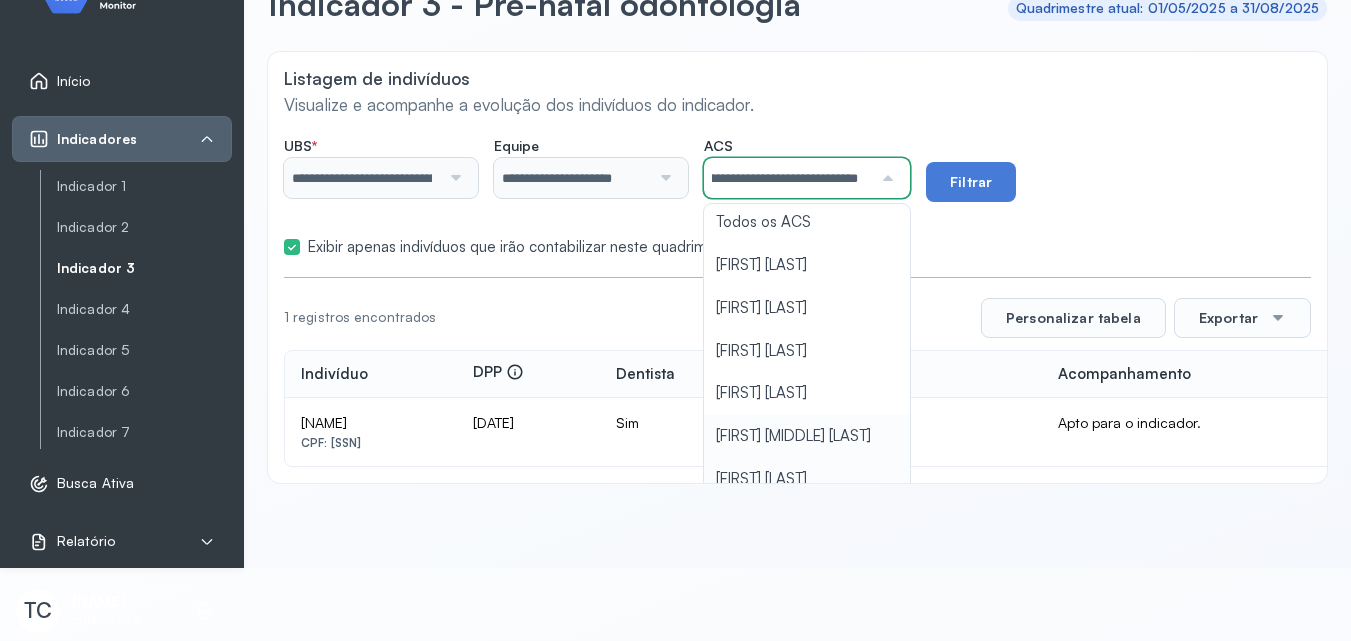 click on "**********" 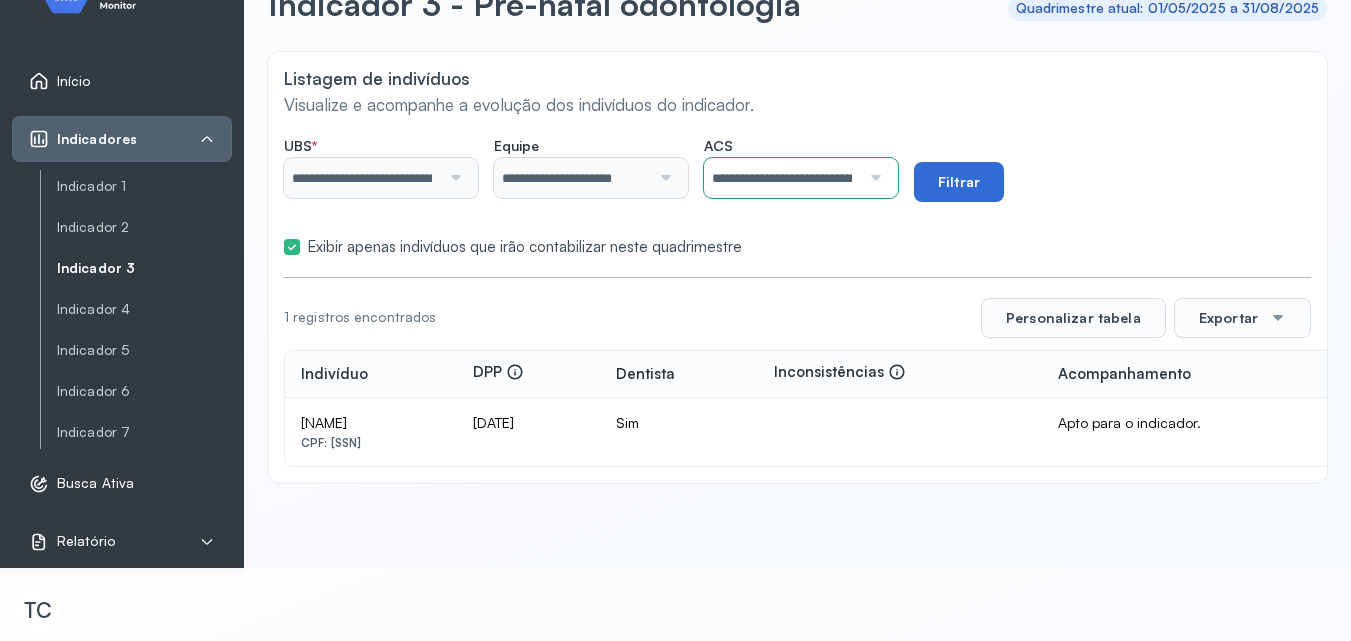click on "Filtrar" at bounding box center (959, 182) 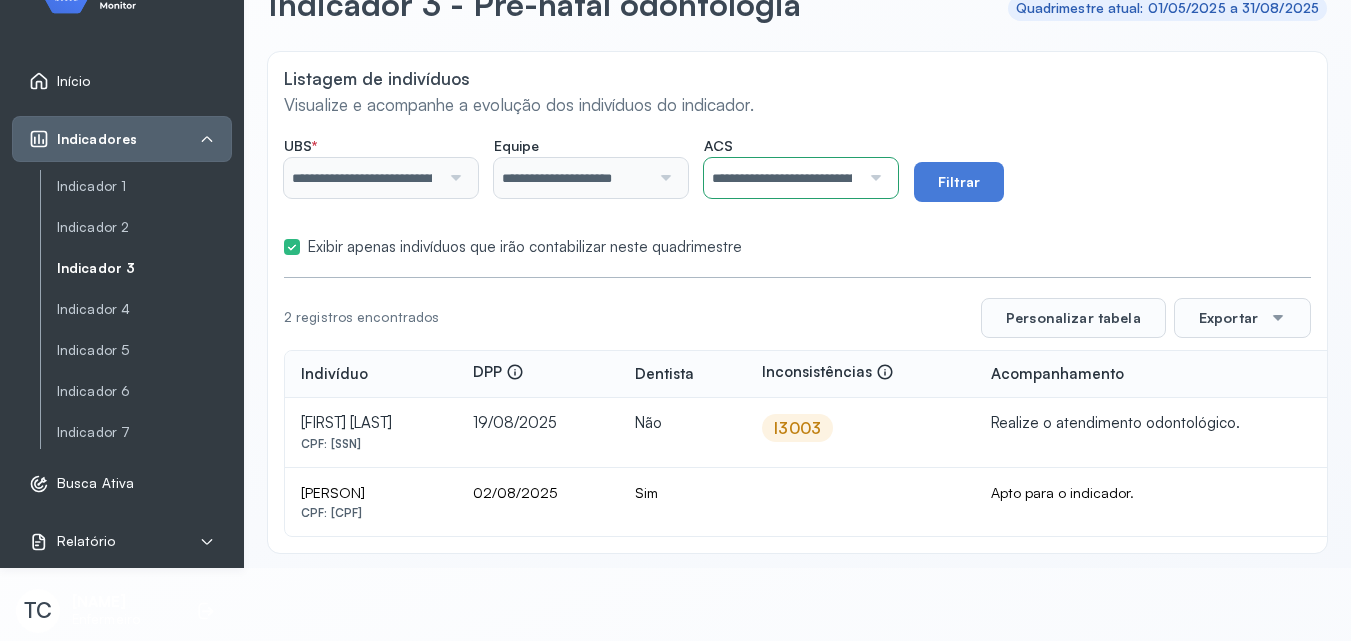 click on "I3003" at bounding box center [797, 428] 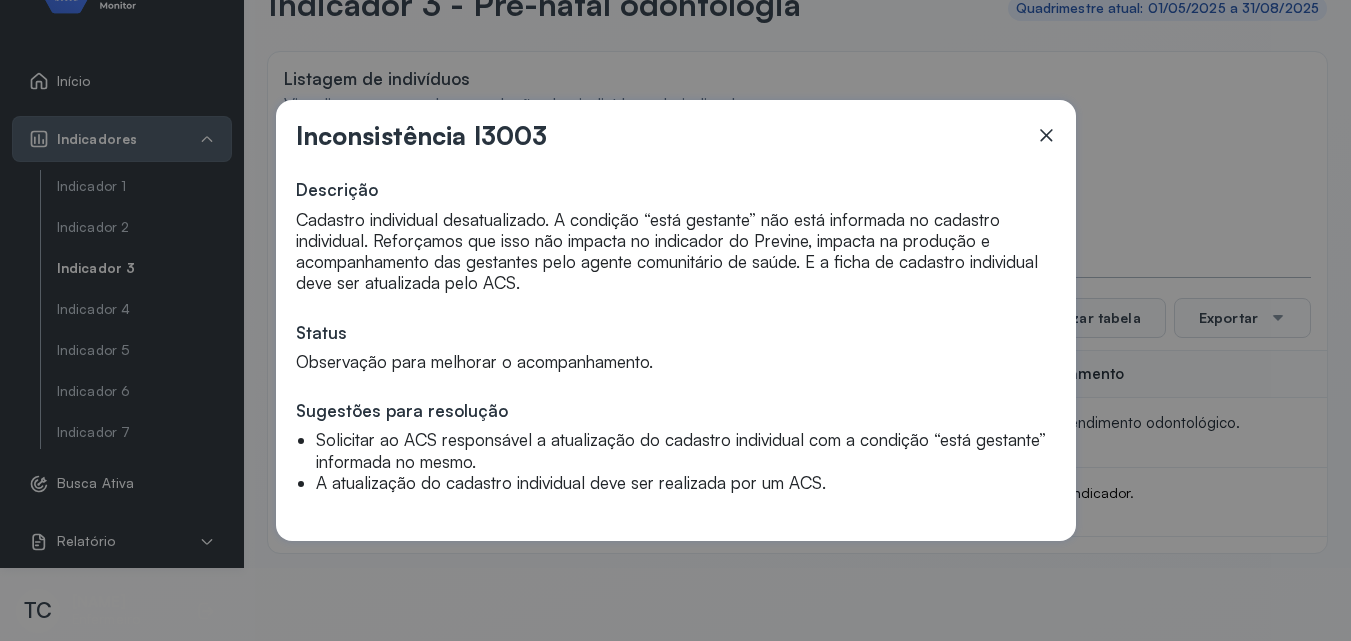click on "Inconsistência I3003  Descrição   Cadastro individual desatualizado. A condição “está gestante” não está informada no cadastro individual. Reforçamos que isso não impacta no indicador do Previne, impacta na produção e acompanhamento das gestantes pelo agente comunitário de saúde. E a ficha de cadastro individual deve ser atualizada pelo ACS.  Status   Observação para melhorar o acompanhamento.  Sugestões para resolução  Solicitar ao ACS responsável a atualização do cadastro individual com a condição “está gestante” informada no mesmo. A atualização do cadastro individual deve ser realizada por um ACS." 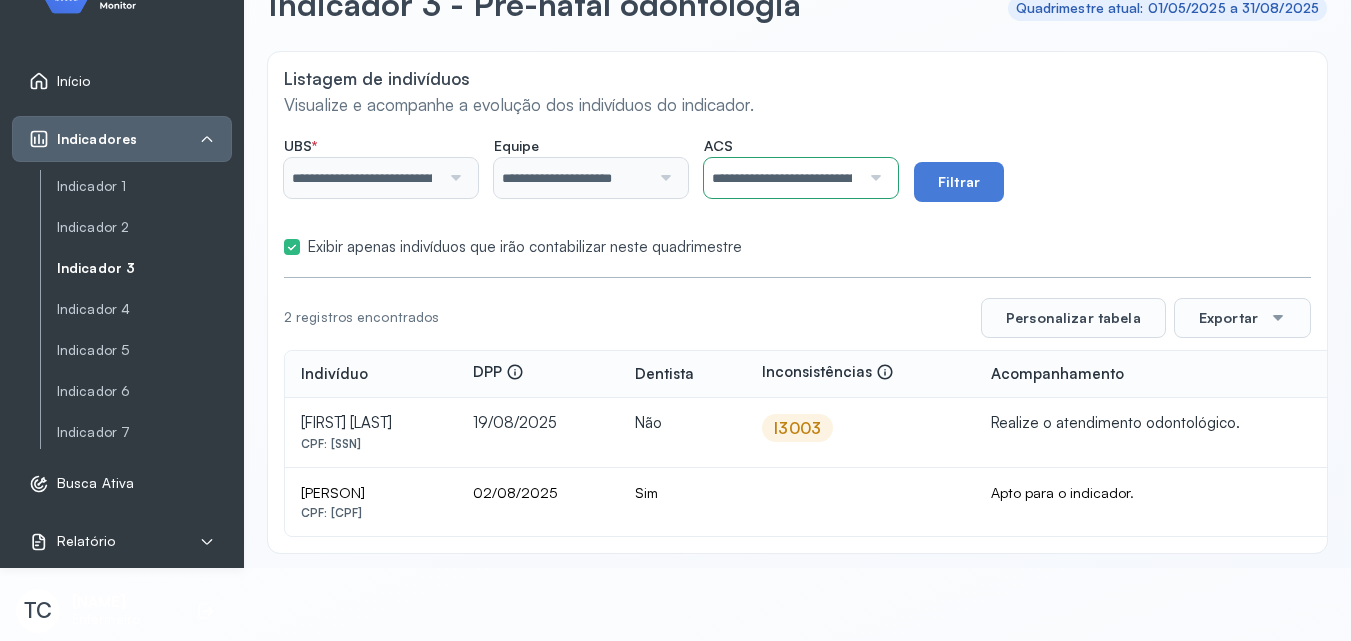 click at bounding box center [873, 178] 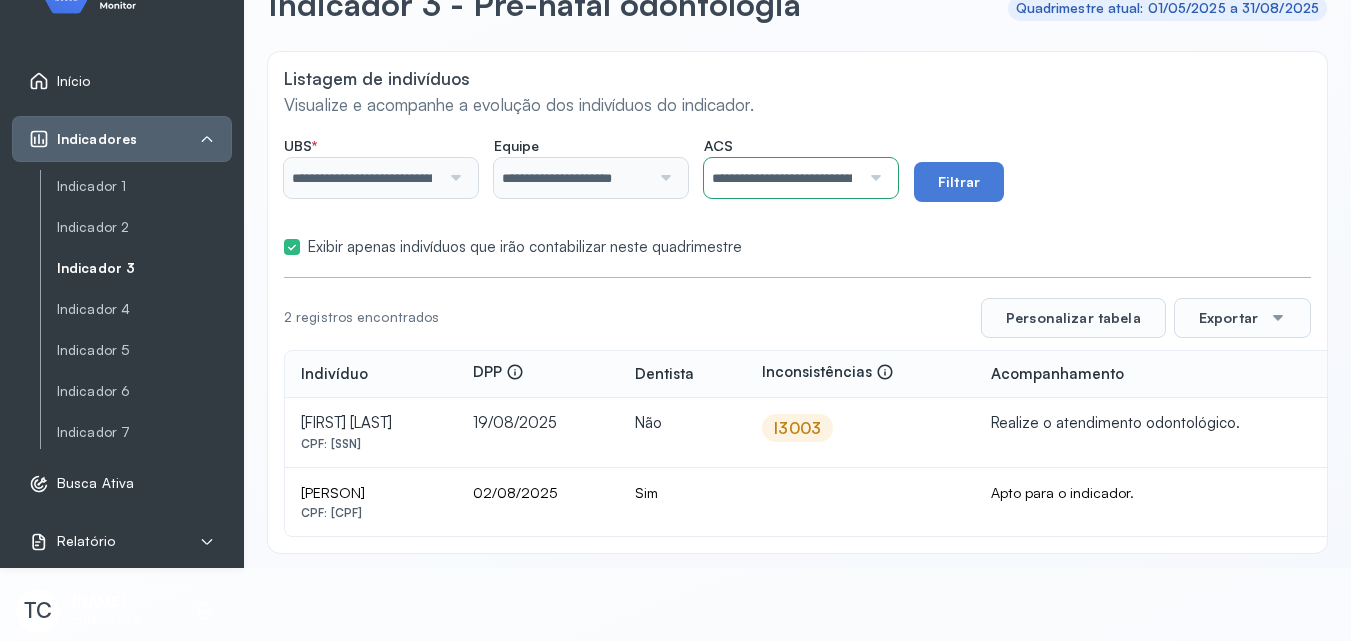 scroll, scrollTop: 0, scrollLeft: 96, axis: horizontal 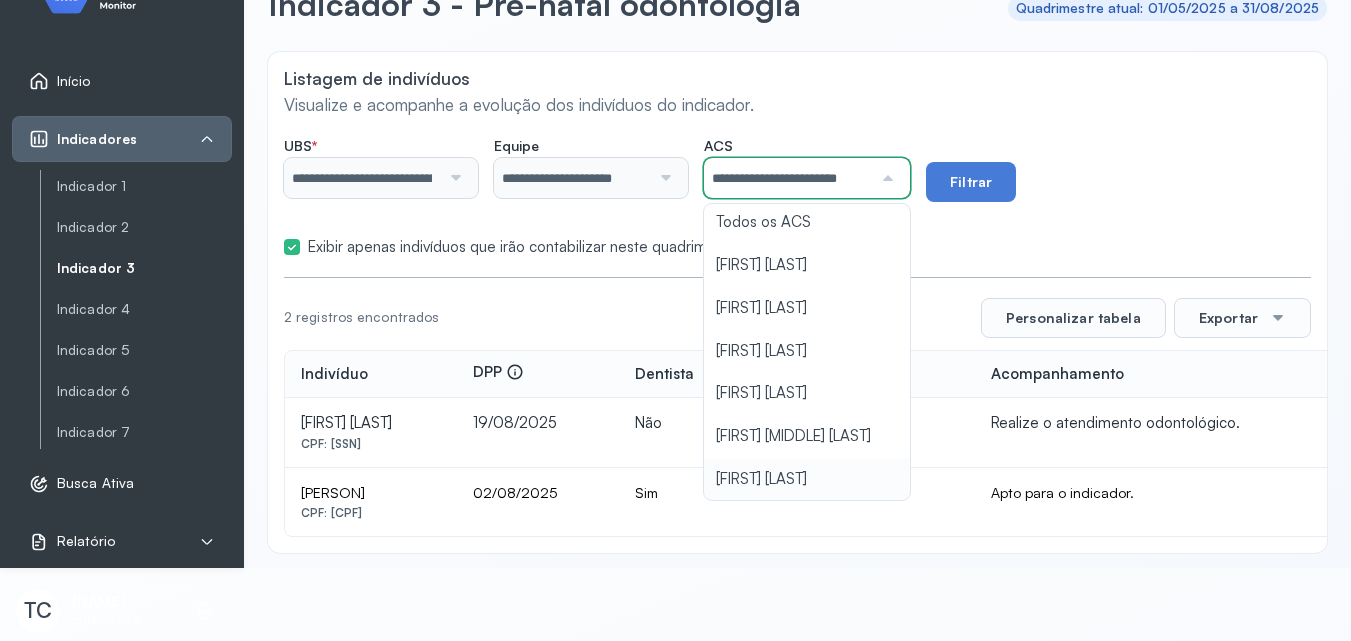 click on "**********" 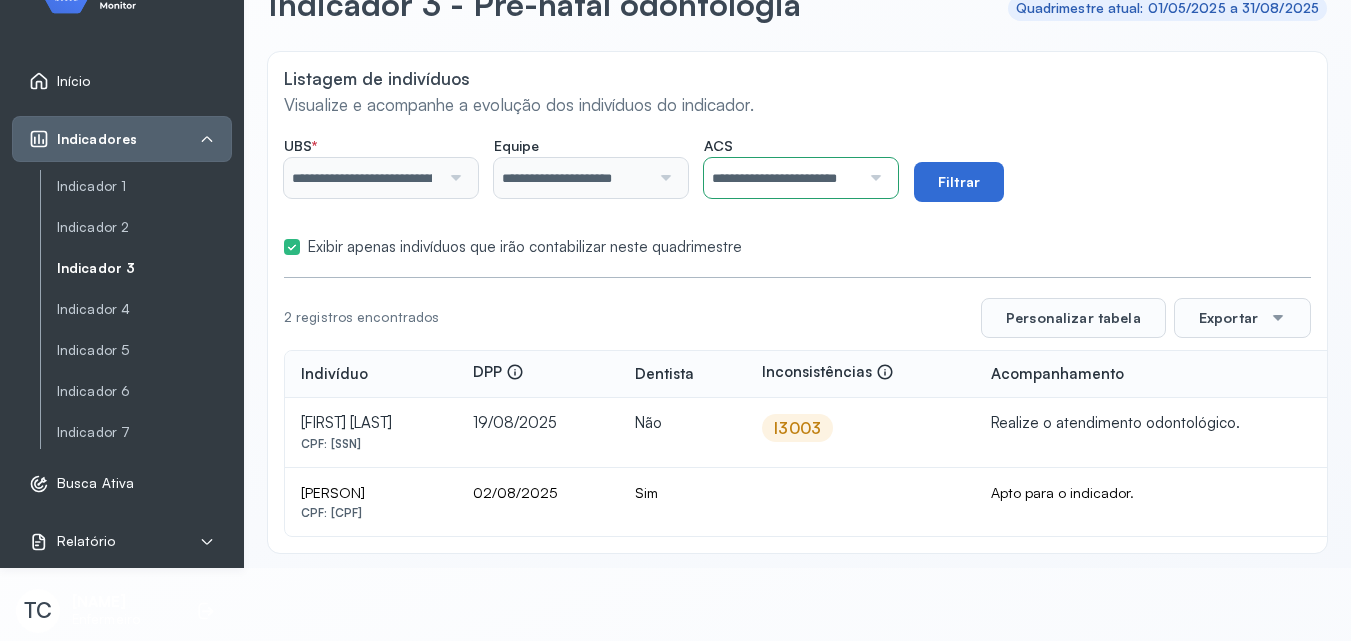 click on "Filtrar" at bounding box center (959, 182) 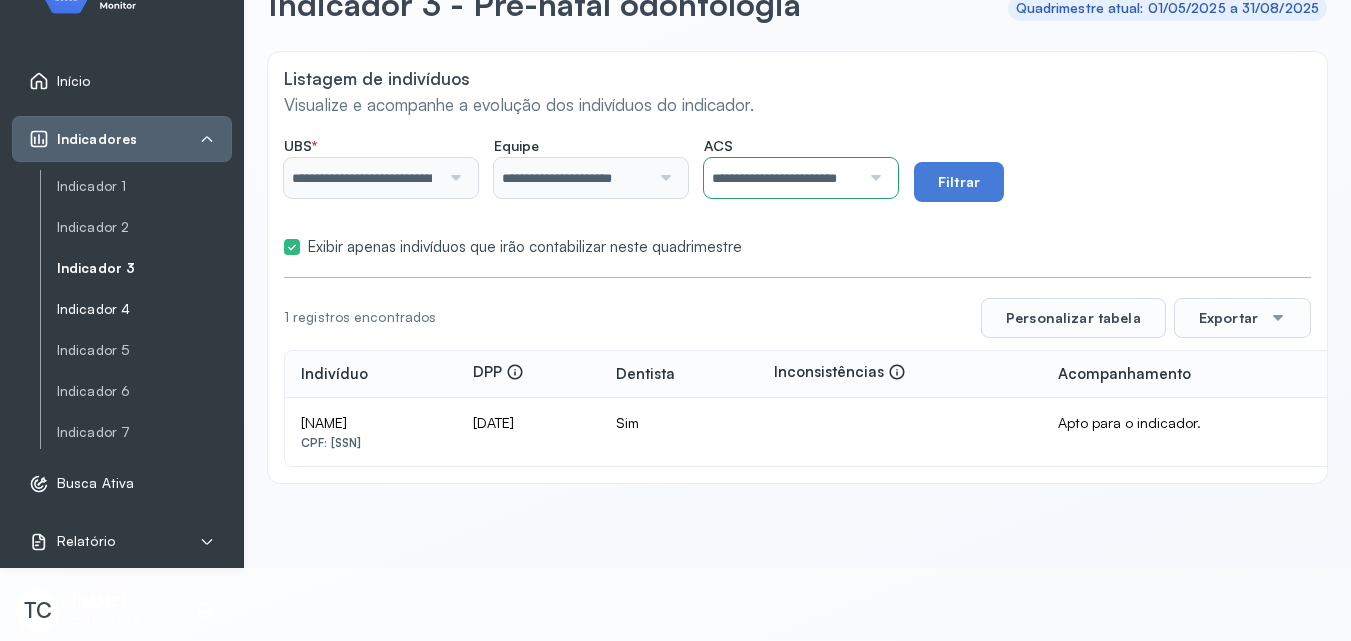 click on "Indicador 4" at bounding box center (144, 309) 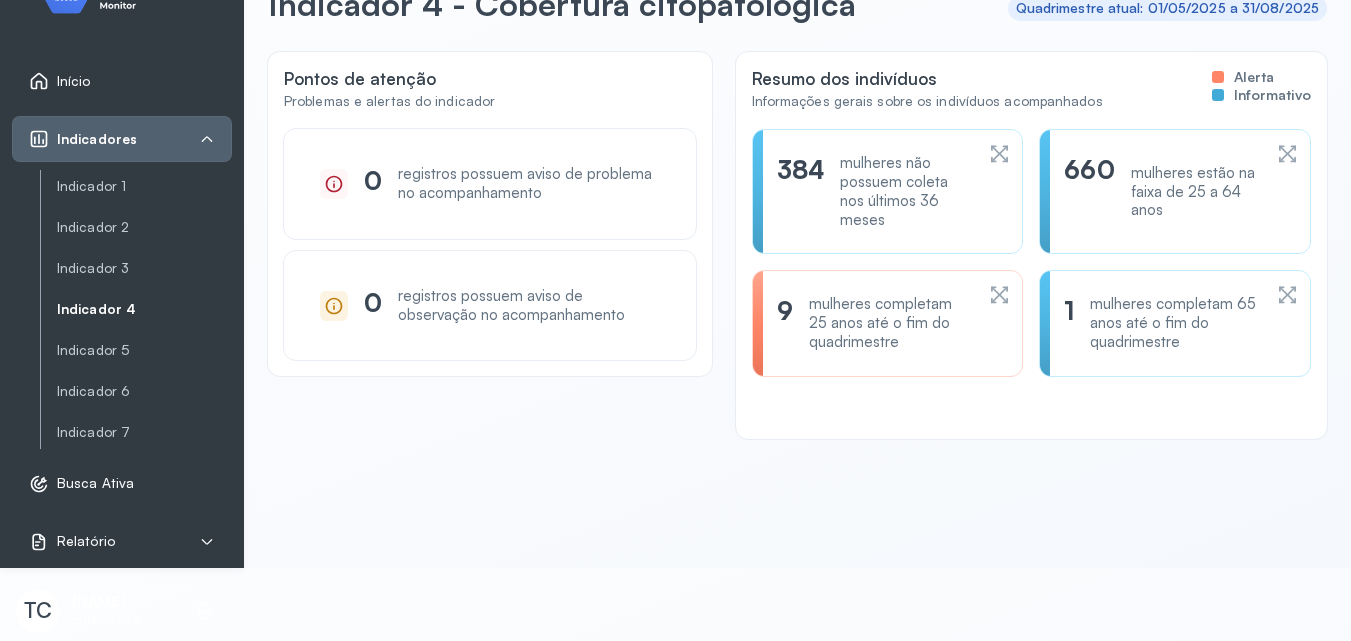 scroll, scrollTop: 0, scrollLeft: 0, axis: both 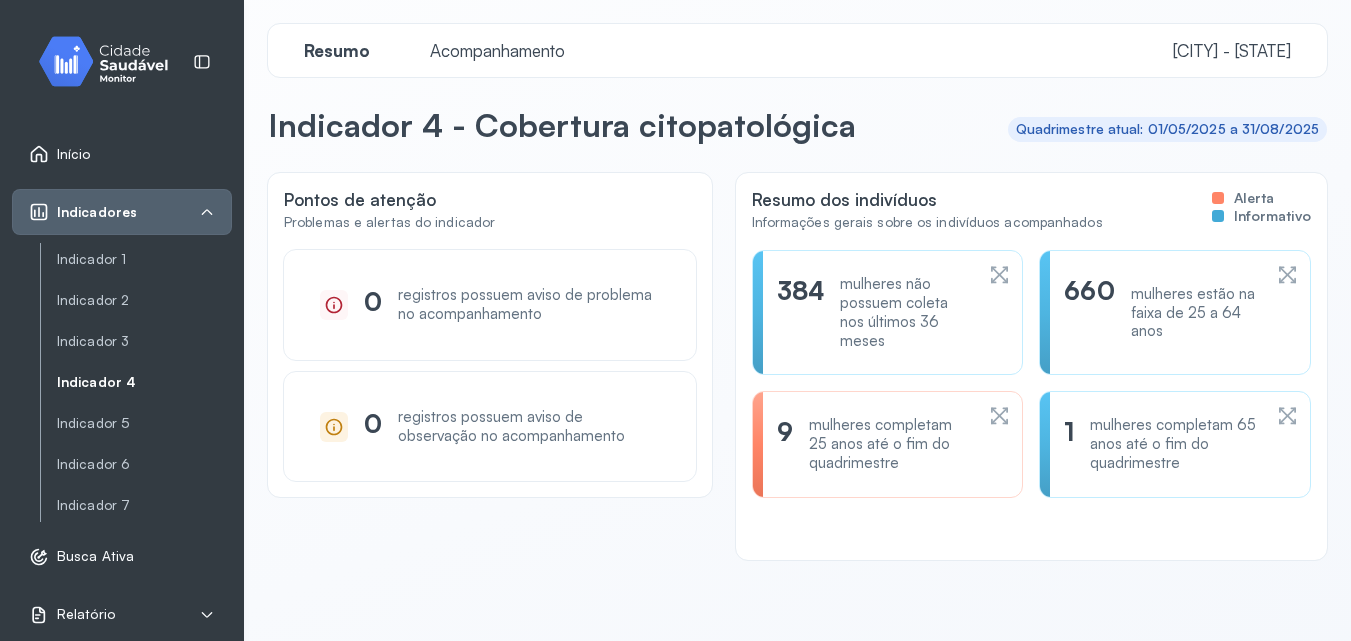 click on "Acompanhamento" at bounding box center (497, 50) 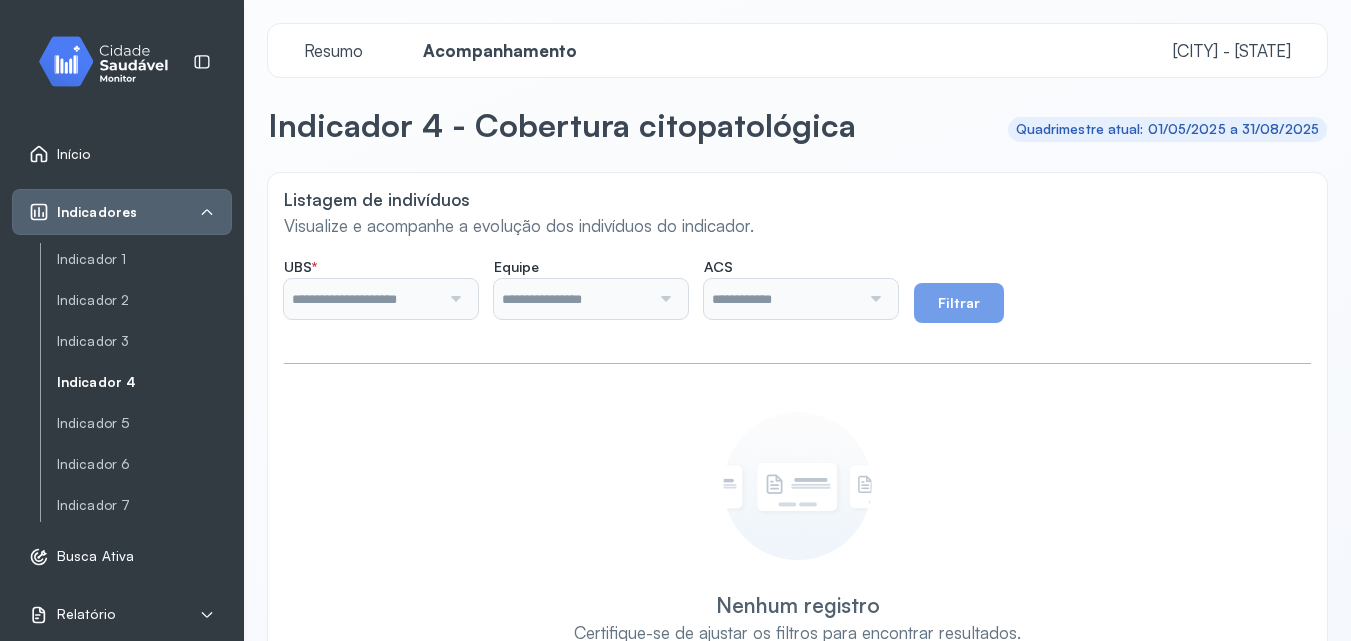 type on "**********" 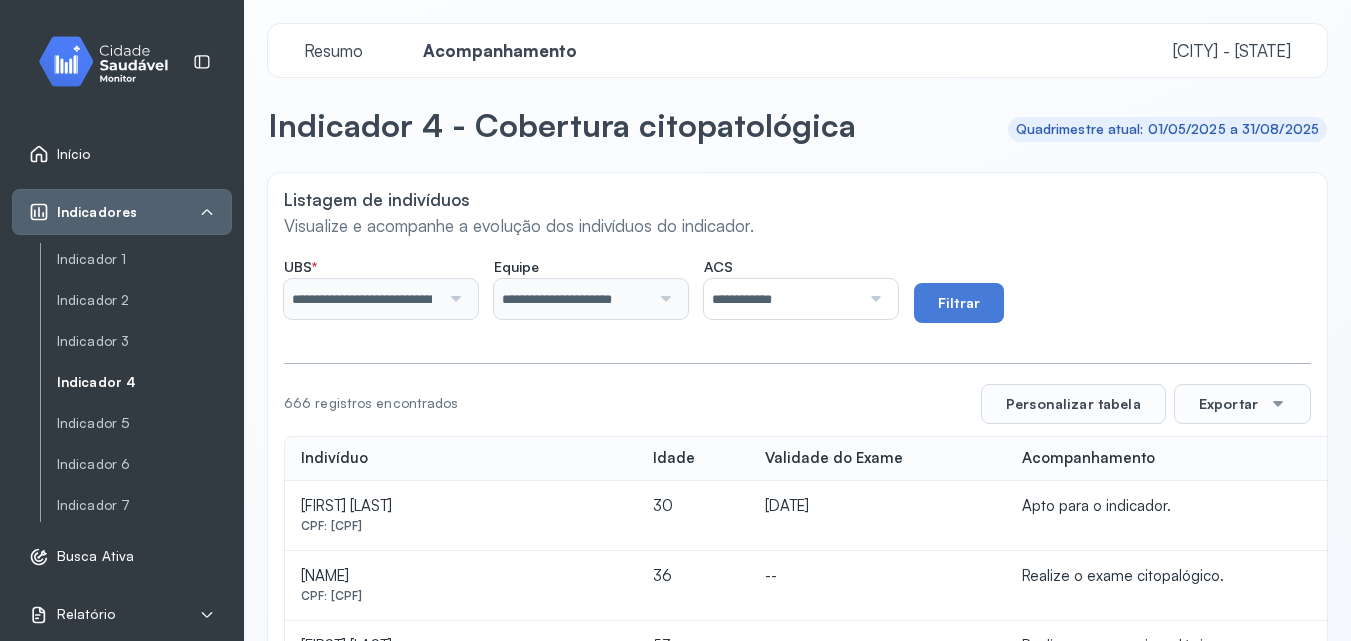 click on "**********" at bounding box center (782, 299) 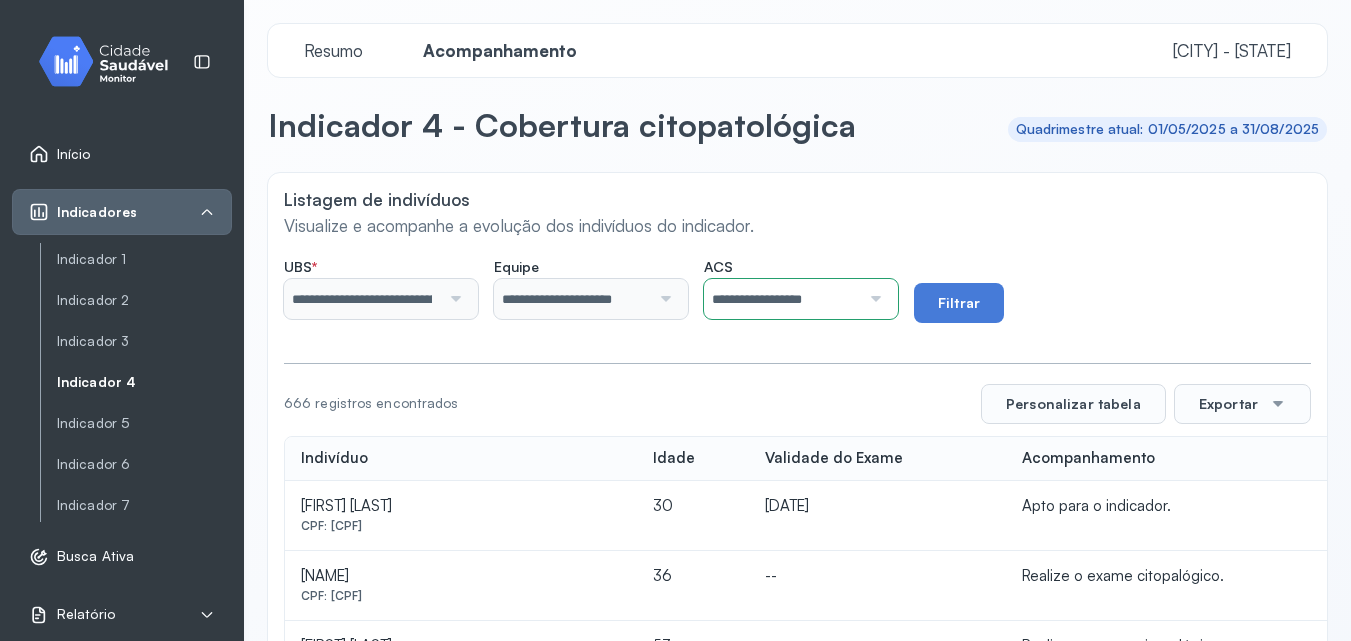 click on "**********" 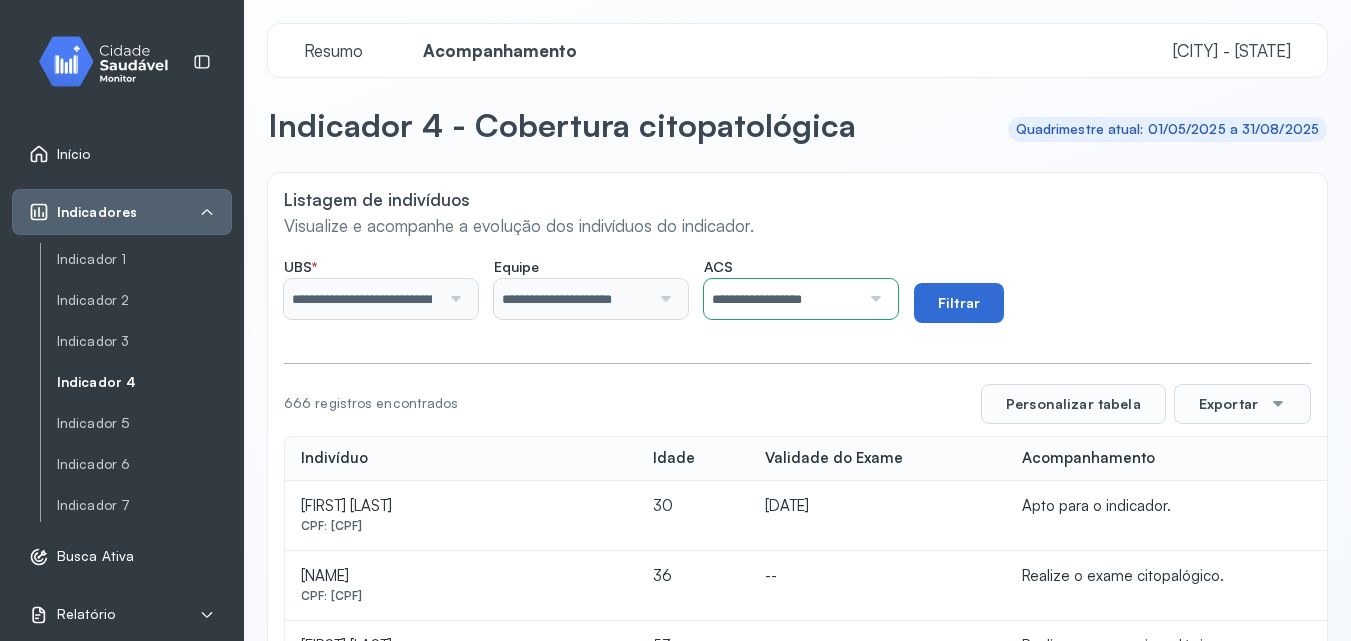 click on "Filtrar" at bounding box center (959, 303) 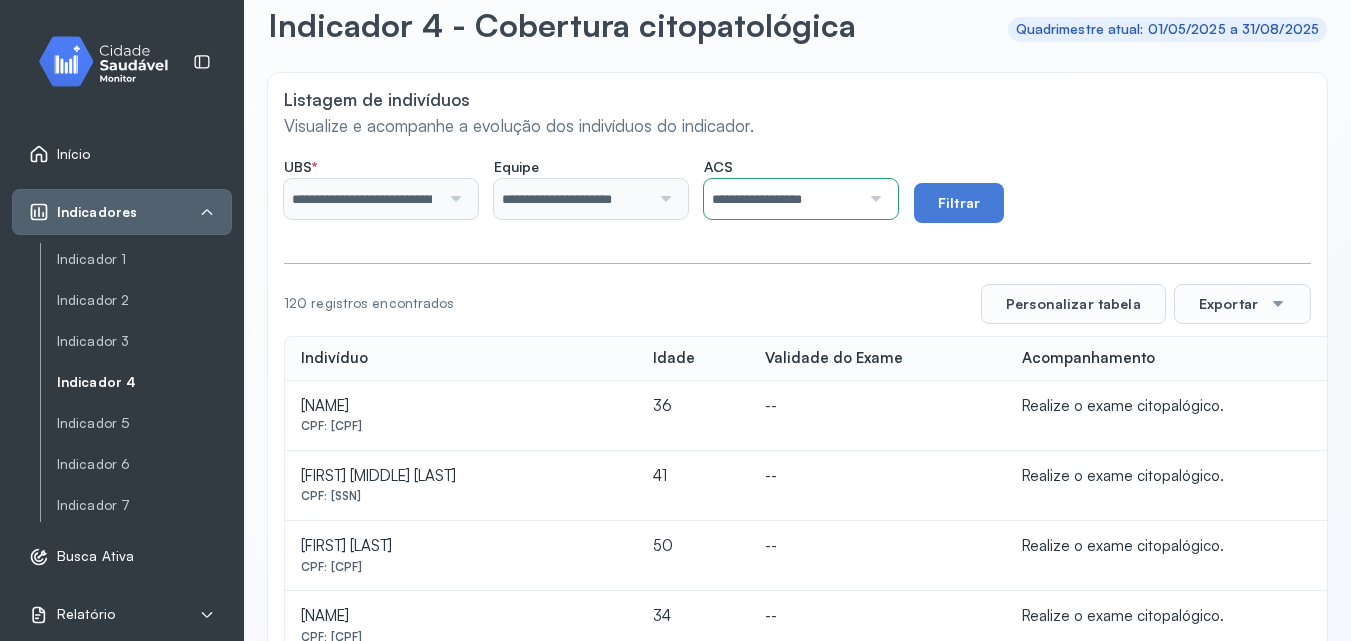 scroll, scrollTop: 200, scrollLeft: 0, axis: vertical 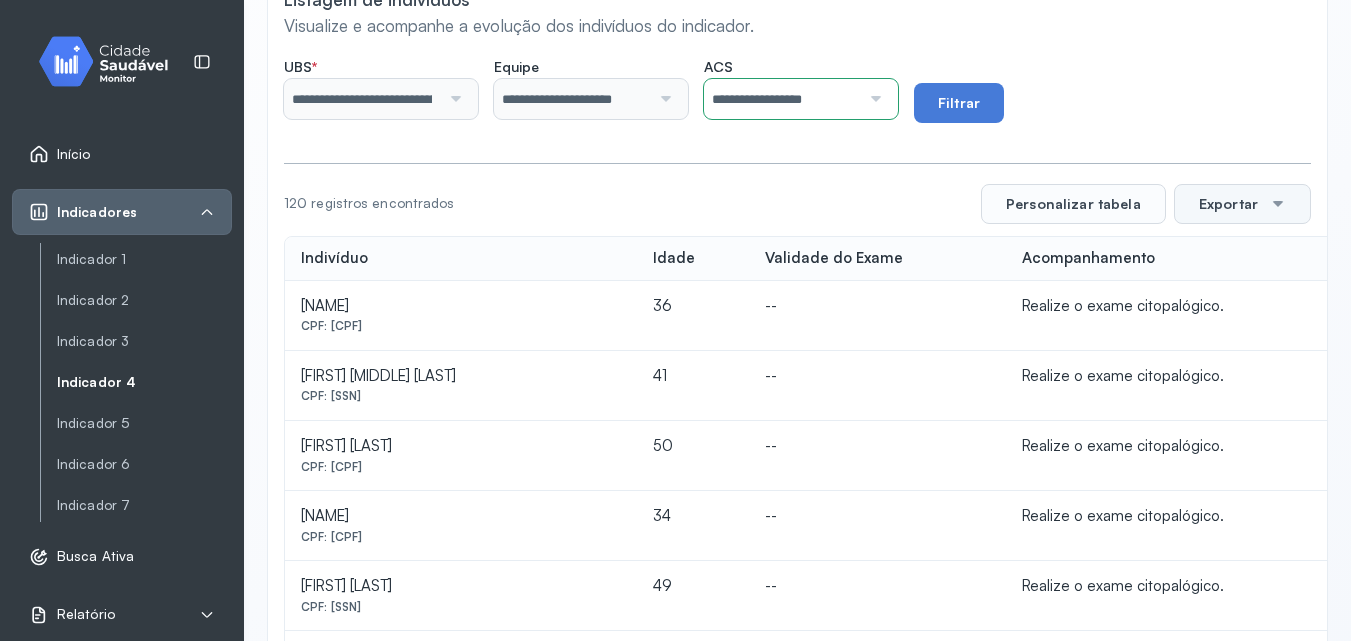 click on "Exportar" at bounding box center [1242, 204] 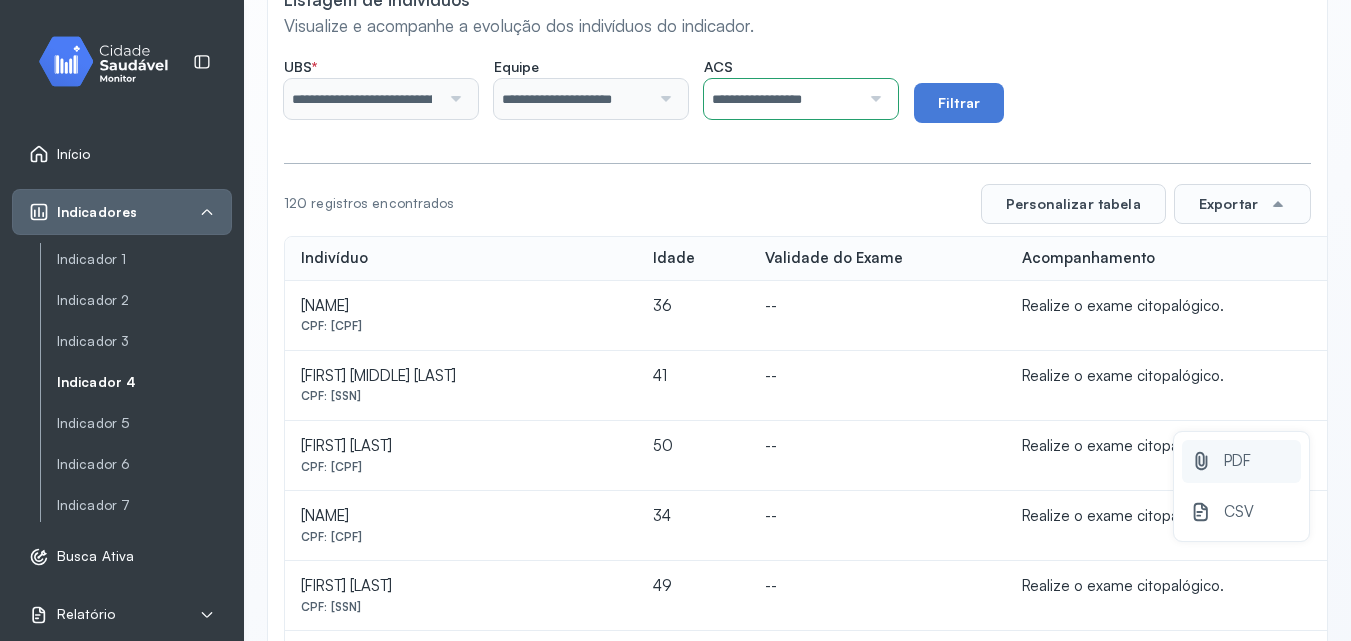 click on "PDF" at bounding box center (1237, 461) 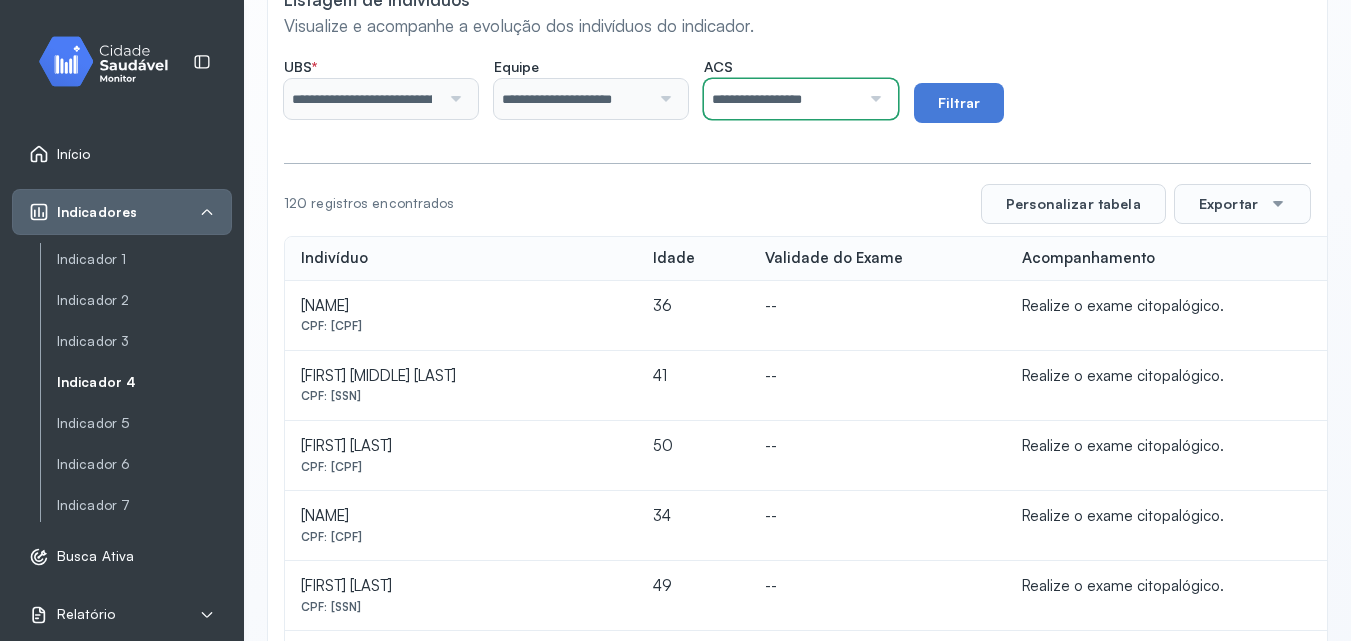 click on "**********" at bounding box center (782, 99) 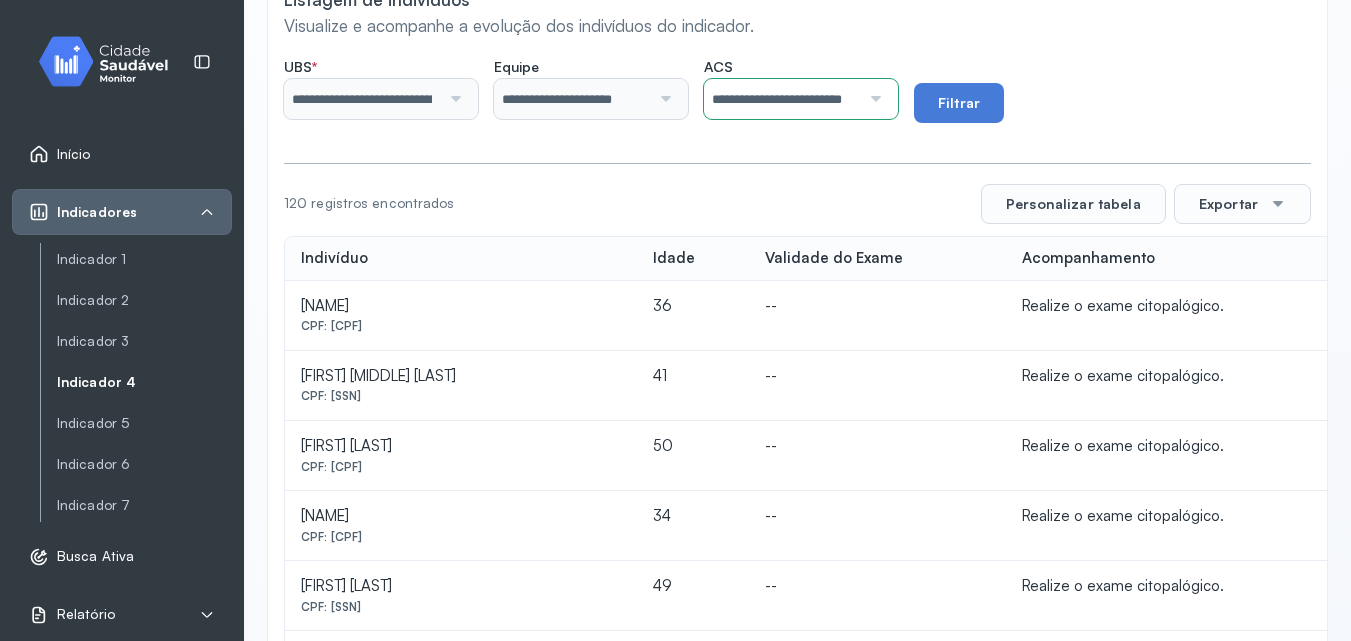click on "**********" 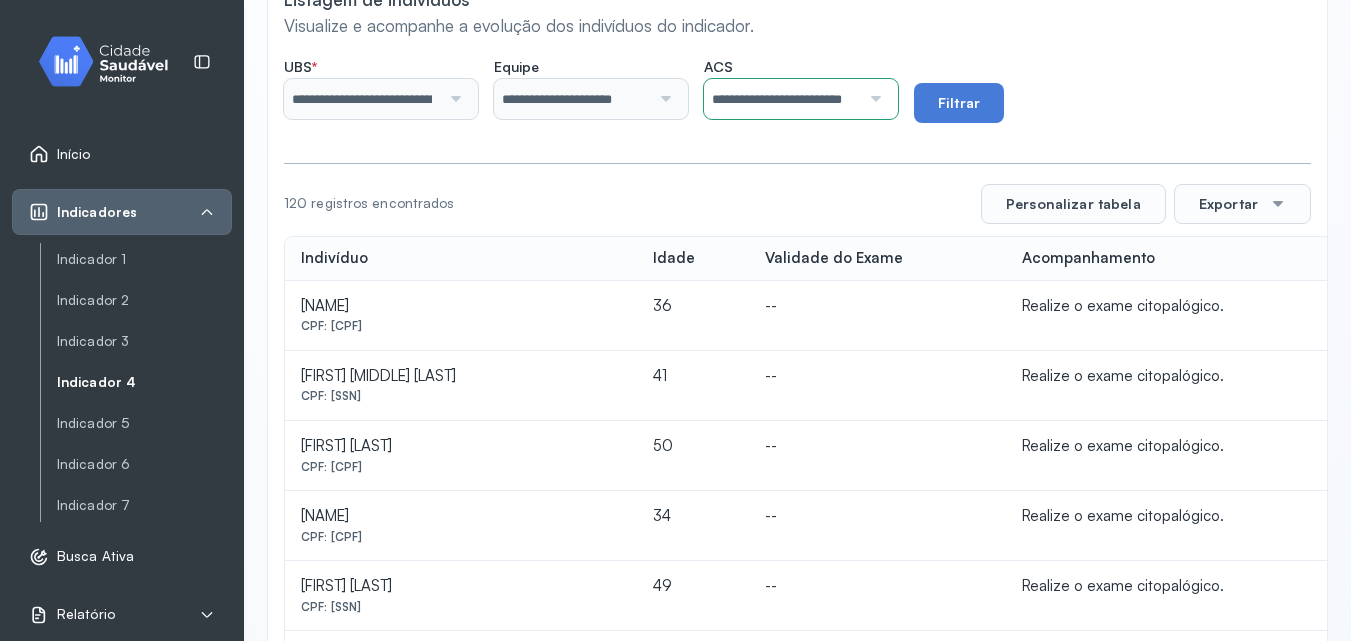 click on "Filtrar" at bounding box center [959, 103] 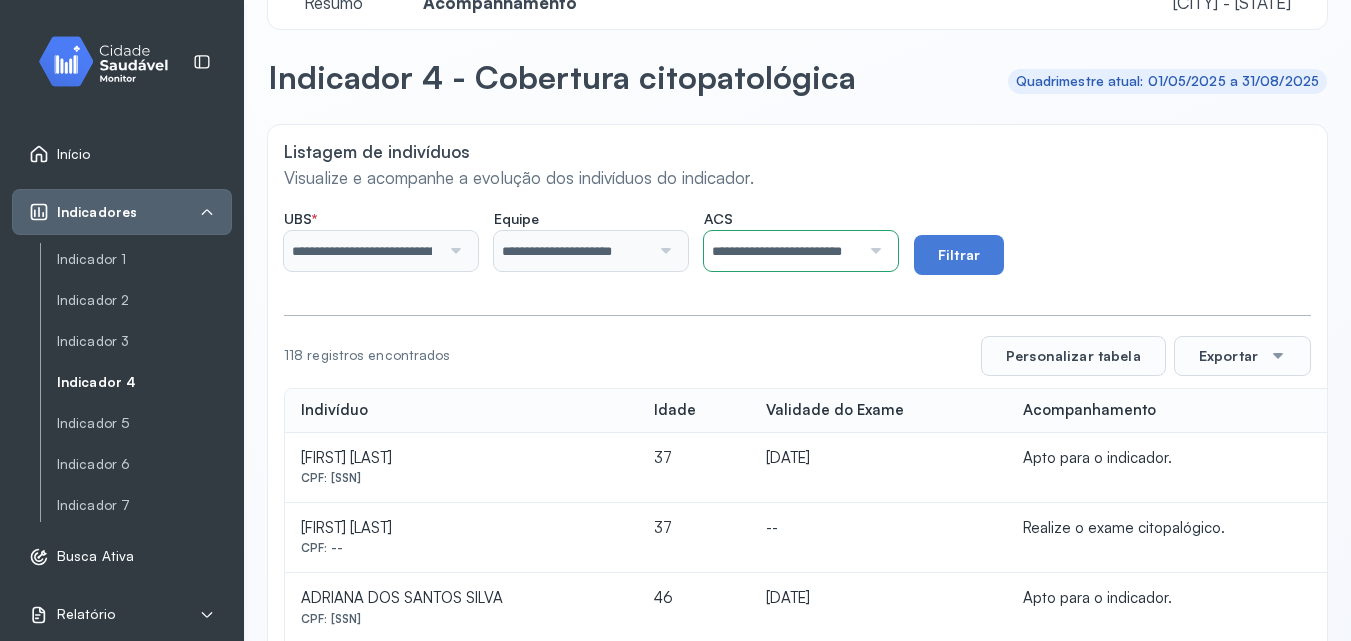 scroll, scrollTop: 200, scrollLeft: 0, axis: vertical 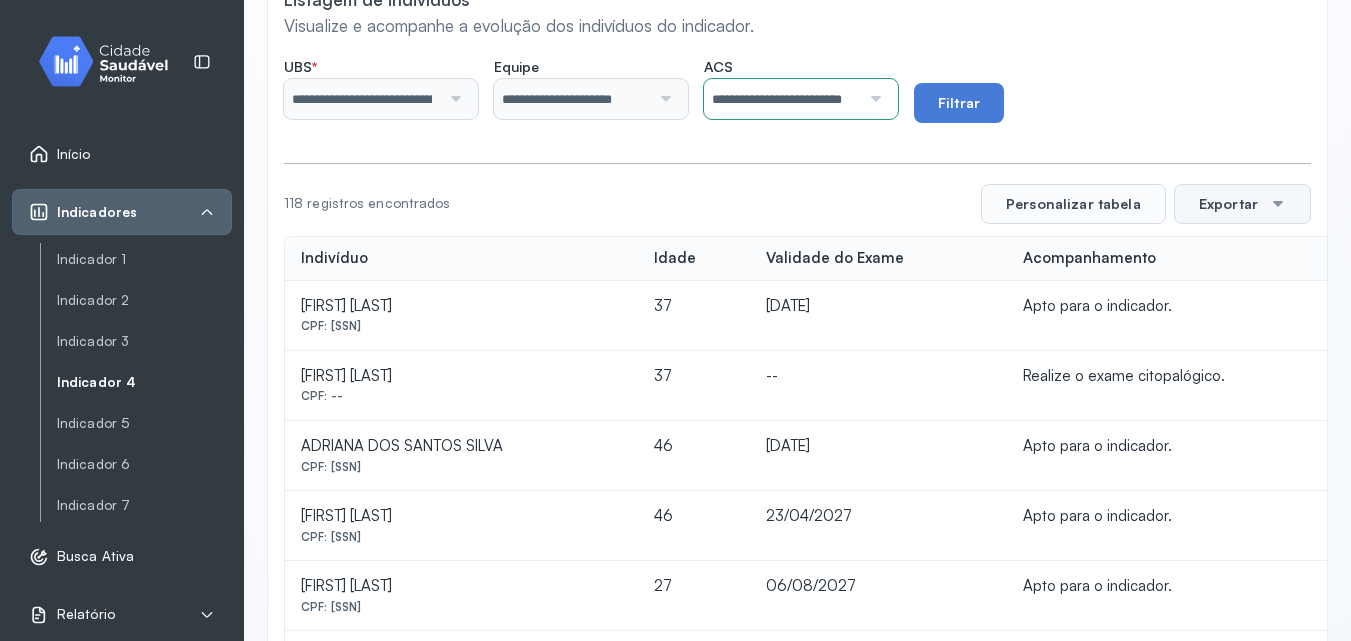 click on "Exportar" at bounding box center [1242, 204] 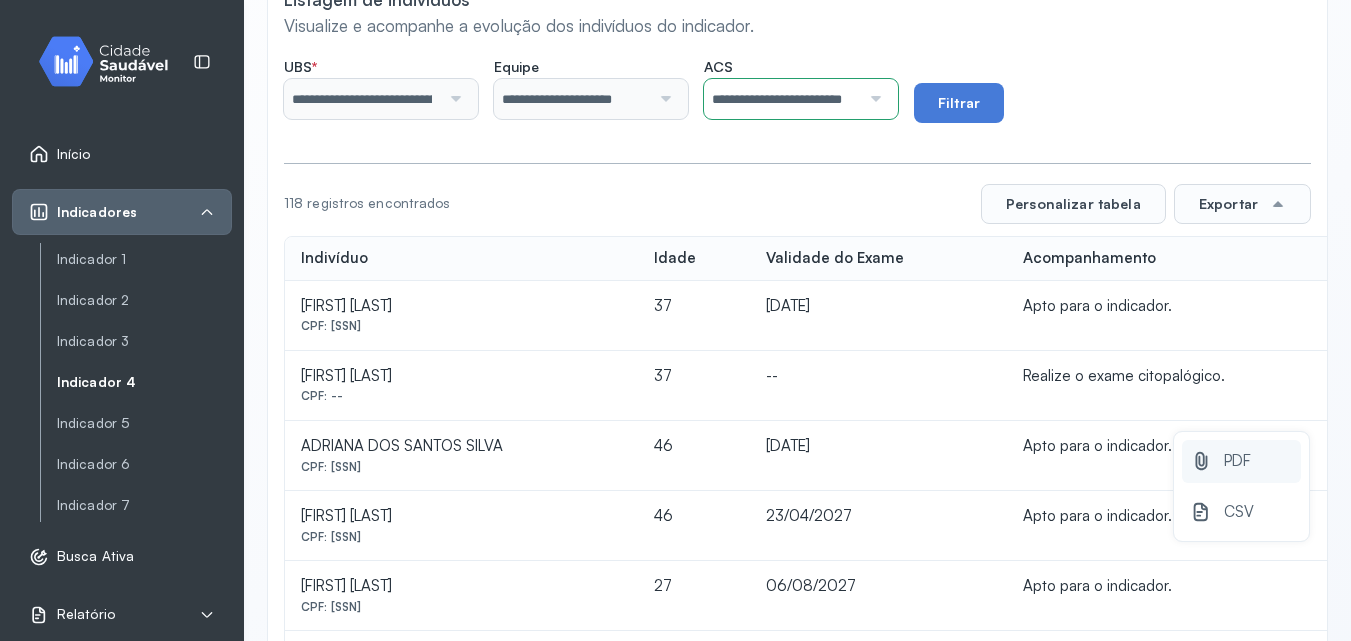 click on "PDF" at bounding box center [1237, 461] 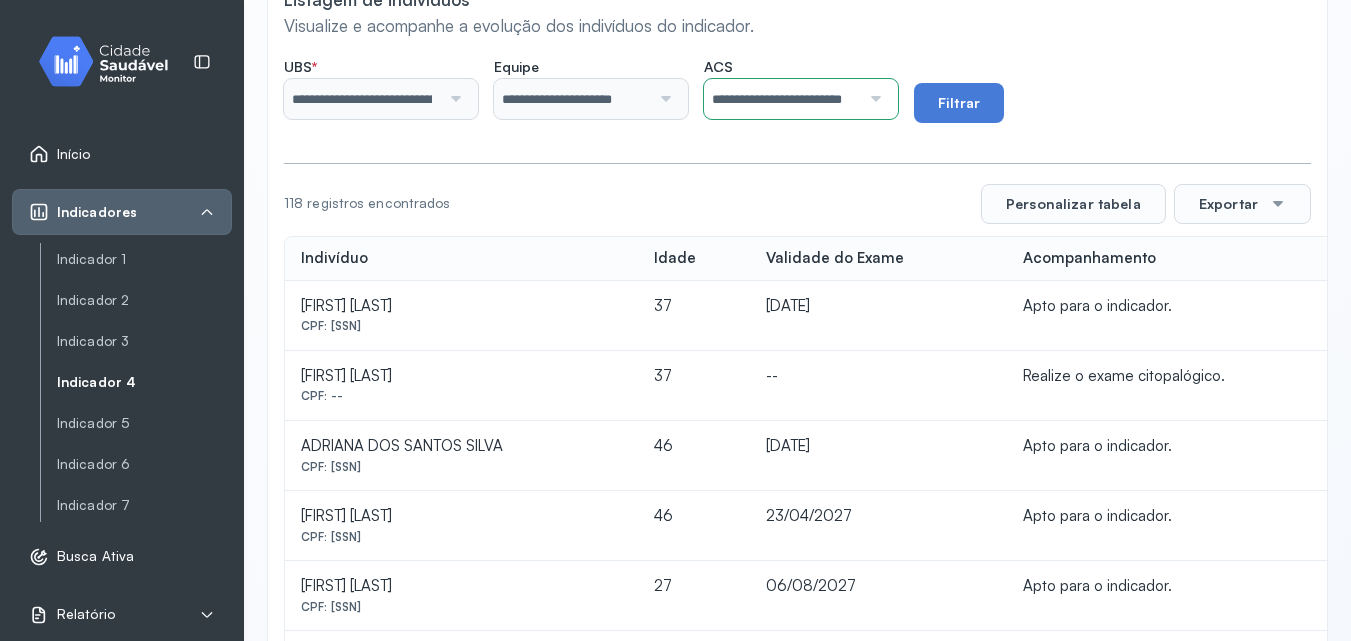 click on "**********" at bounding box center (782, 99) 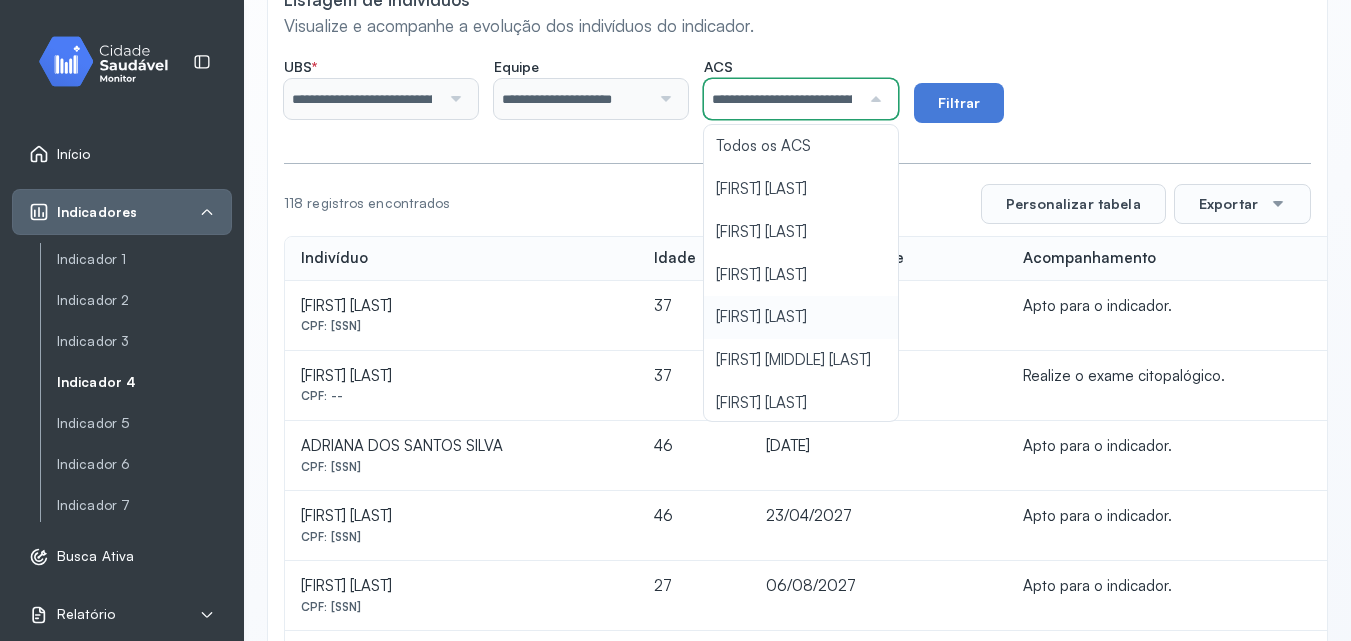 click on "**********" 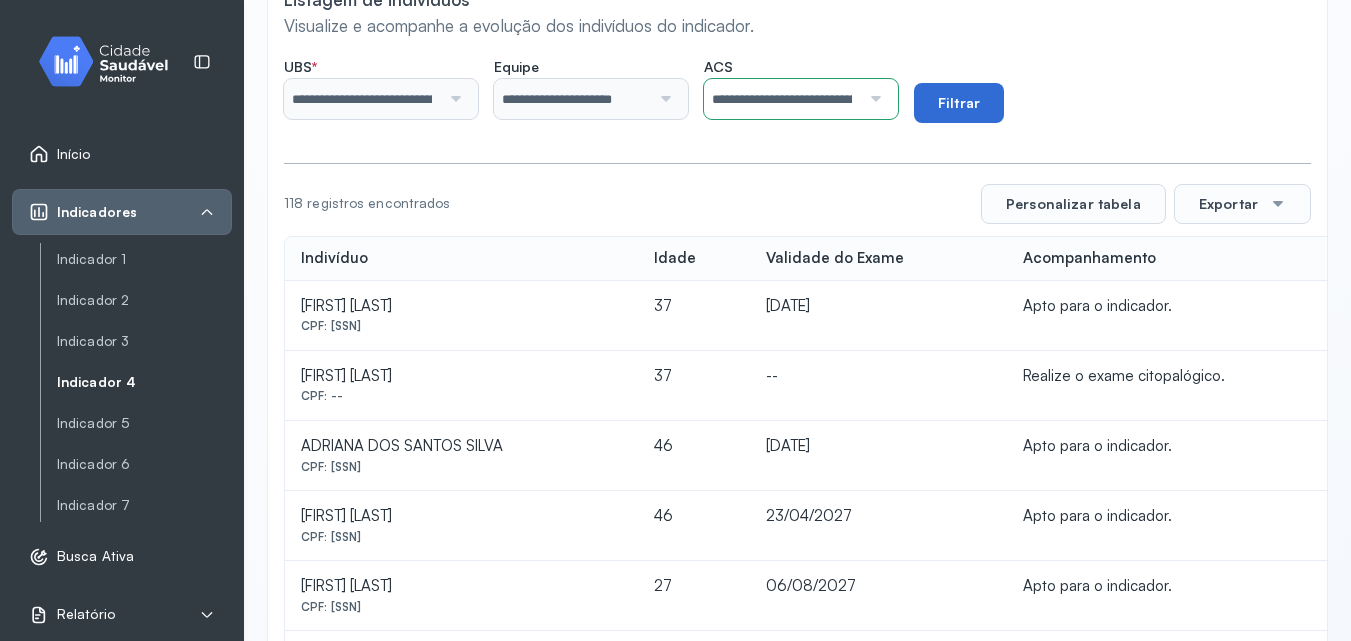 click on "Filtrar" at bounding box center (959, 103) 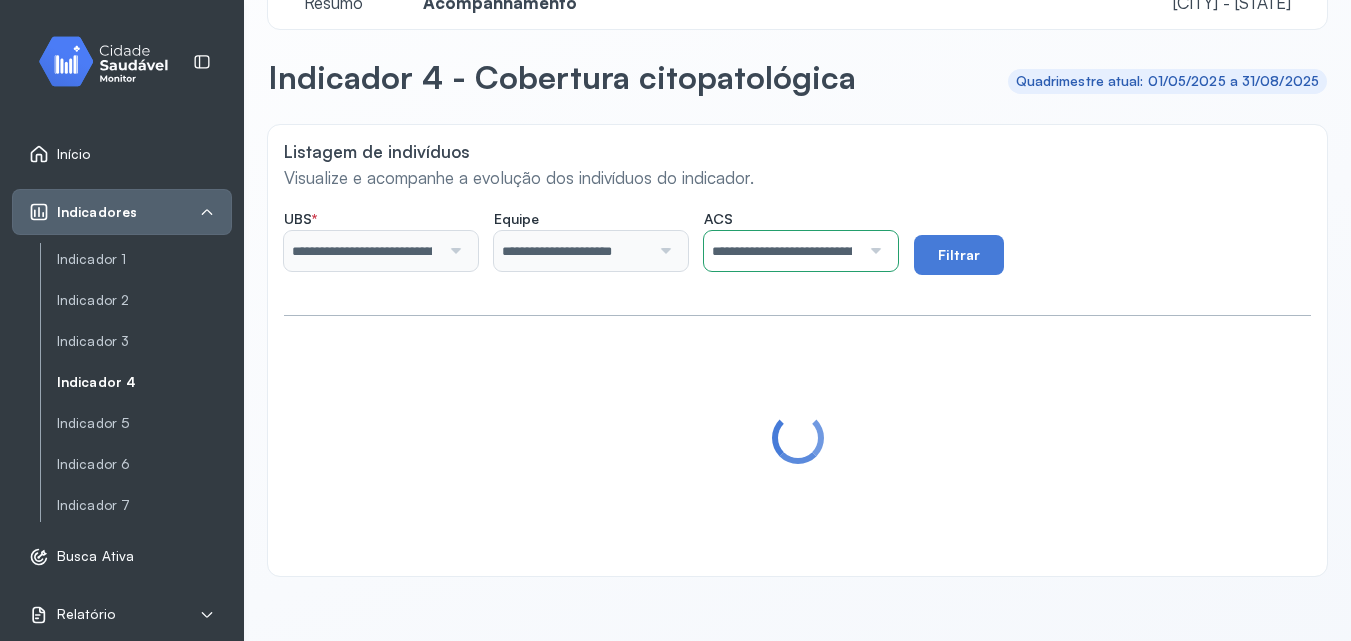 scroll, scrollTop: 200, scrollLeft: 0, axis: vertical 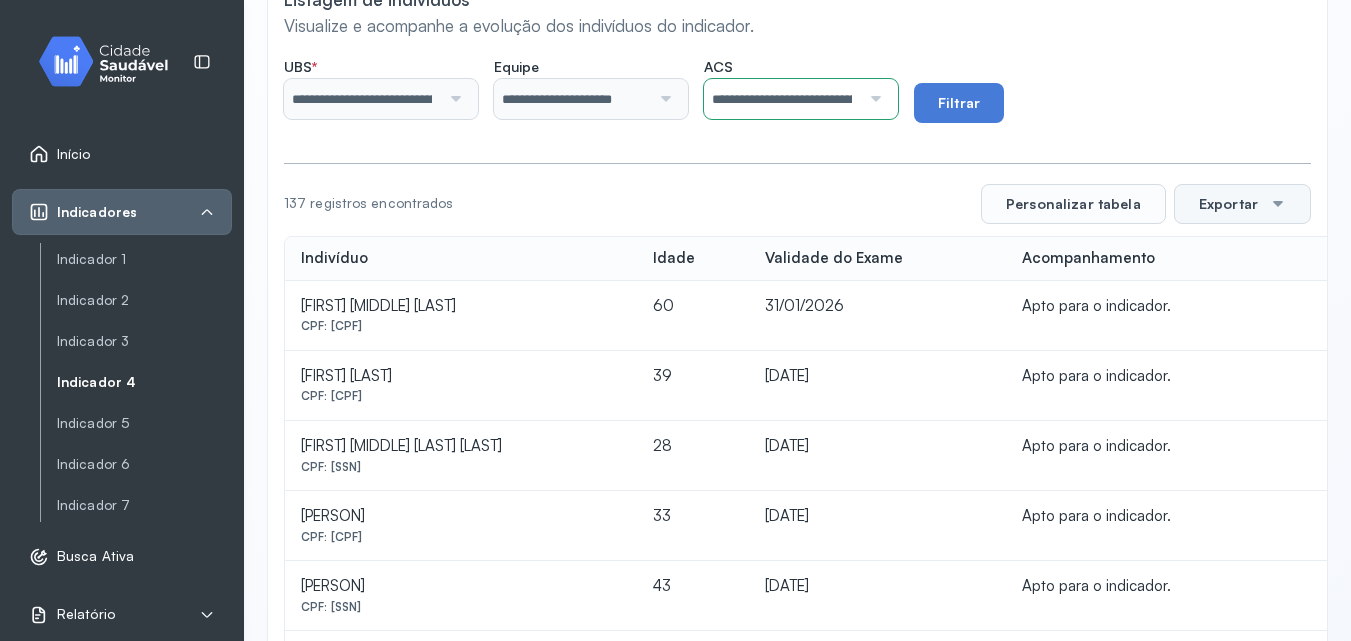 click on "Exportar" at bounding box center (1242, 204) 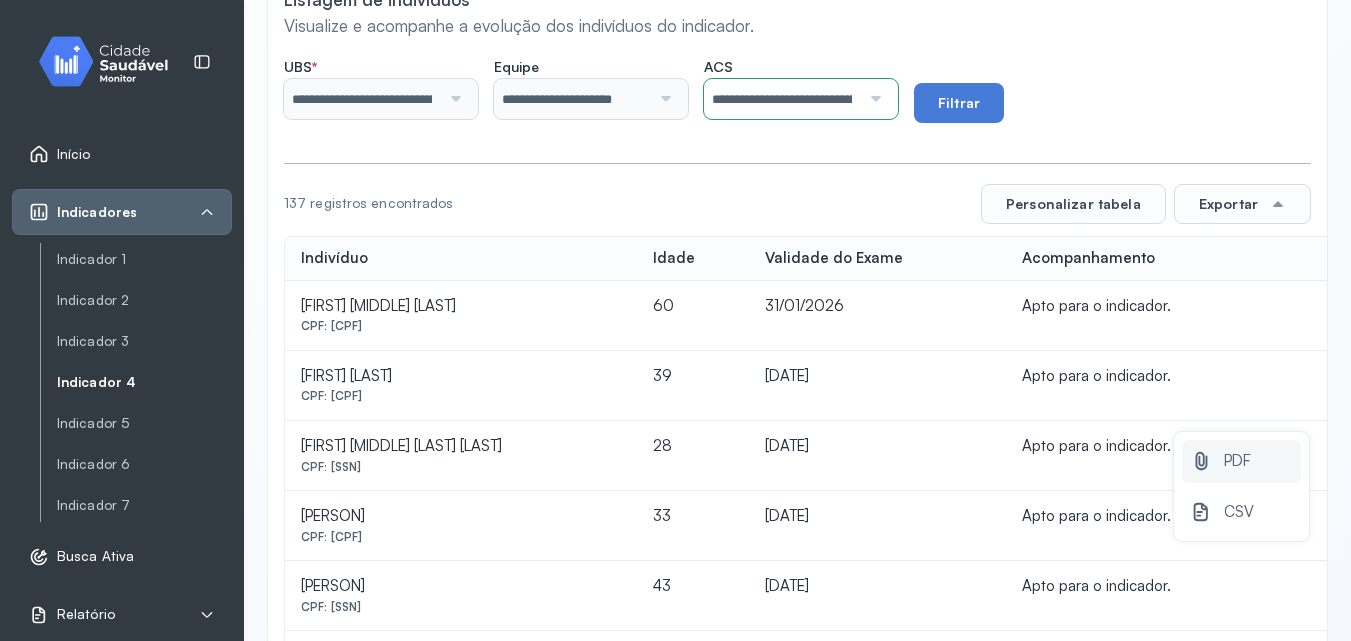 click on "PDF" at bounding box center (1241, 461) 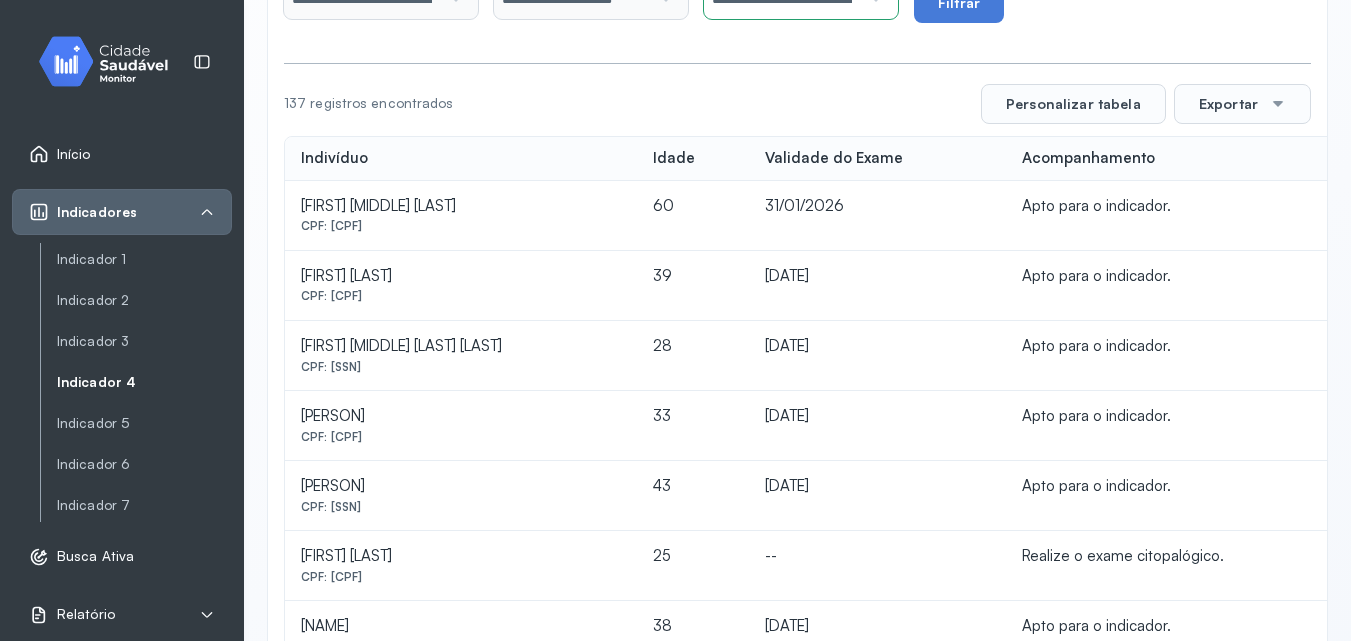 scroll, scrollTop: 200, scrollLeft: 0, axis: vertical 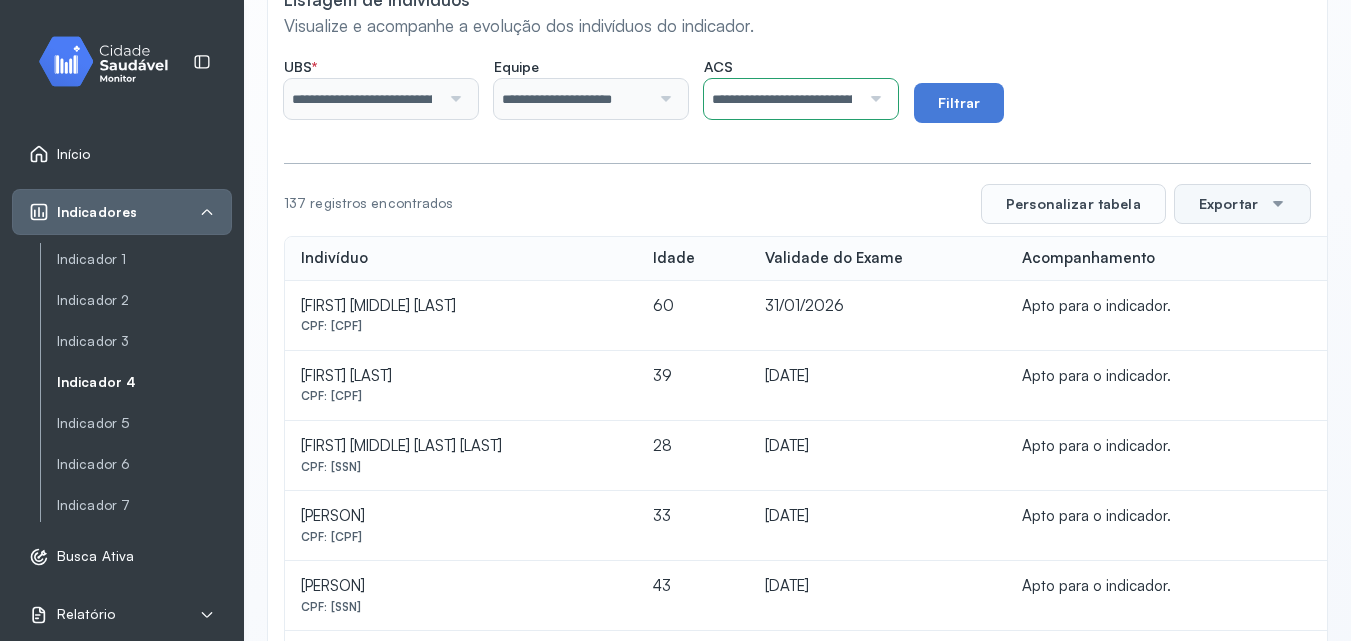 click on "Exportar" at bounding box center [1242, 204] 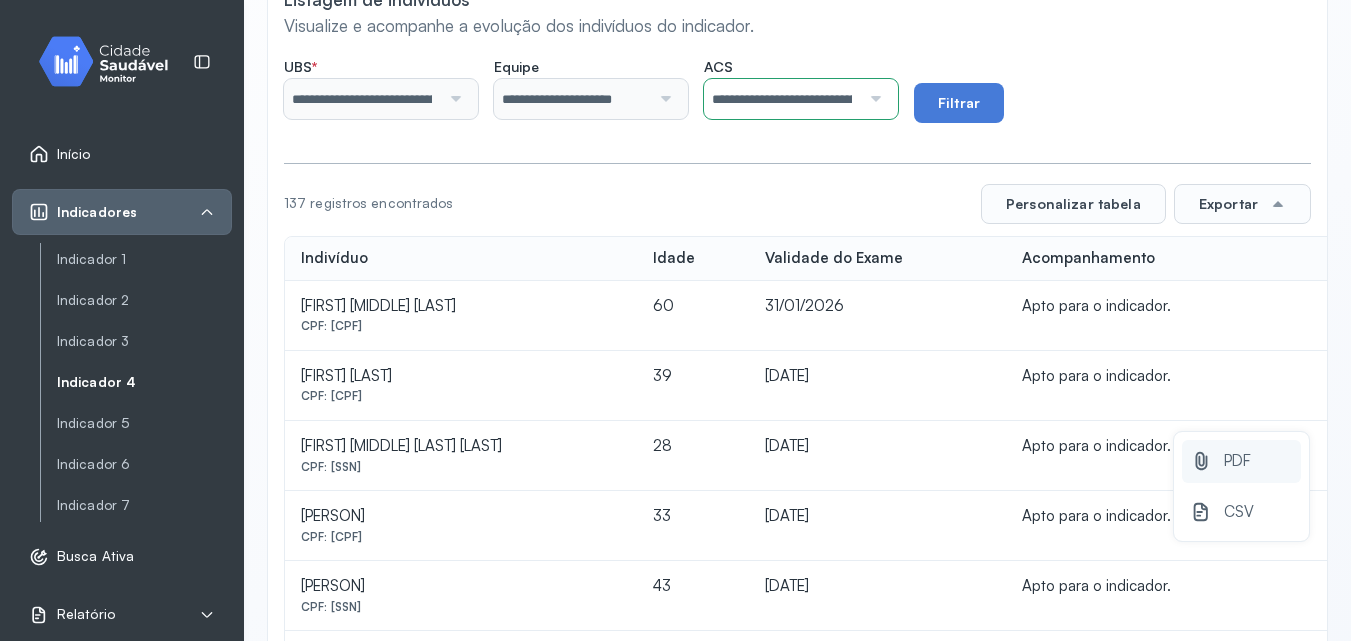 click on "PDF" at bounding box center [1241, 461] 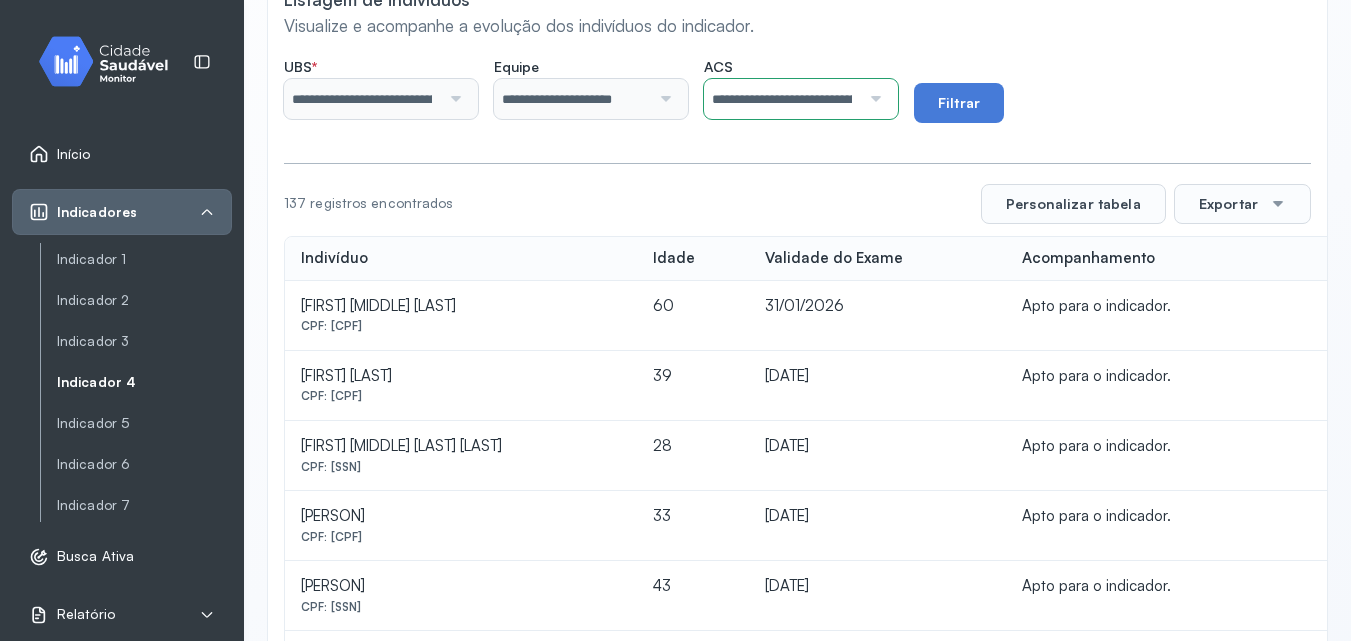click on "**********" at bounding box center (782, 99) 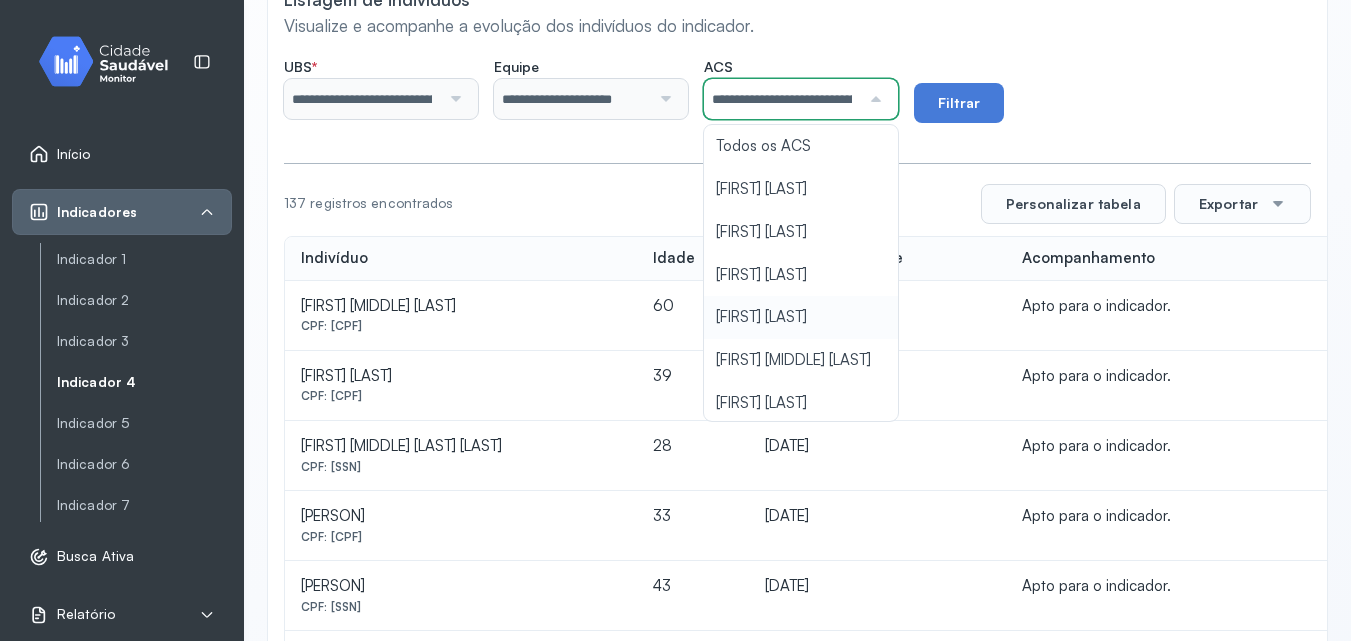 scroll, scrollTop: 97, scrollLeft: 0, axis: vertical 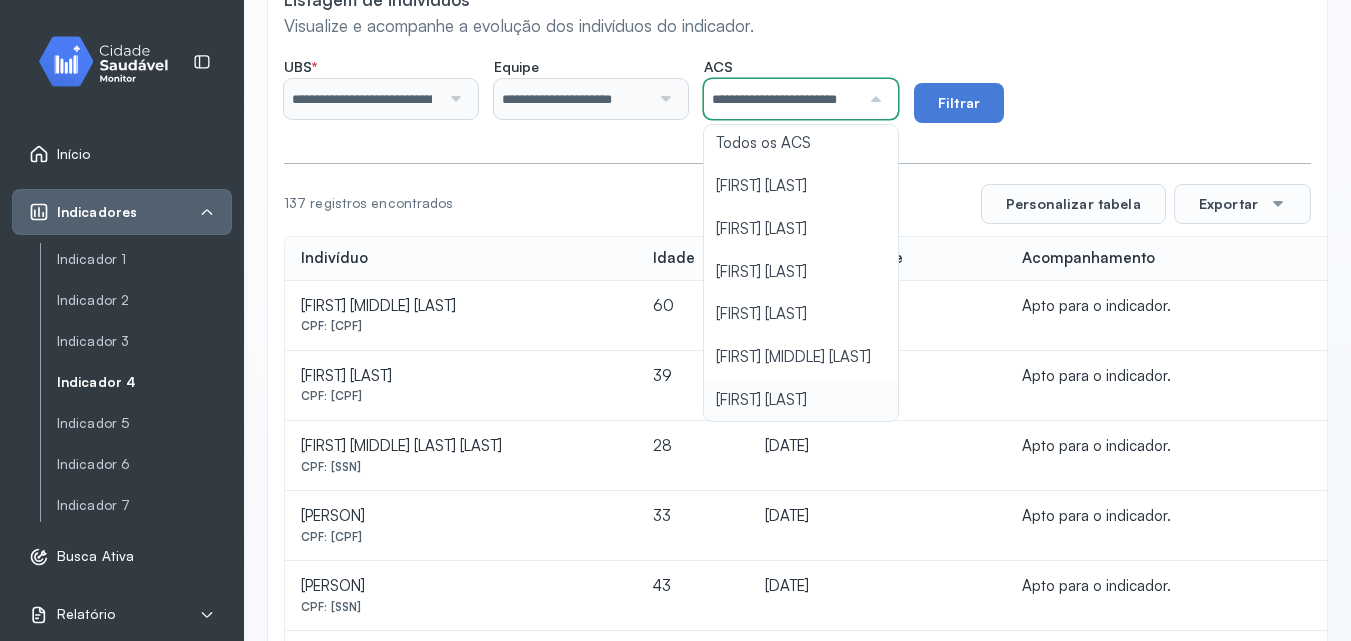 click on "CPF: [SSN] 60 31/01/2026 Apto para o indicador. [FIRST] [LAST] CPF: [SSN] 39 04/10/2025 Apto para o indicador. [FIRST] [LAST] CPF: [SSN] 28 11/05/2026 Apto para o indicador. [FIRST] [LAST] CPF: [SSN] 33 05/01/2027 Apto para o indicador. [FIRST] [LAST] CPF: [SSN] 43 24/01/2026 Apto para o indicador. [FIRST] [LAST] 25" 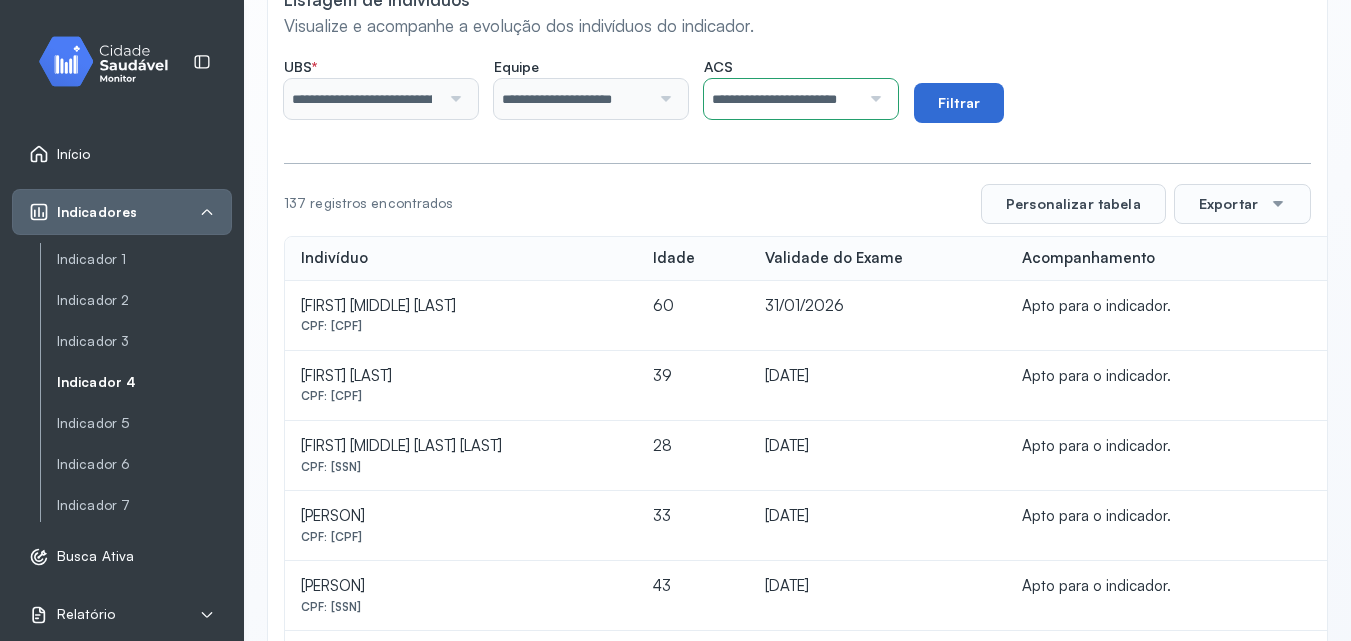 click on "Filtrar" at bounding box center (959, 103) 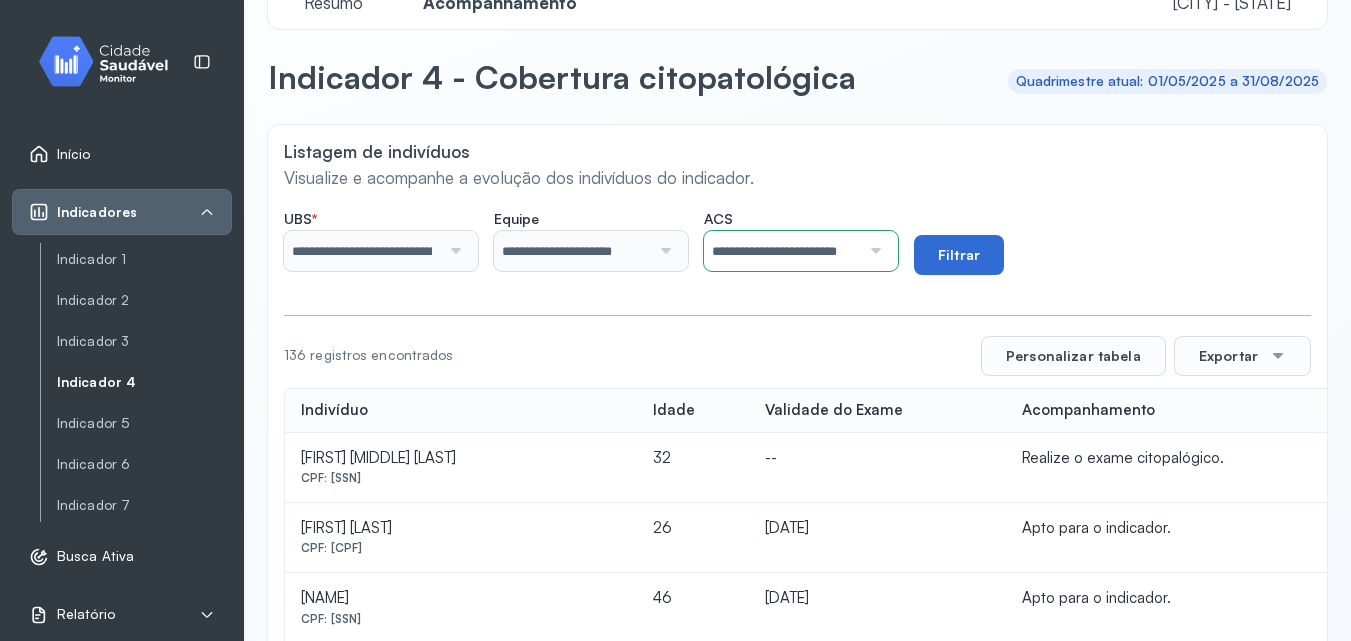 scroll, scrollTop: 200, scrollLeft: 0, axis: vertical 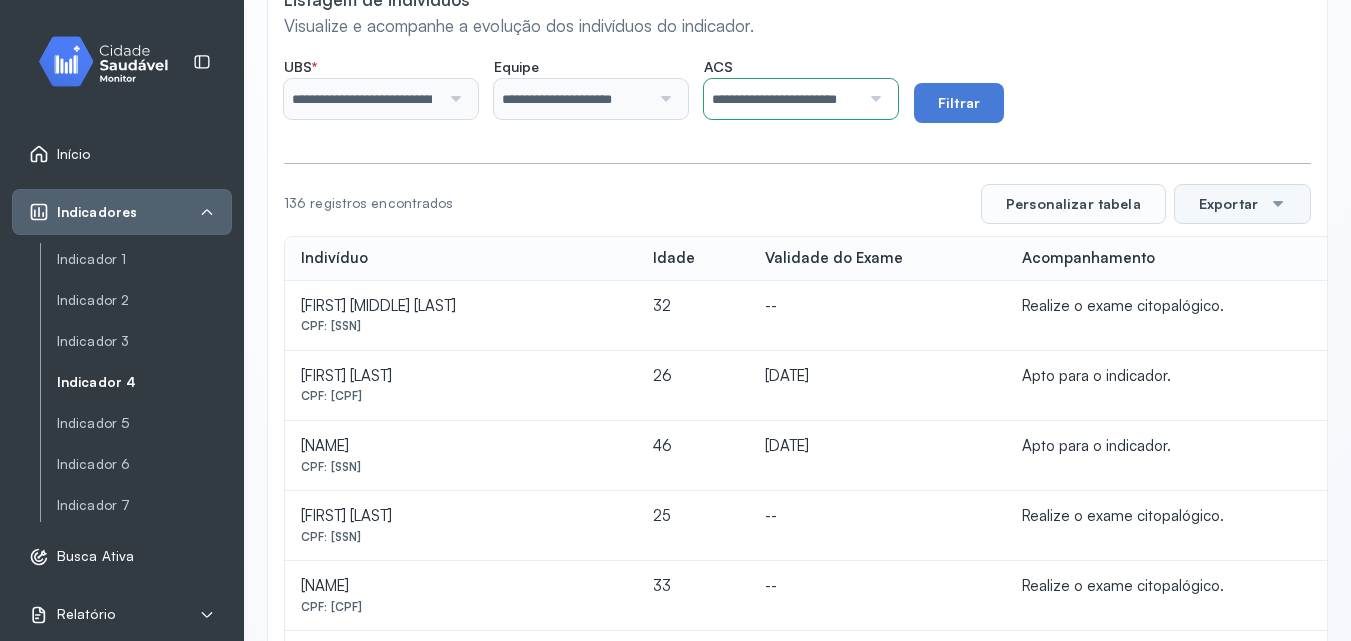 click on "Exportar" at bounding box center [1242, 204] 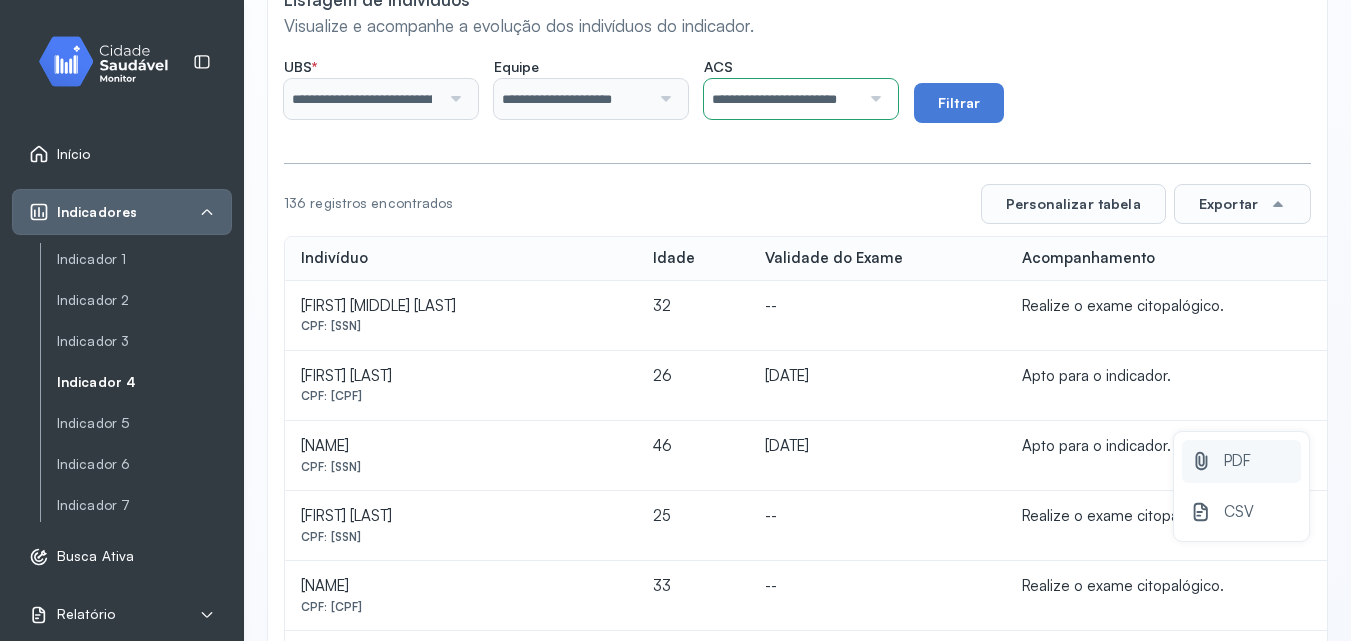click on "PDF" at bounding box center [1237, 461] 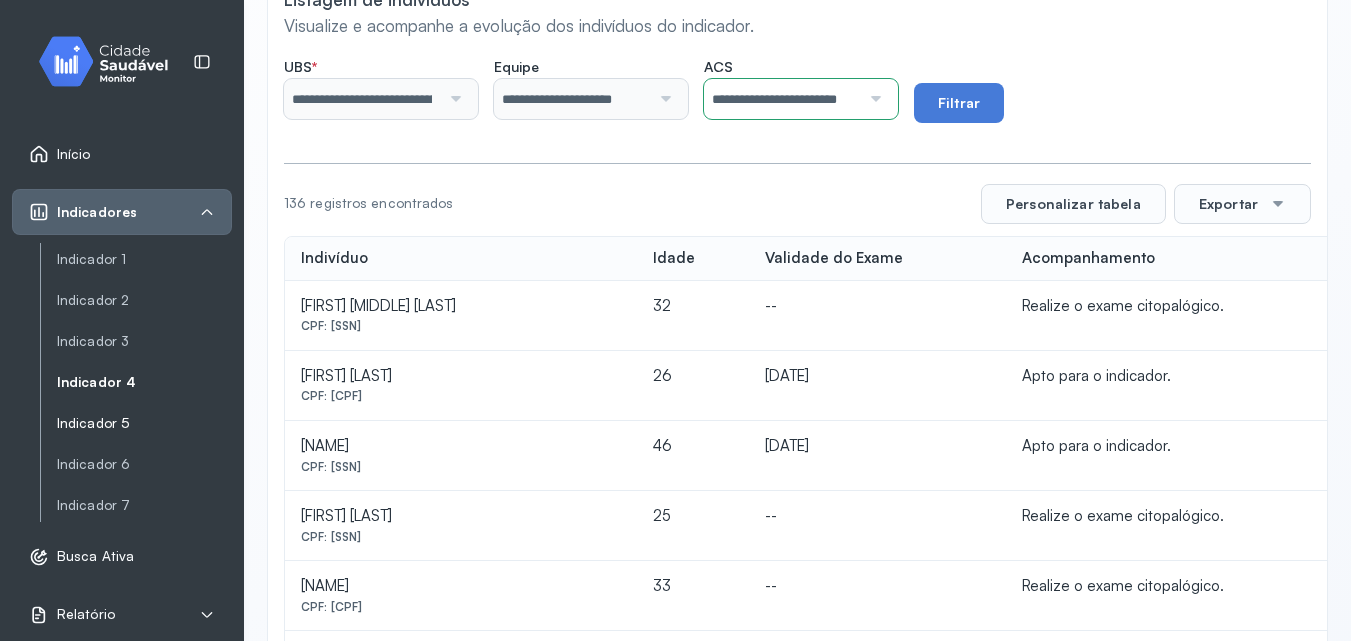 click on "Indicador 5" at bounding box center [144, 423] 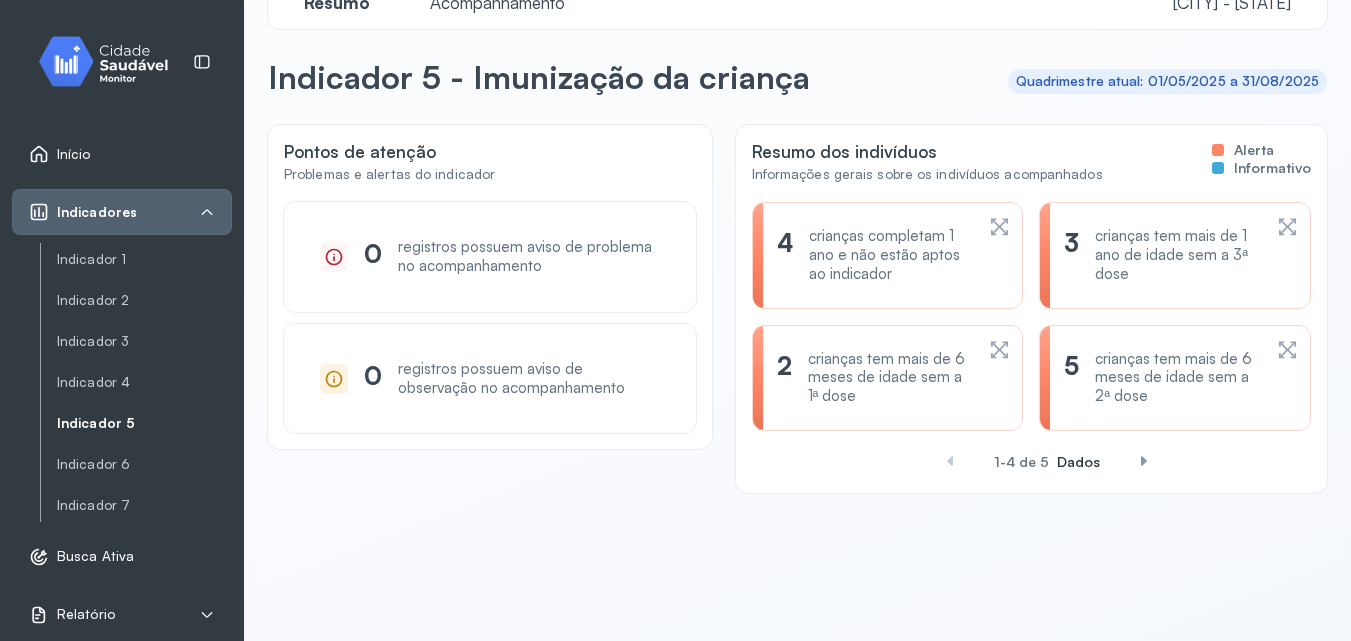 scroll, scrollTop: 0, scrollLeft: 0, axis: both 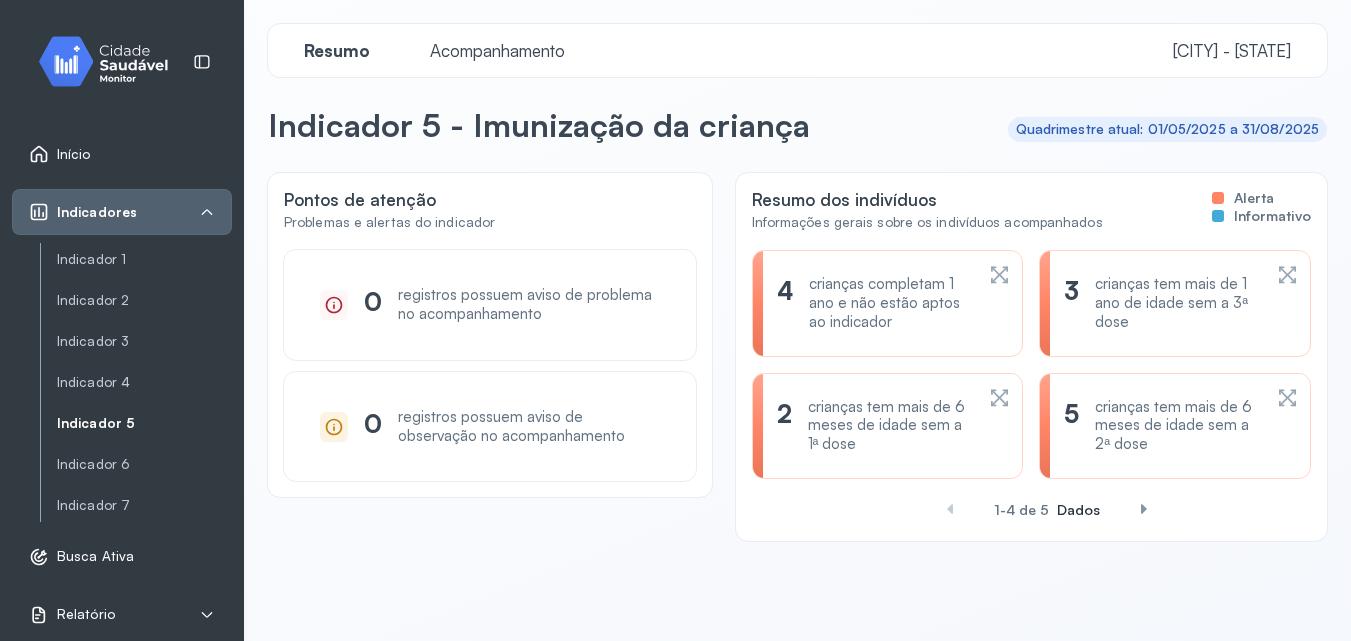 click on "Acompanhamento" at bounding box center [497, 50] 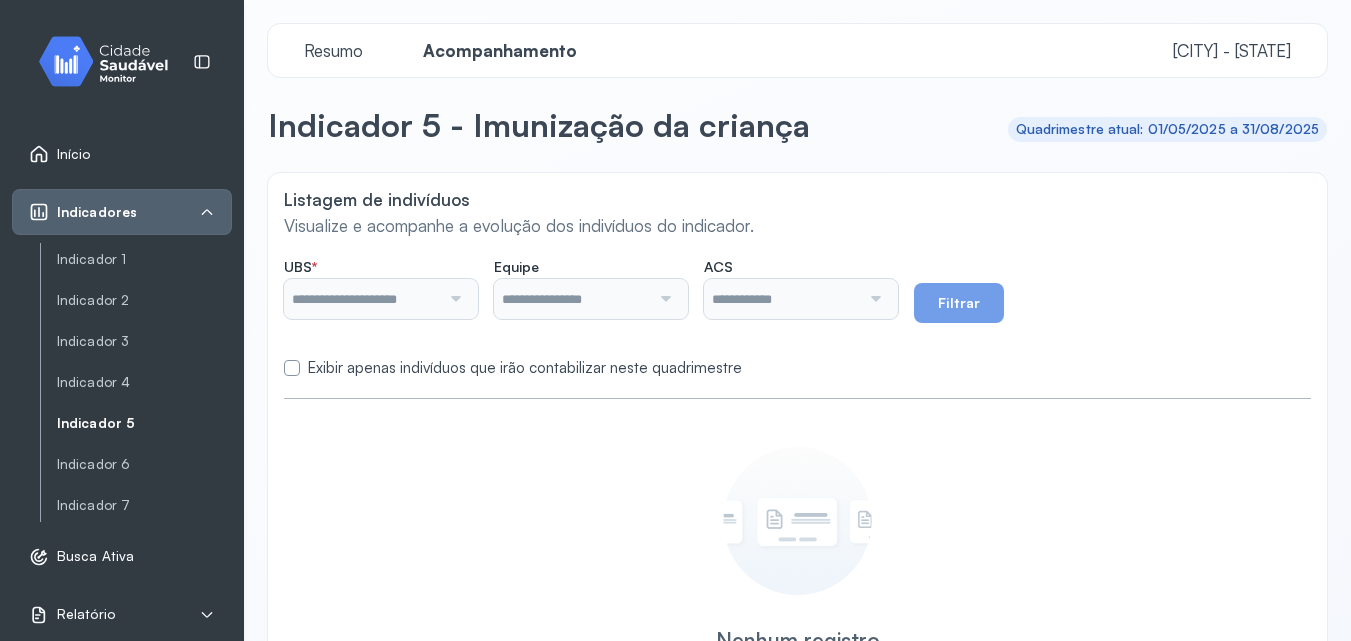type on "**********" 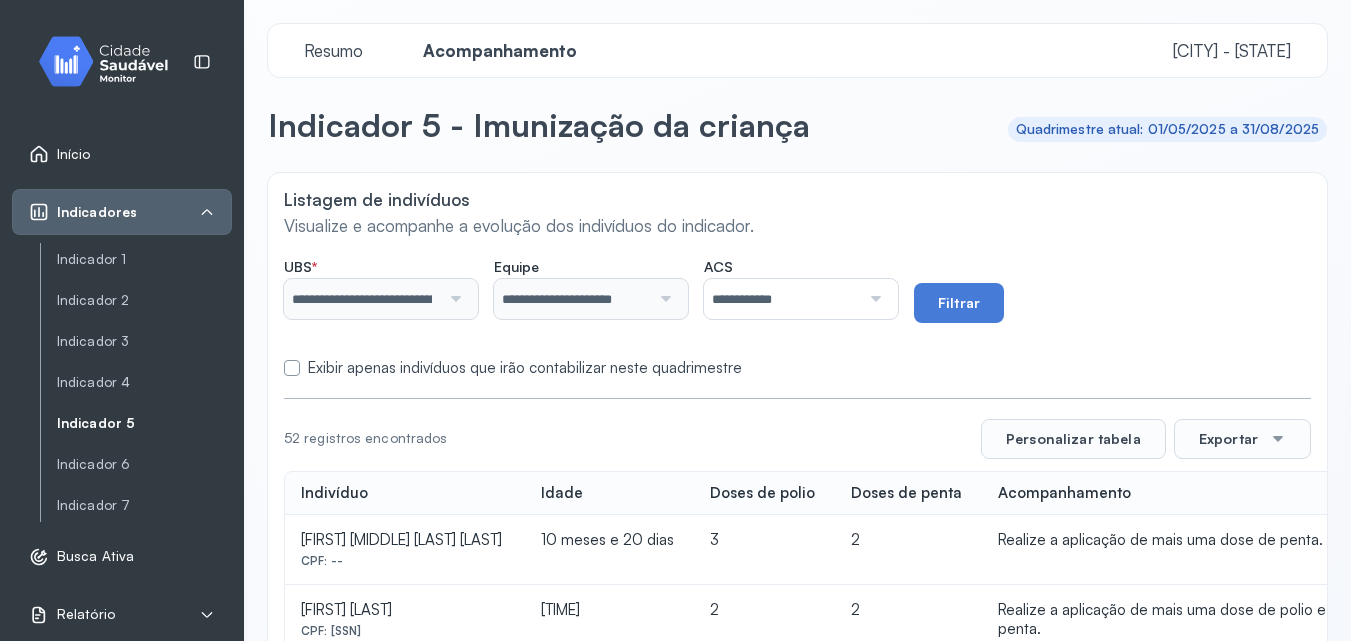 click at bounding box center (292, 368) 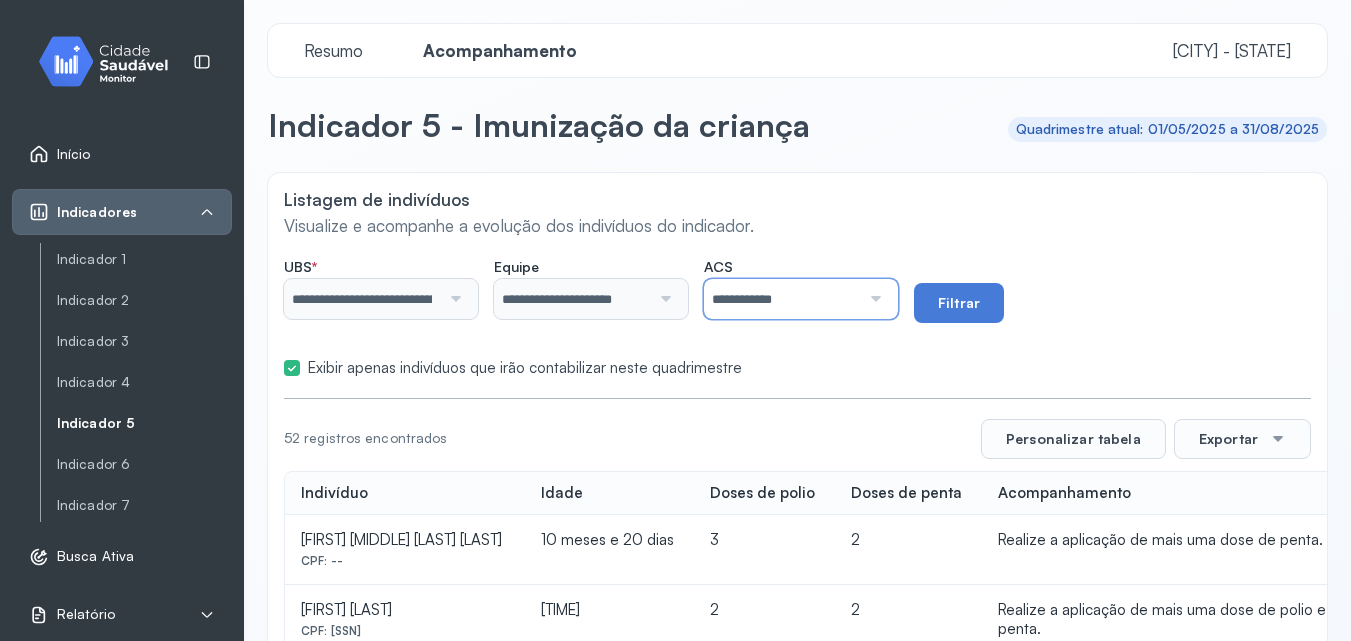 click on "**********" at bounding box center (782, 299) 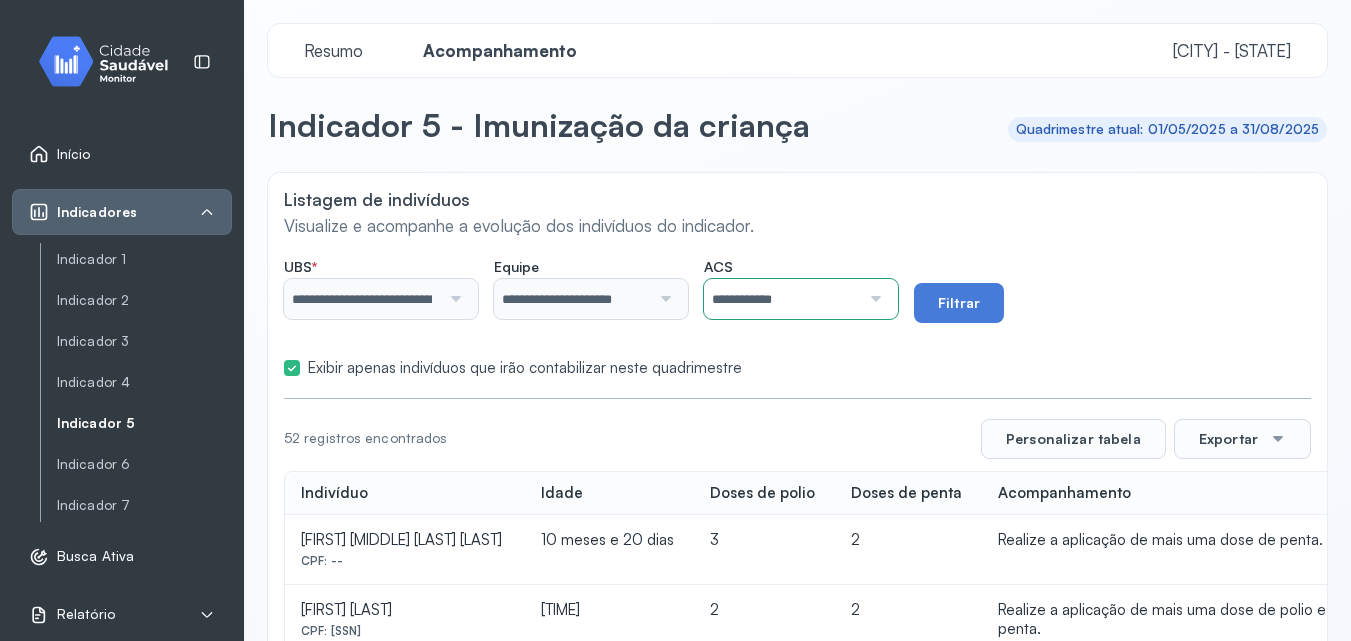 click on "**********" 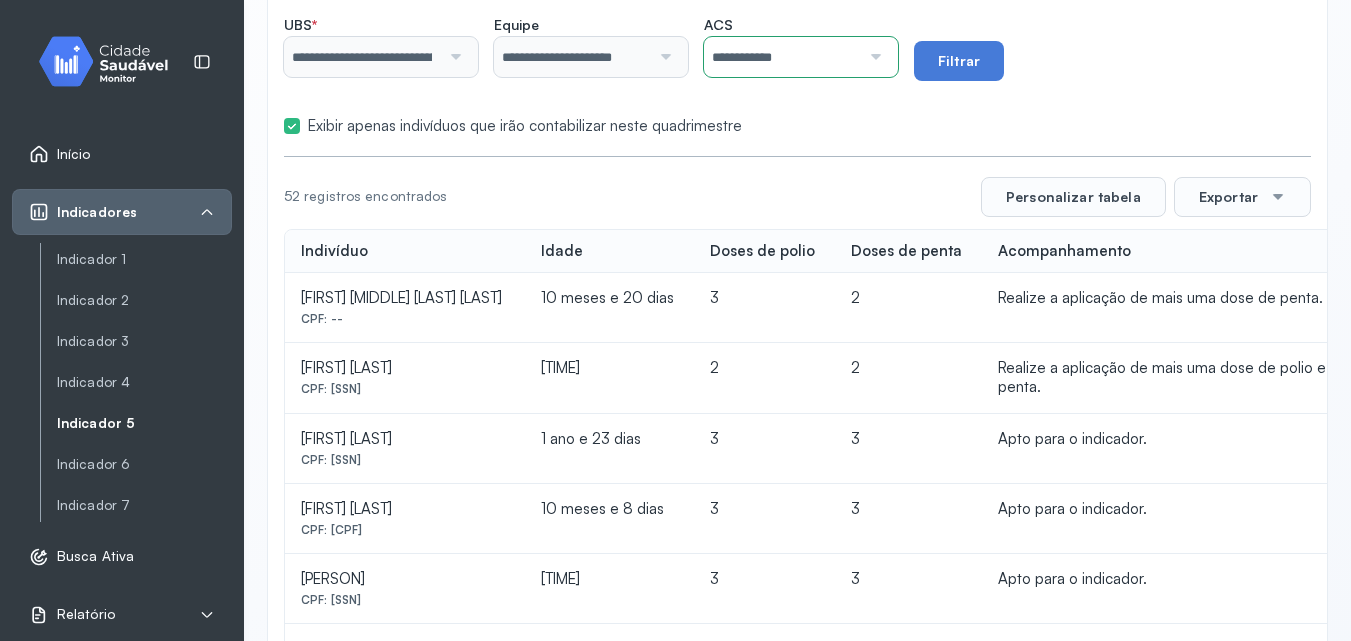 scroll, scrollTop: 142, scrollLeft: 0, axis: vertical 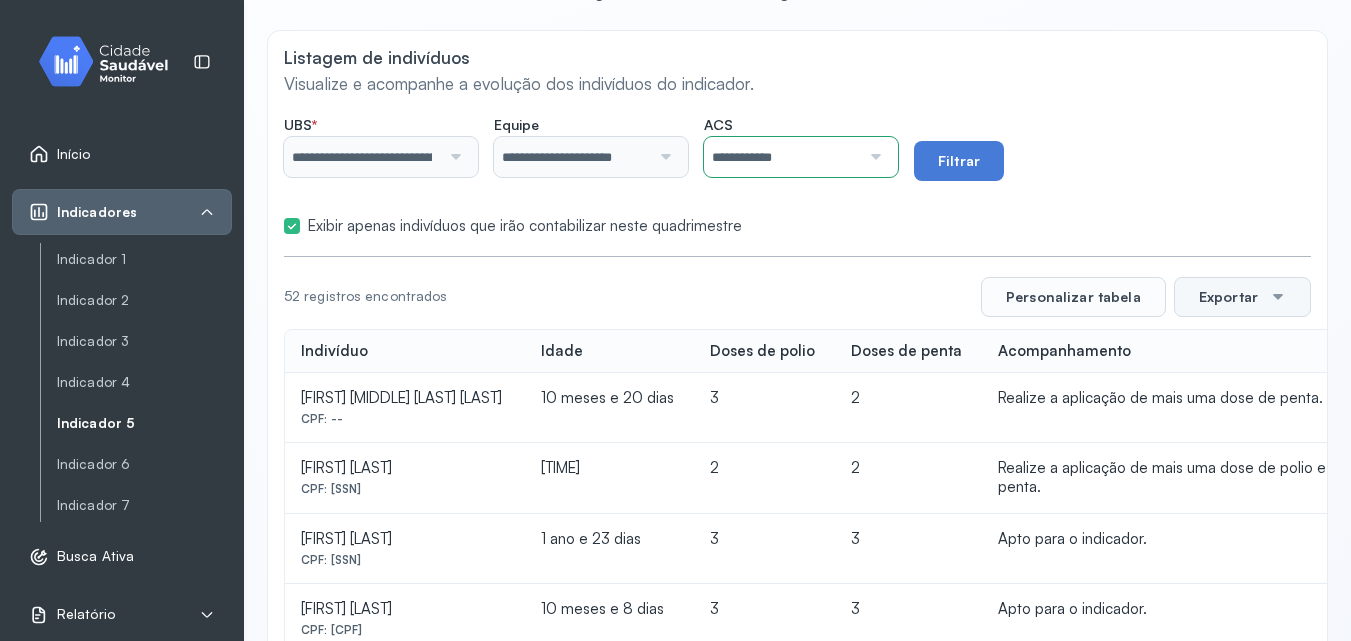 click 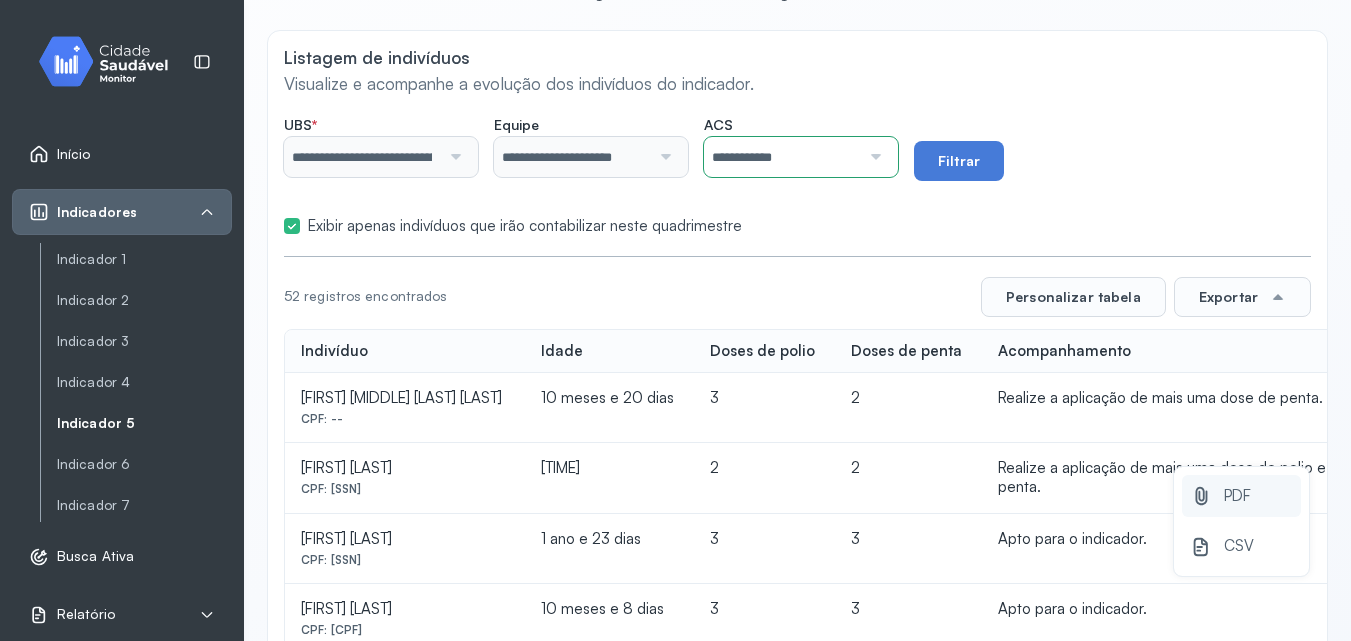 click on "PDF" at bounding box center (1237, 496) 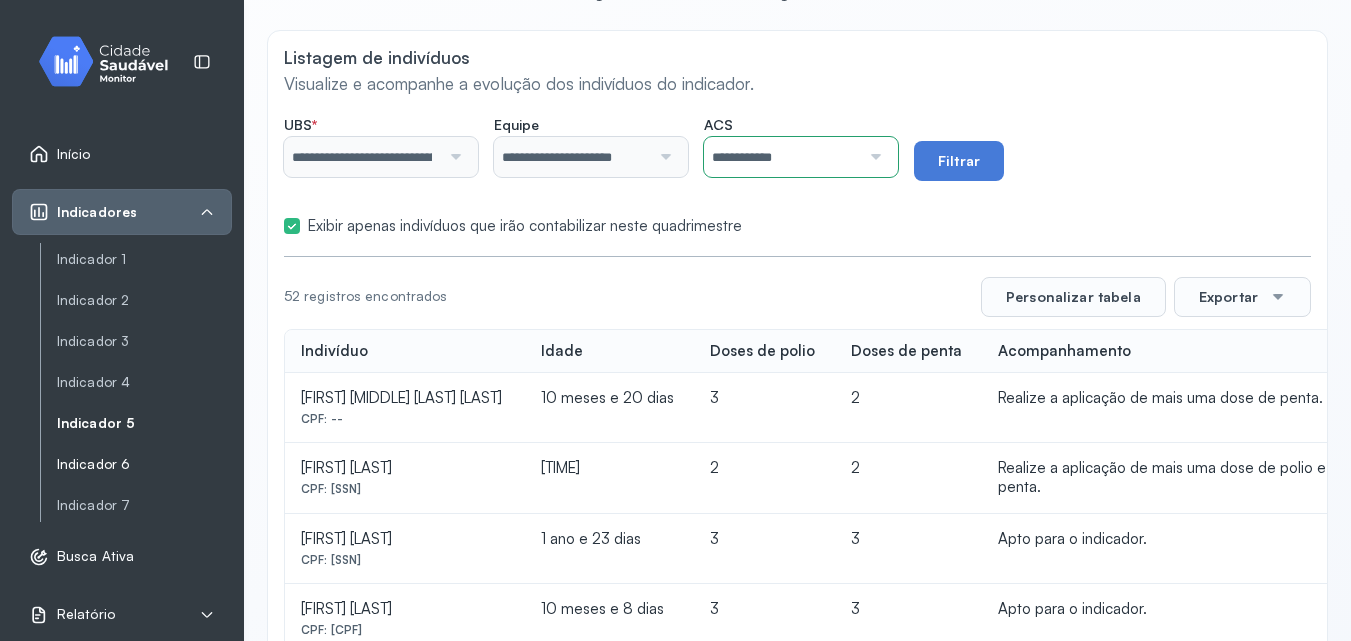 click on "Indicador 6" at bounding box center [144, 464] 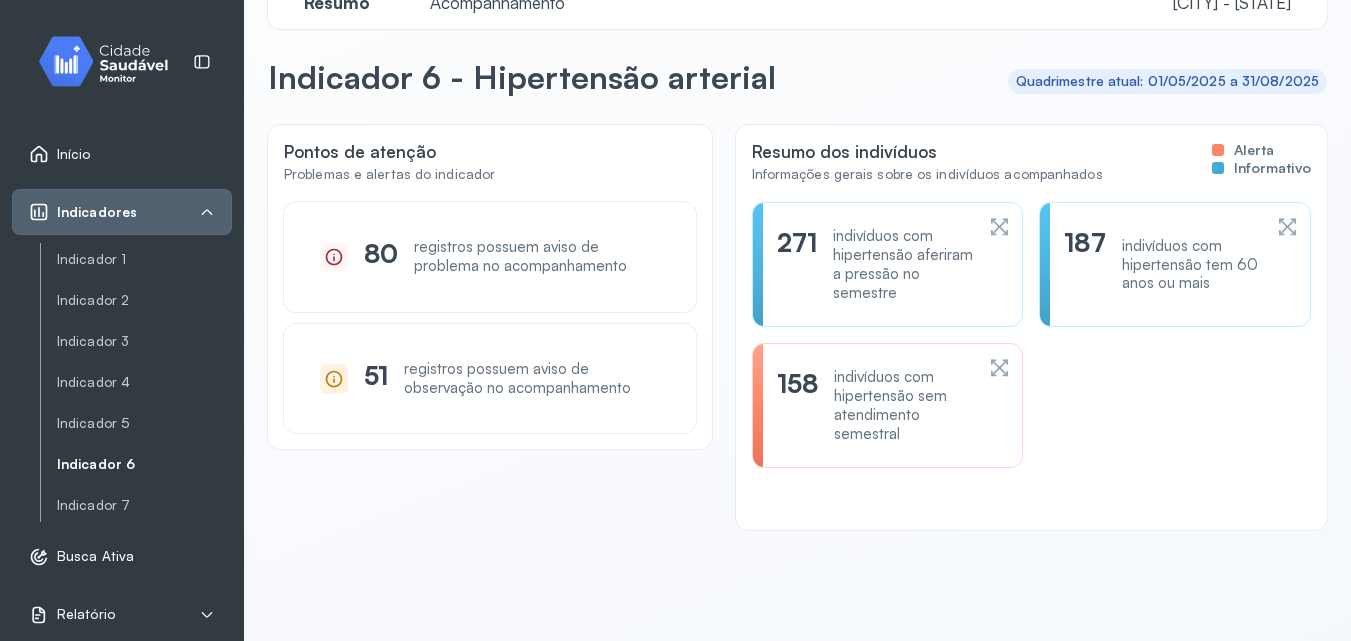 scroll, scrollTop: 0, scrollLeft: 0, axis: both 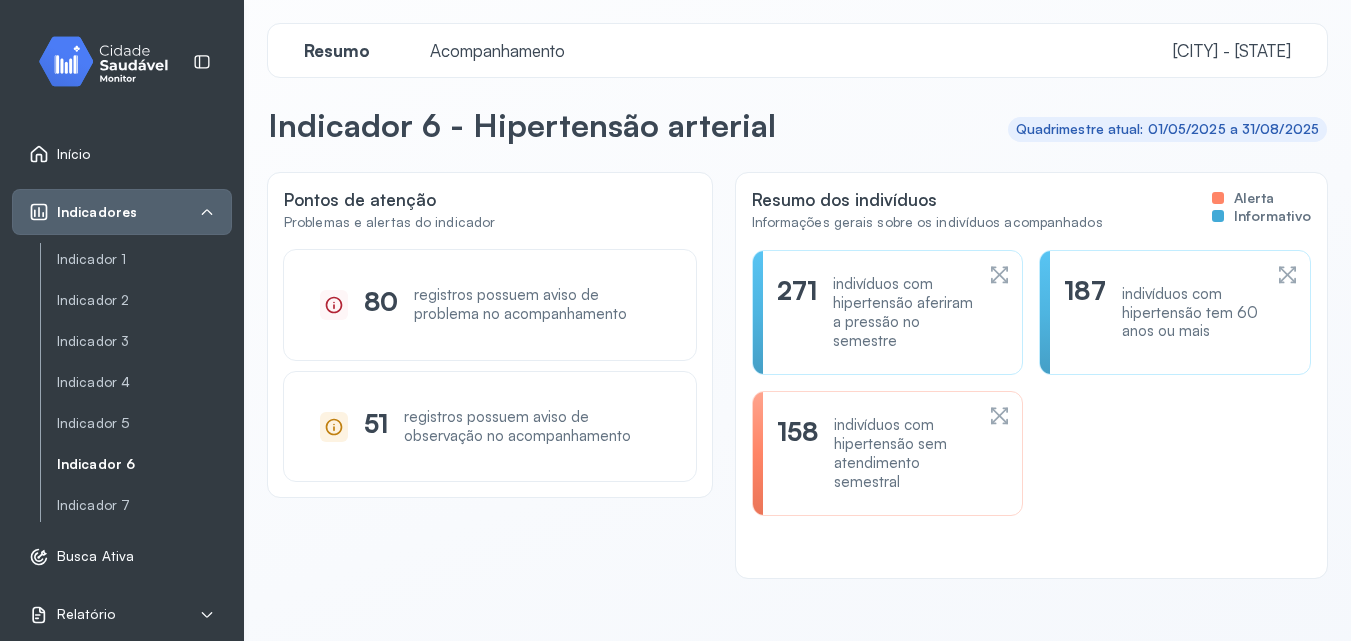 click on "Acompanhamento" at bounding box center (497, 50) 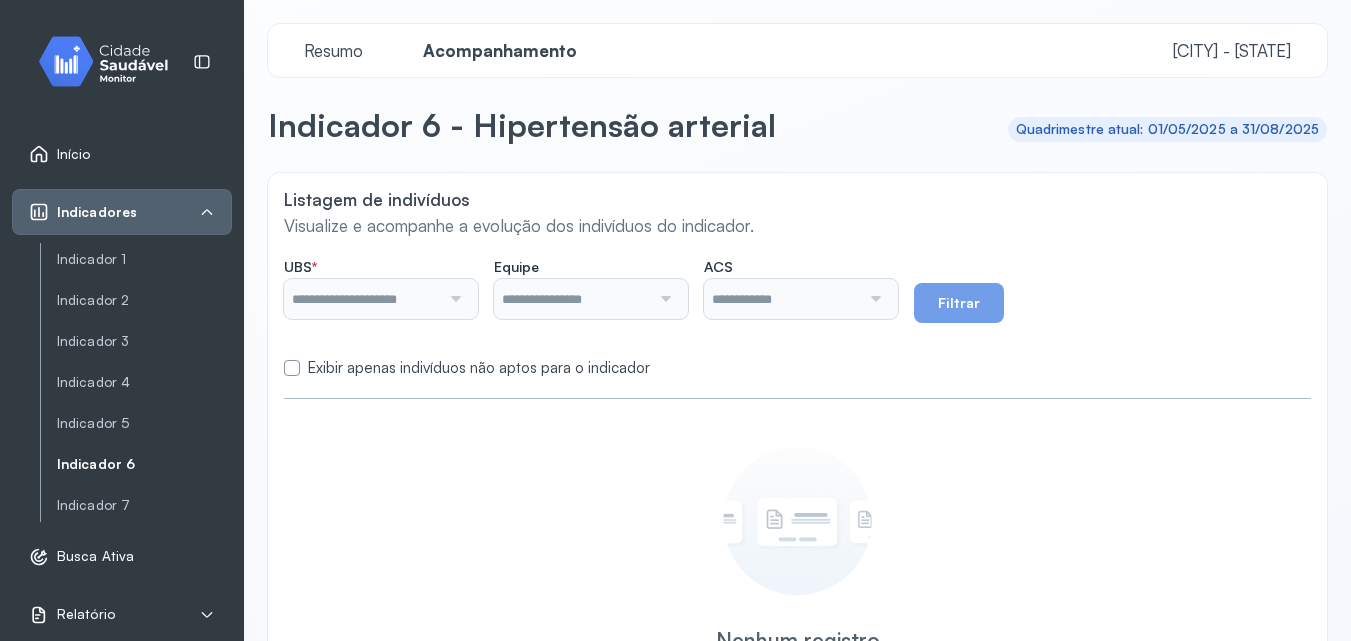 type on "**********" 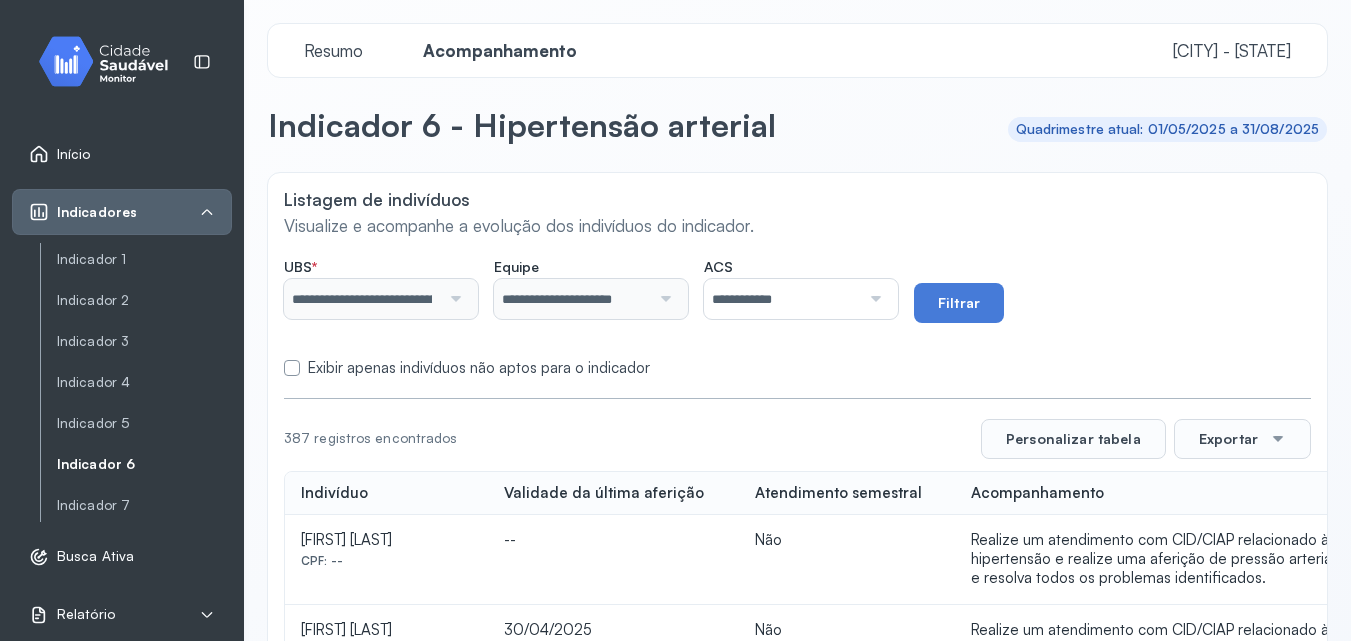 click at bounding box center (292, 368) 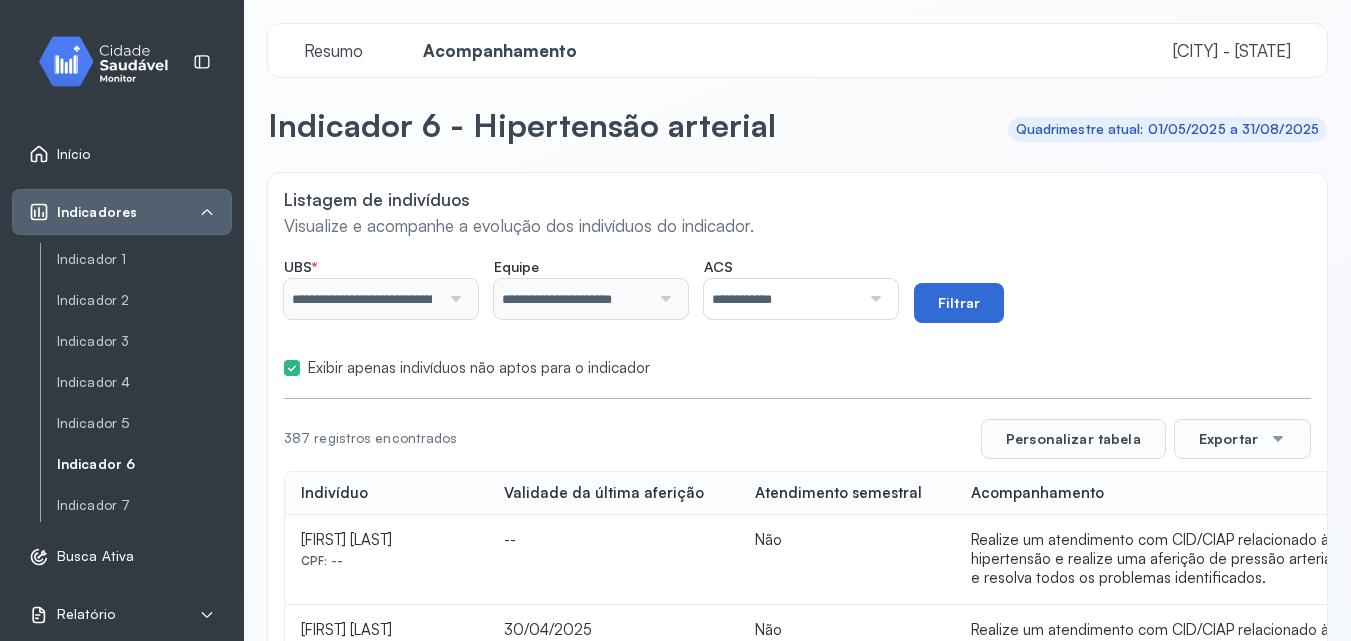 click on "Filtrar" at bounding box center [959, 303] 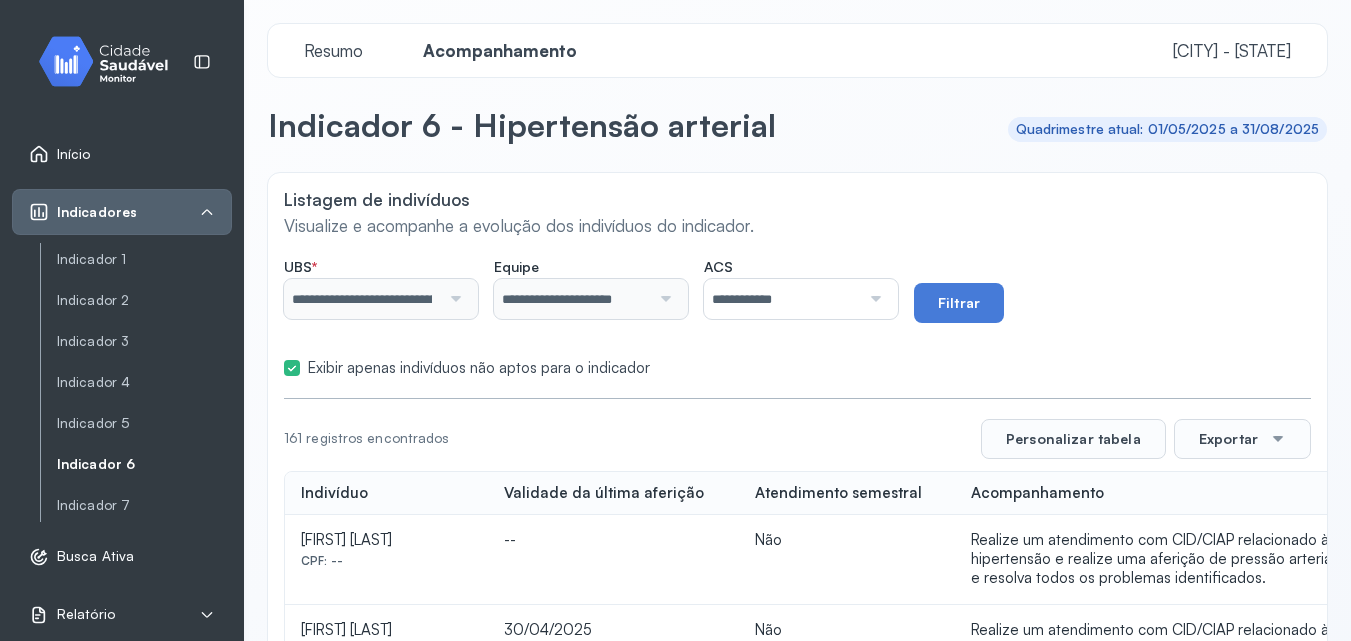 click on "**********" at bounding box center [782, 299] 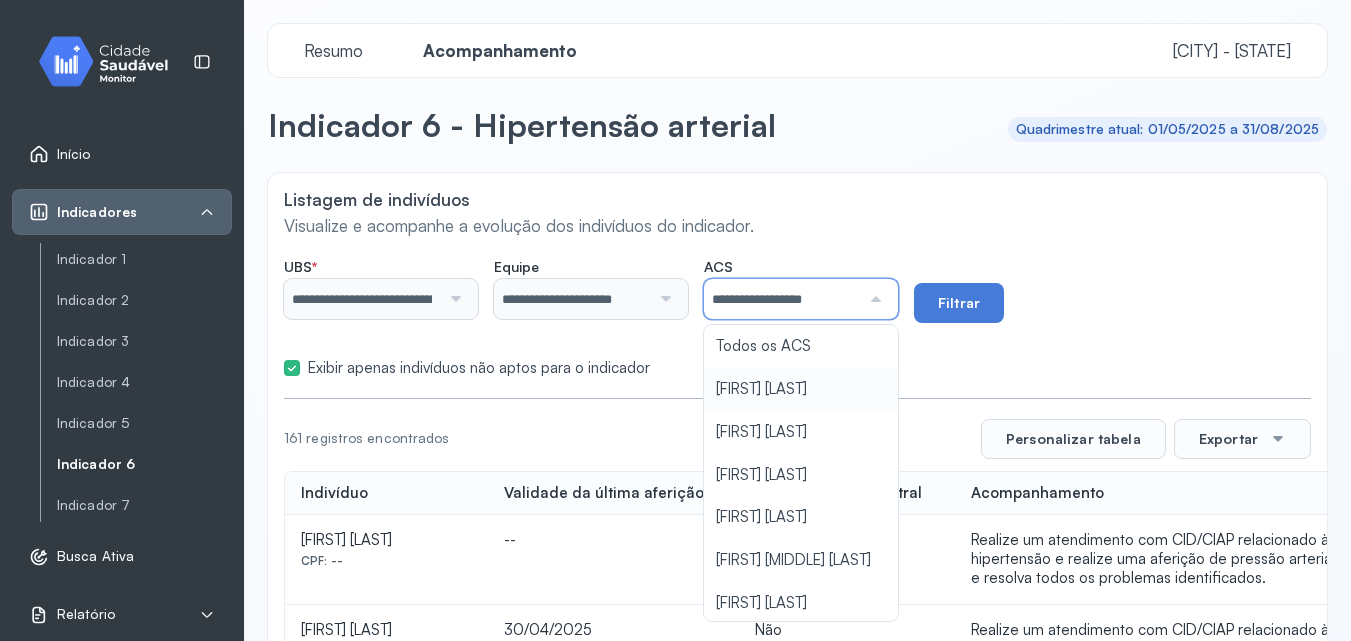 click on "**********" 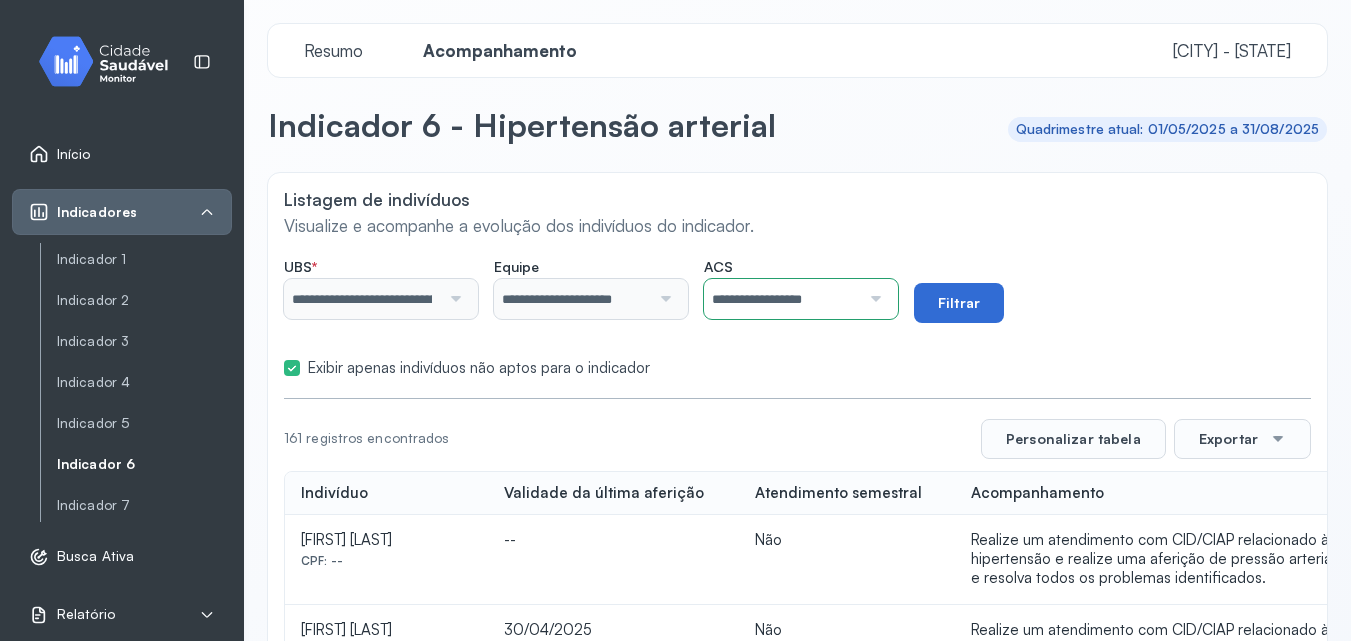 click on "Filtrar" at bounding box center [959, 303] 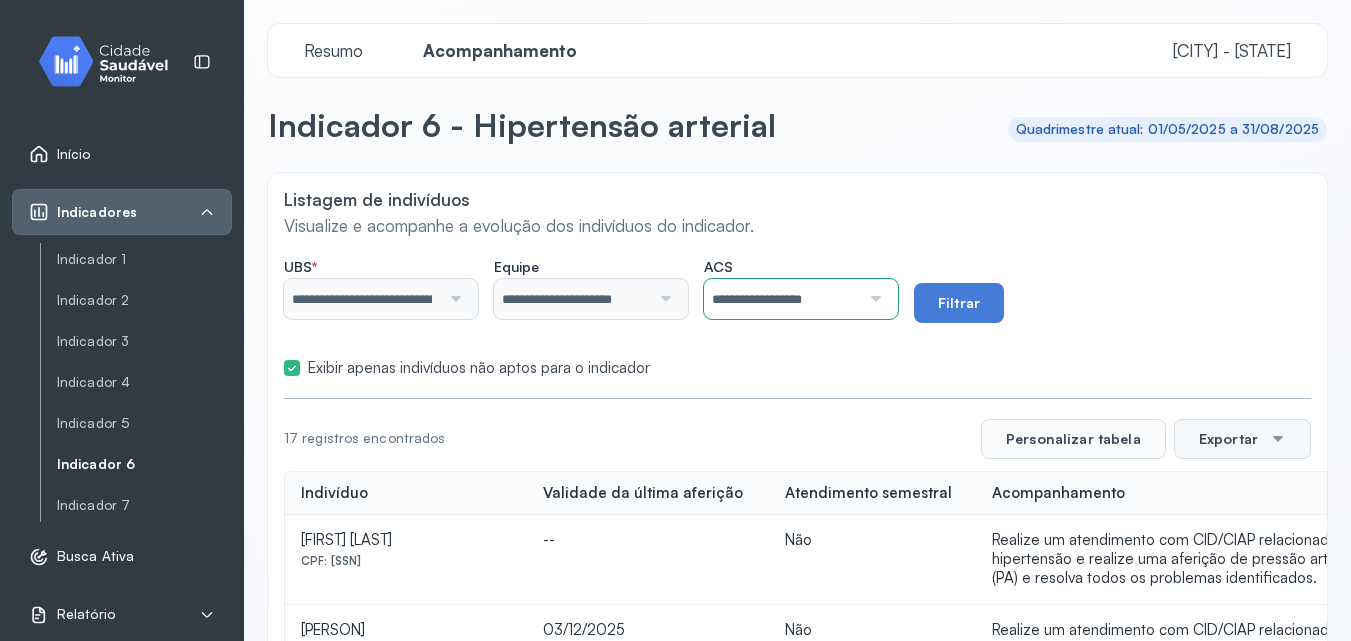 click on "Exportar" at bounding box center (1242, 439) 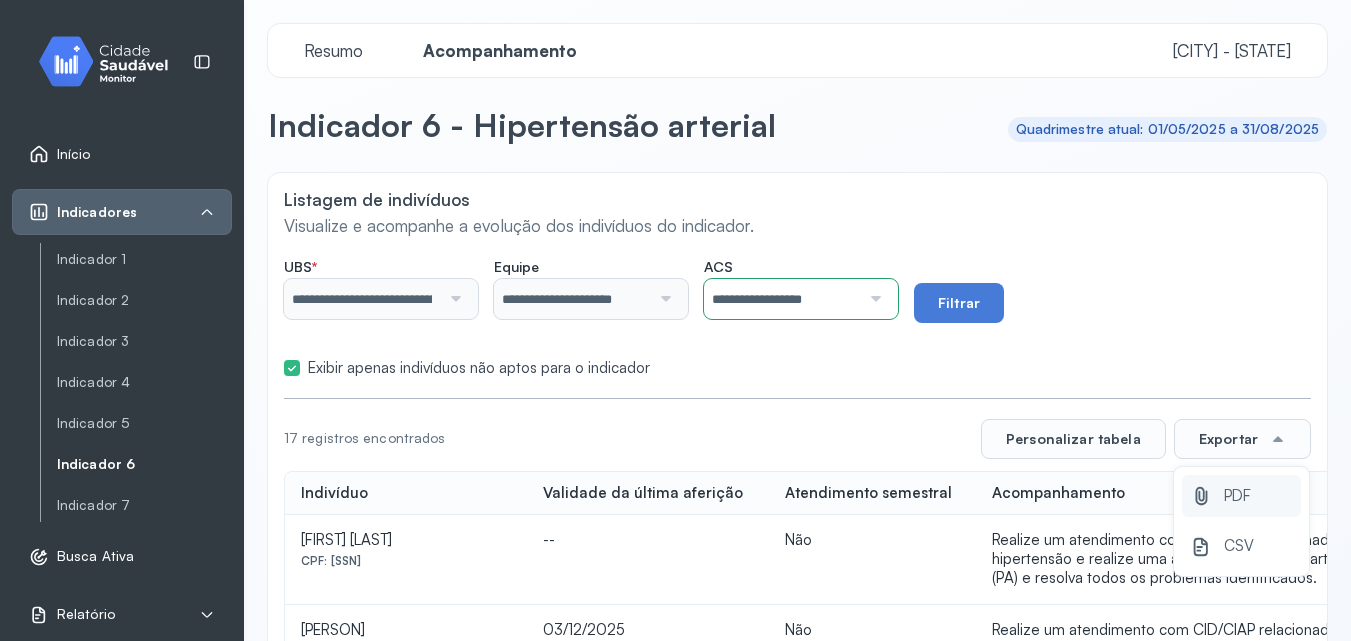 click on "PDF" at bounding box center (1241, 496) 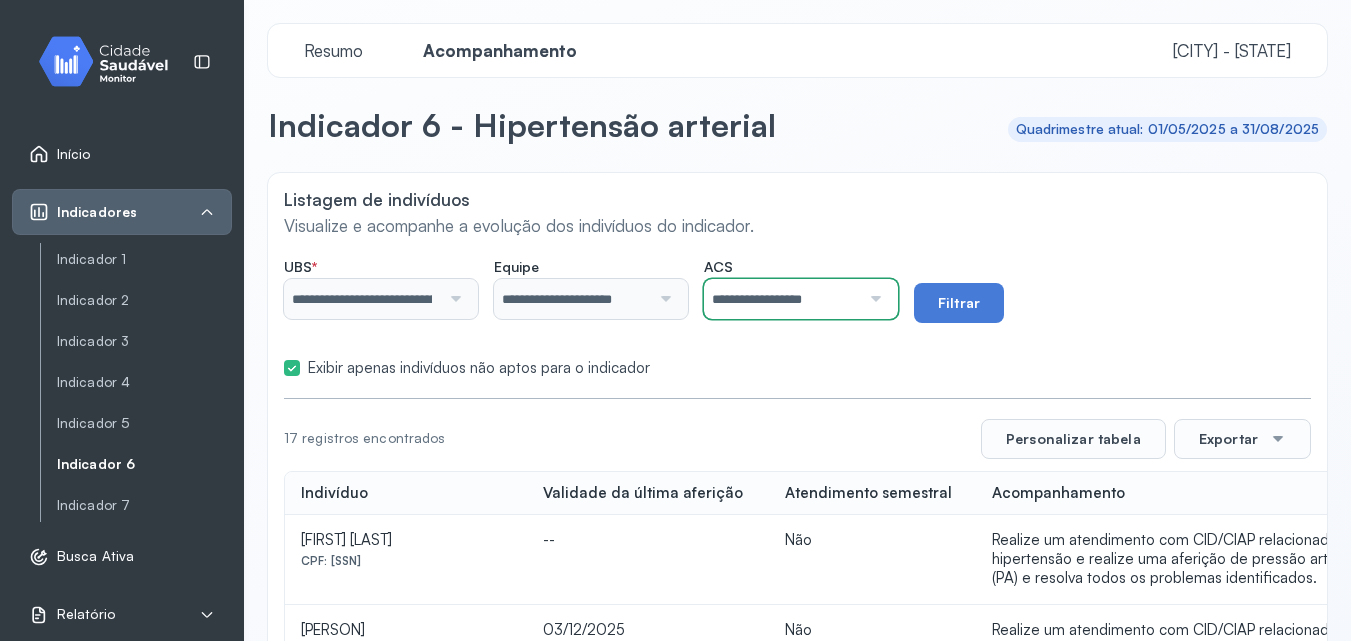 click on "**********" at bounding box center (782, 299) 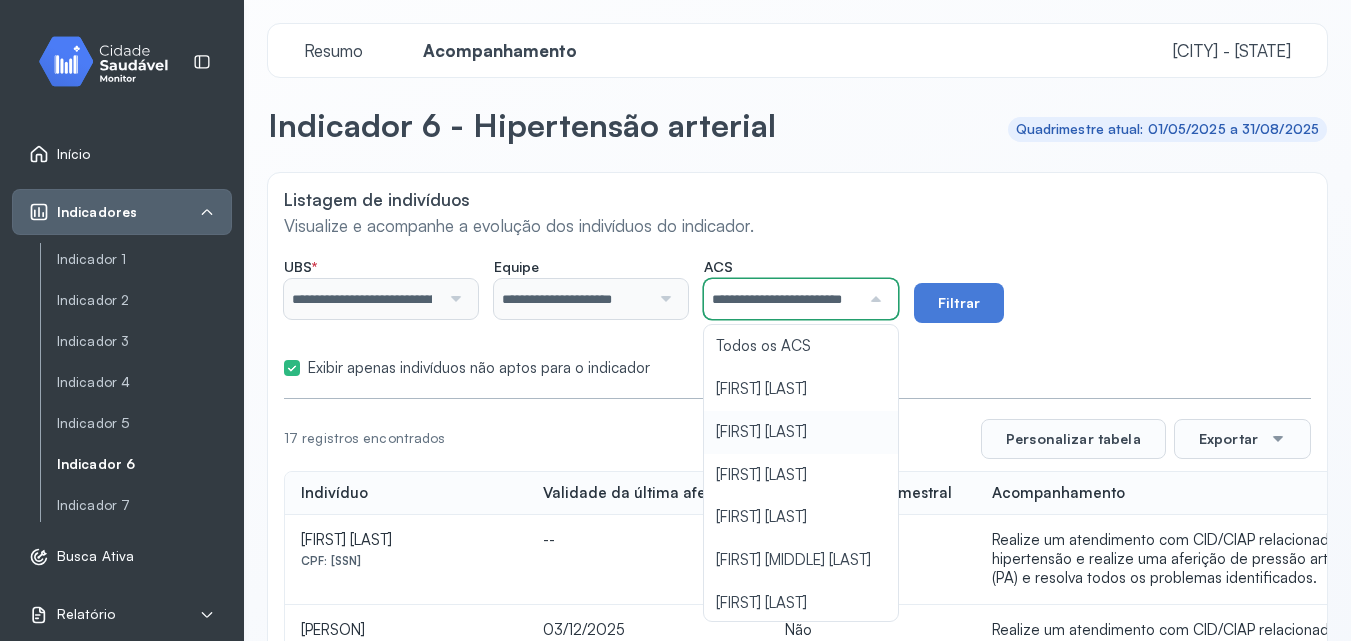 click on "**********" 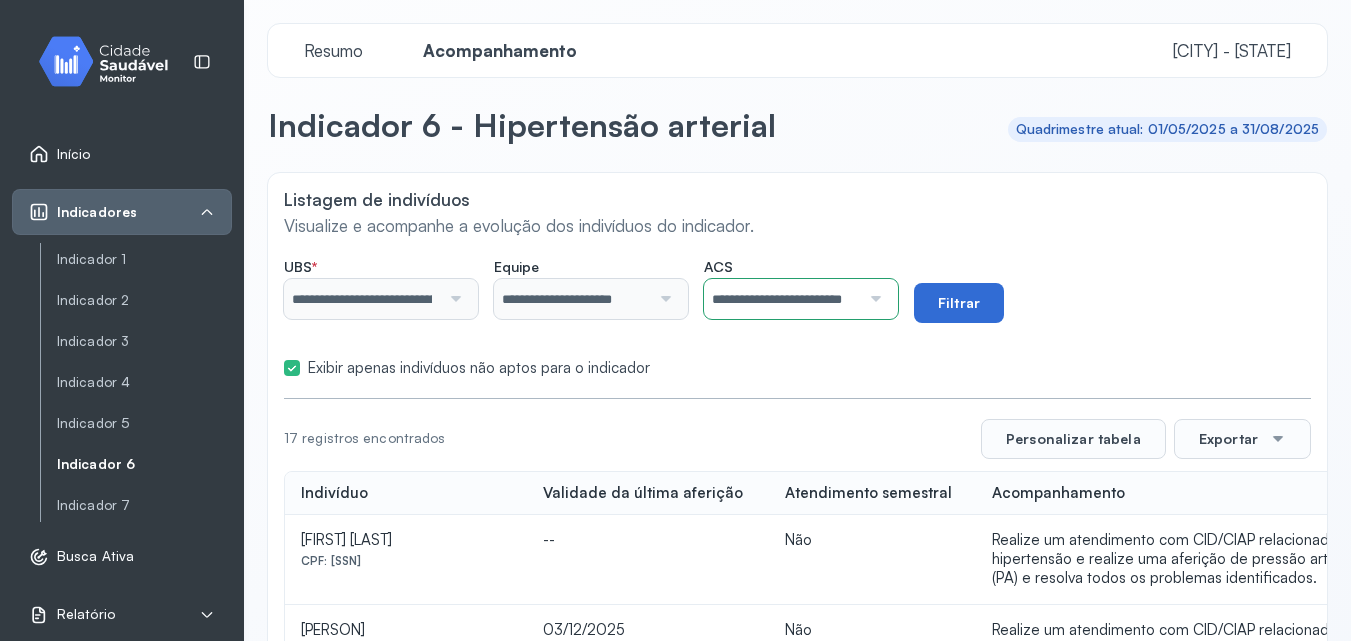 click on "Filtrar" at bounding box center [959, 303] 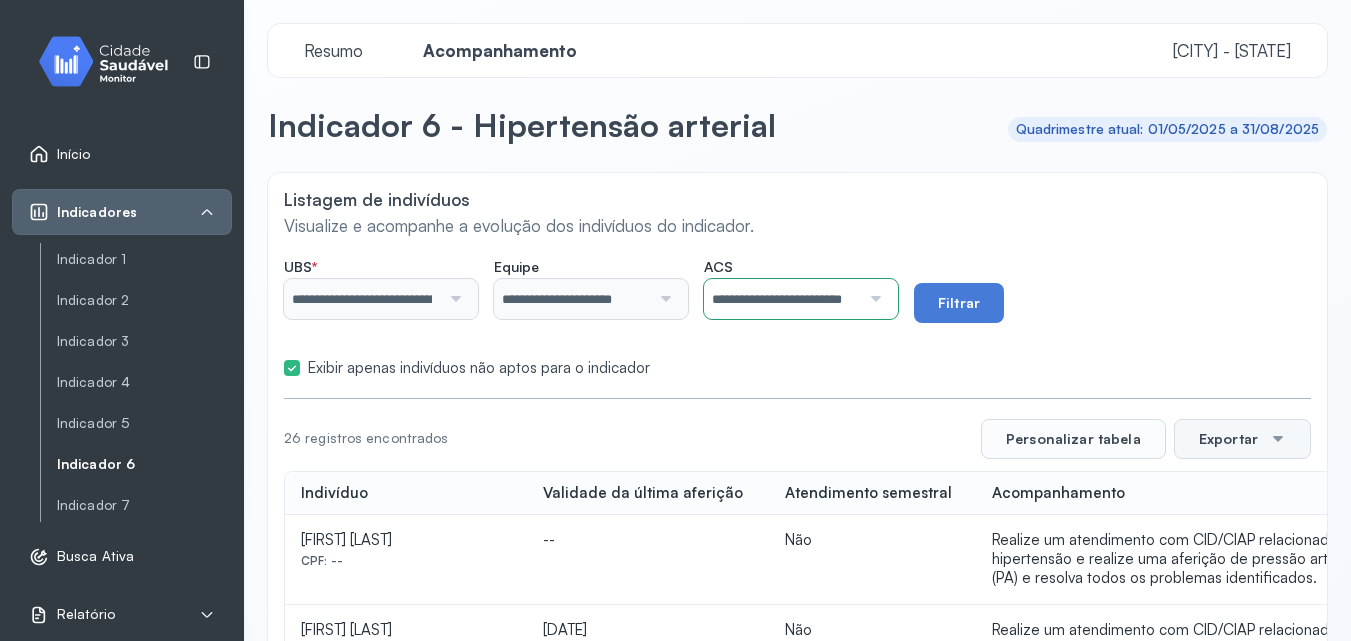 click on "Exportar" at bounding box center [1242, 439] 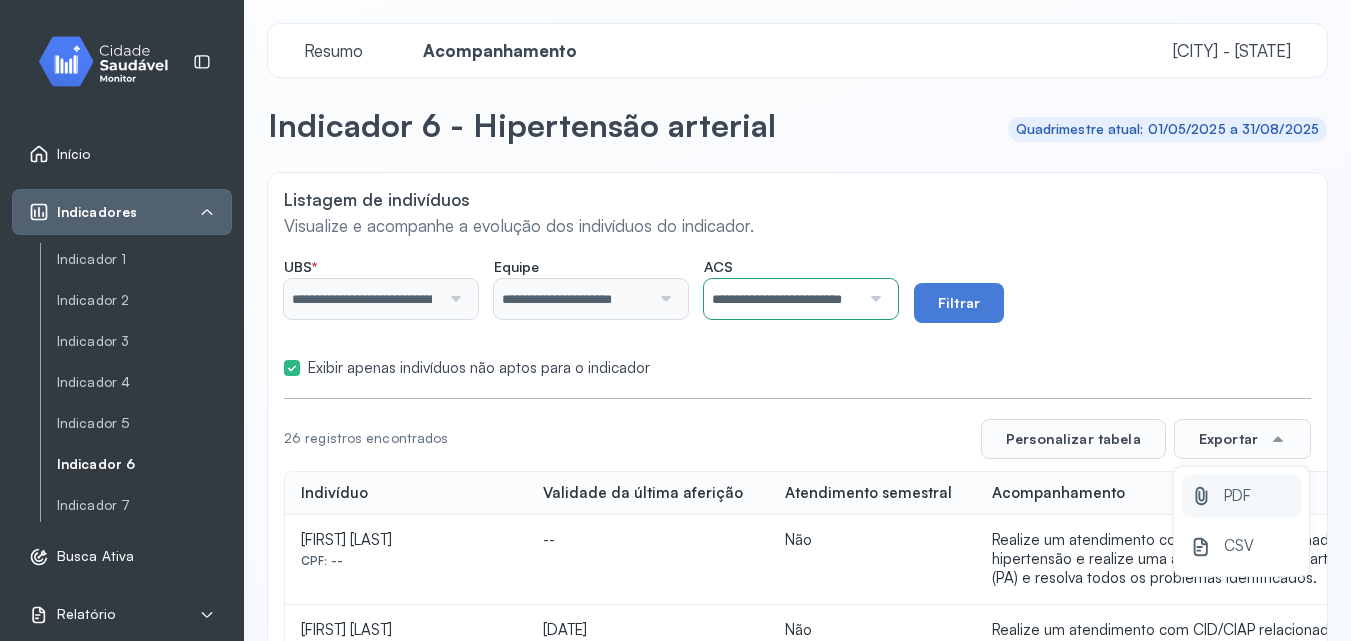click on "PDF" at bounding box center (1241, 496) 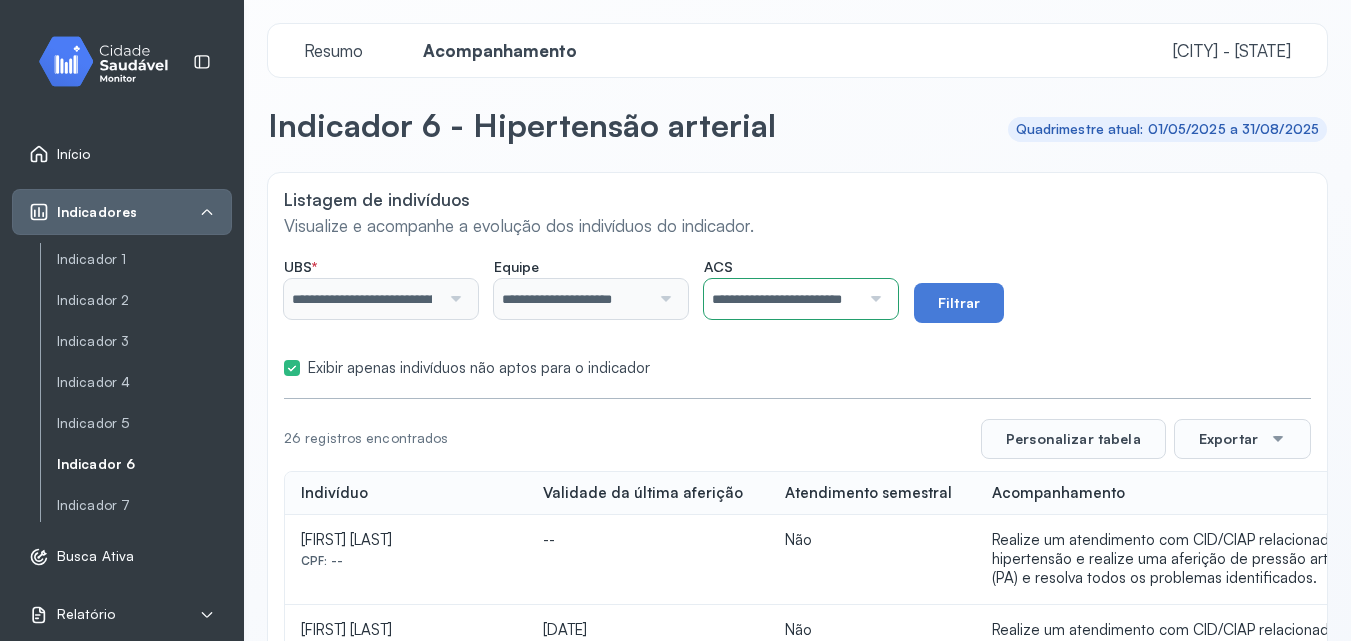 click on "**********" at bounding box center [782, 299] 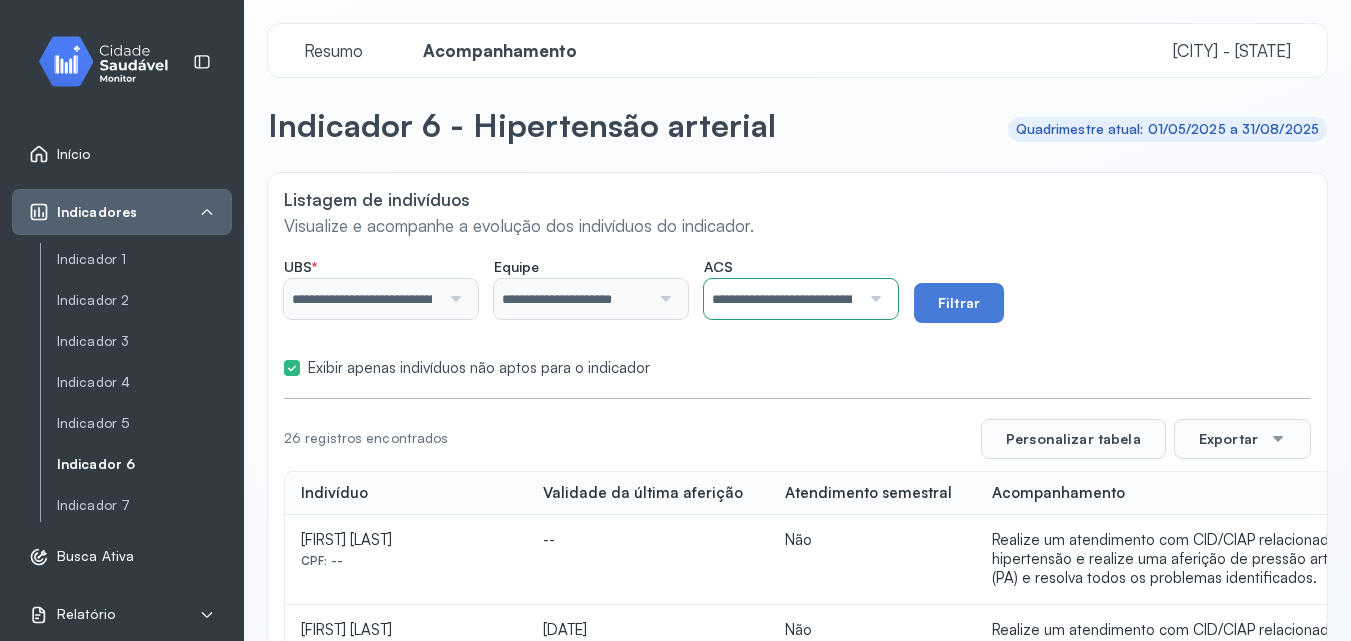 click on "**********" 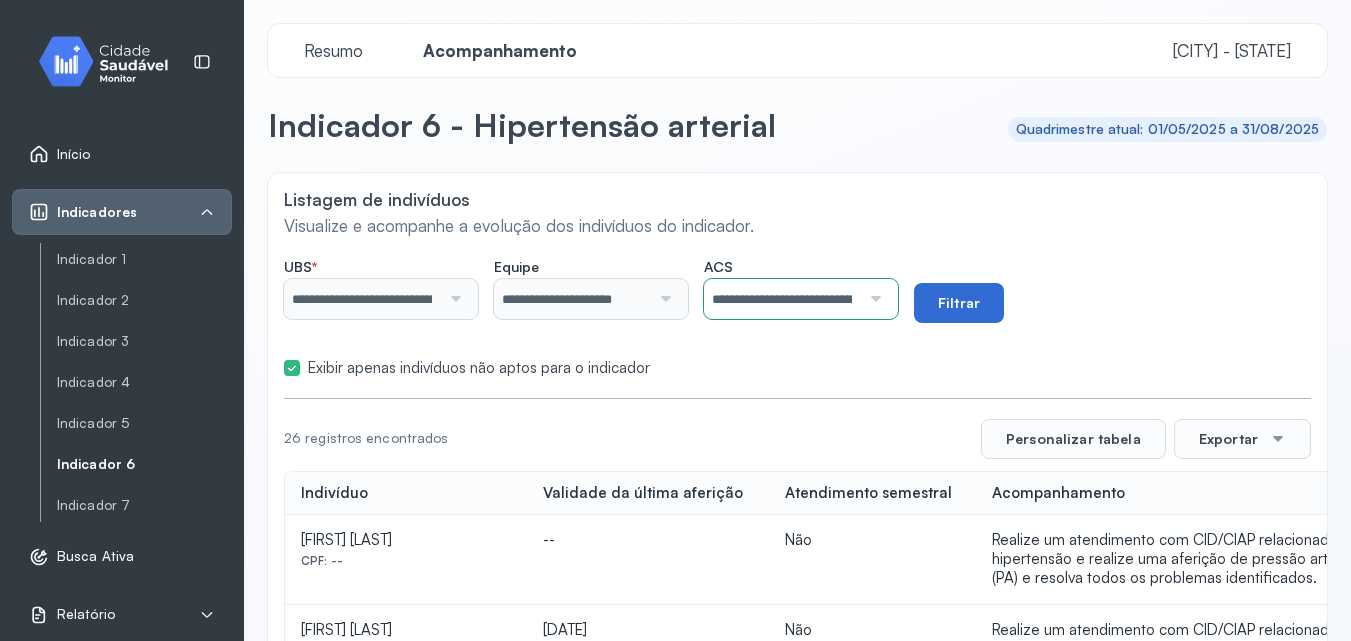 click on "Filtrar" at bounding box center (959, 303) 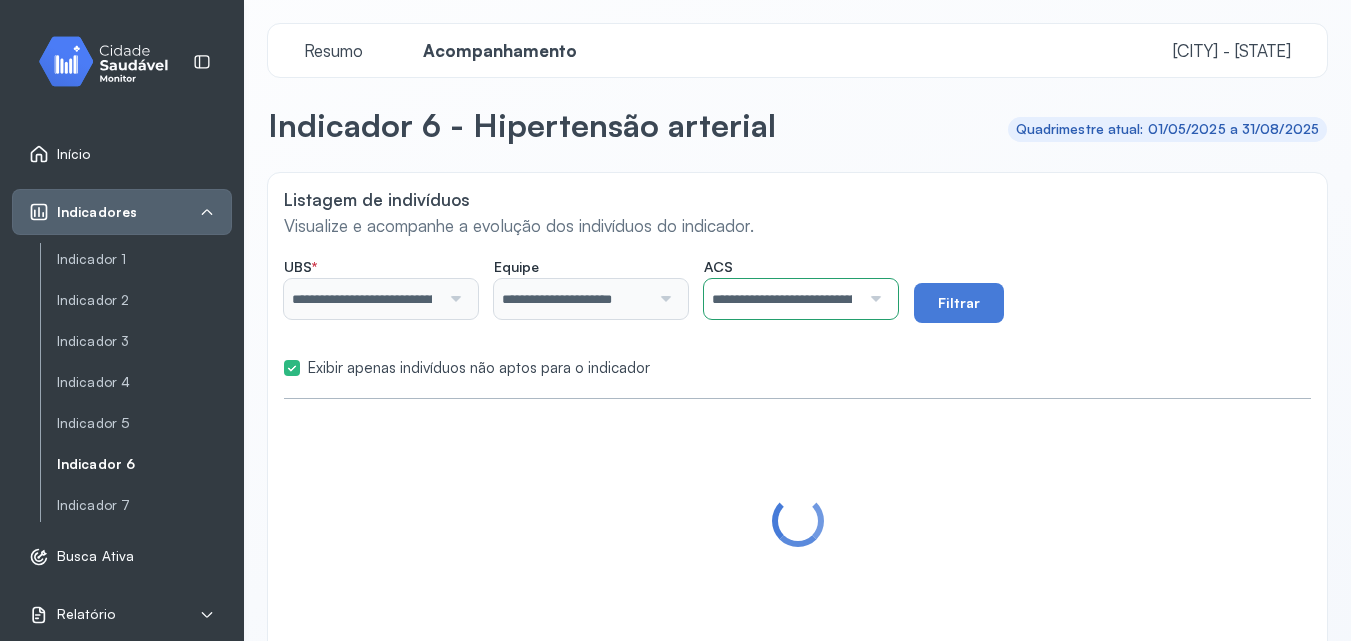 scroll, scrollTop: 48, scrollLeft: 0, axis: vertical 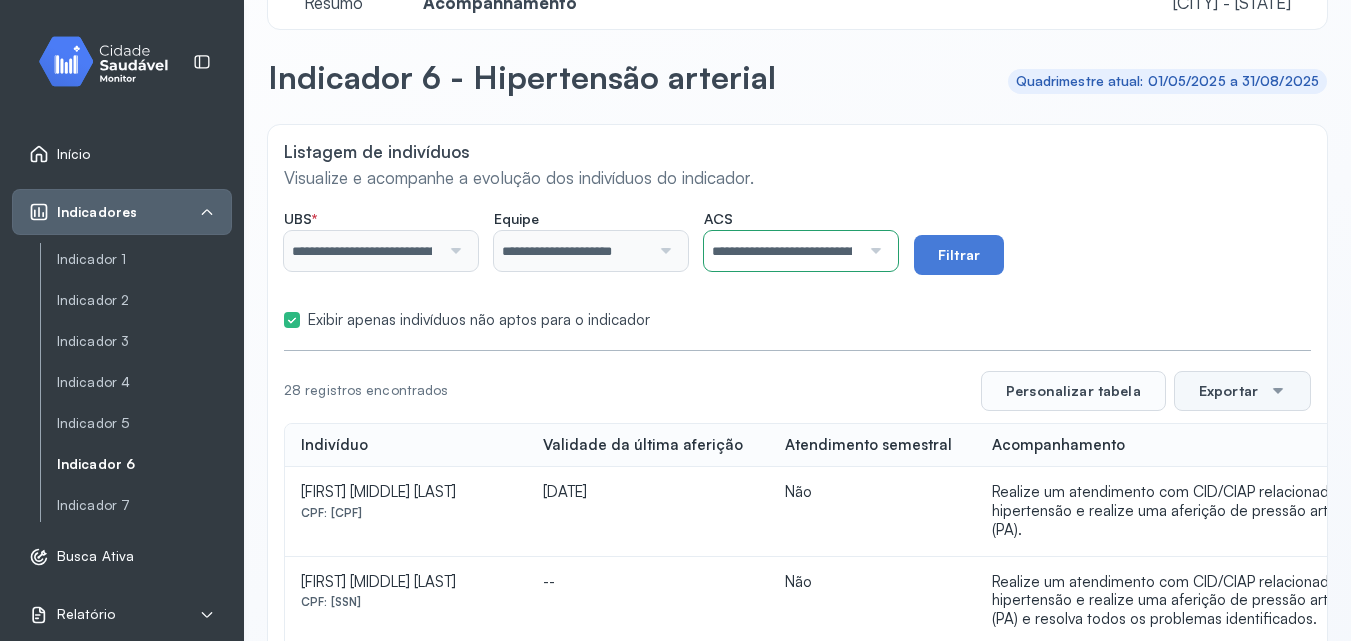 click on "Exportar" at bounding box center [1242, 391] 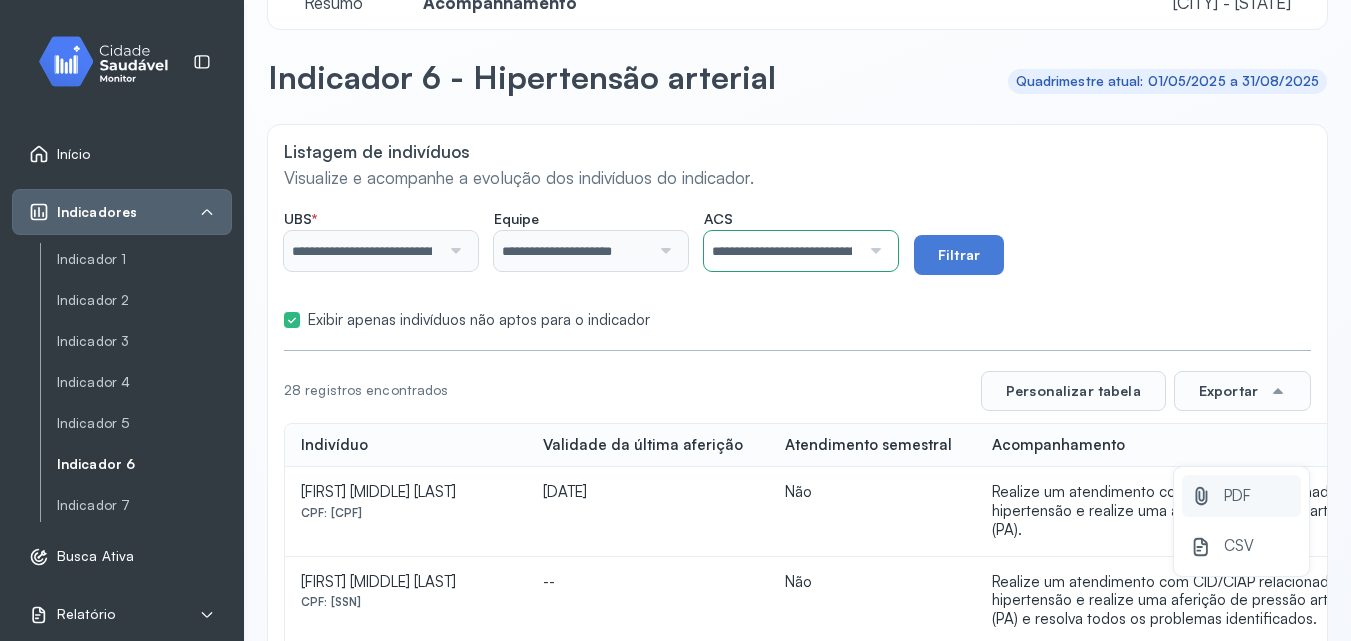 click on "PDF" at bounding box center [1237, 496] 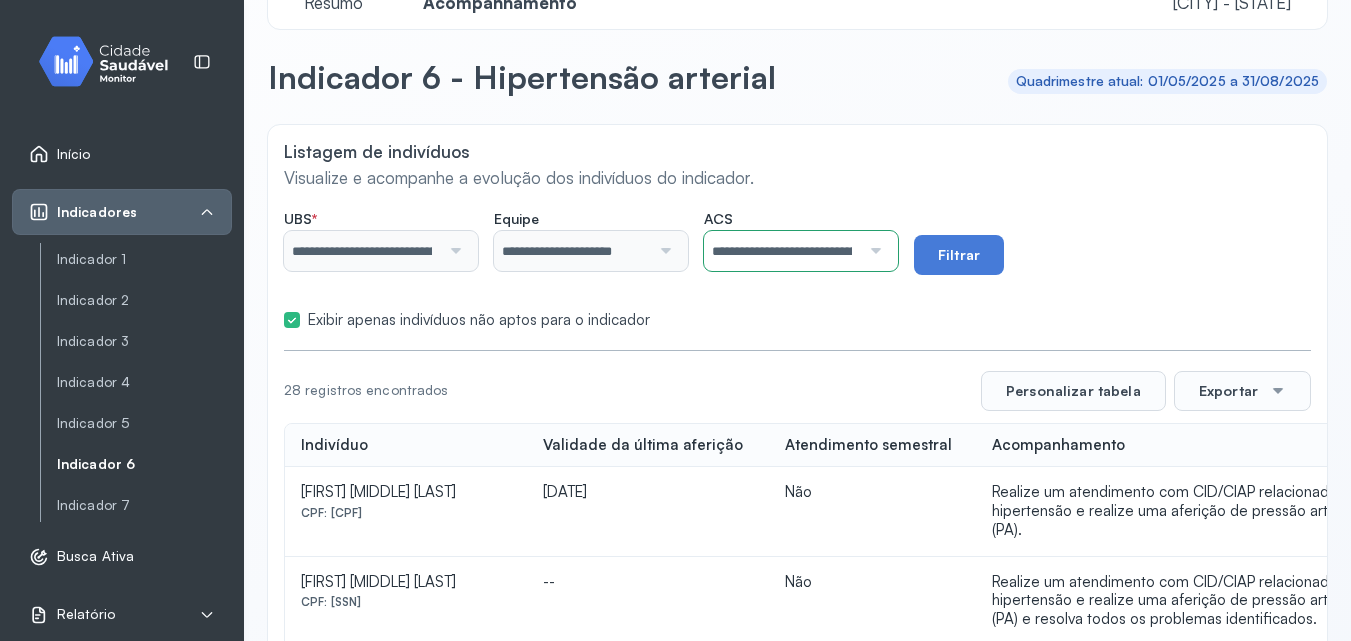 click at bounding box center [873, 251] 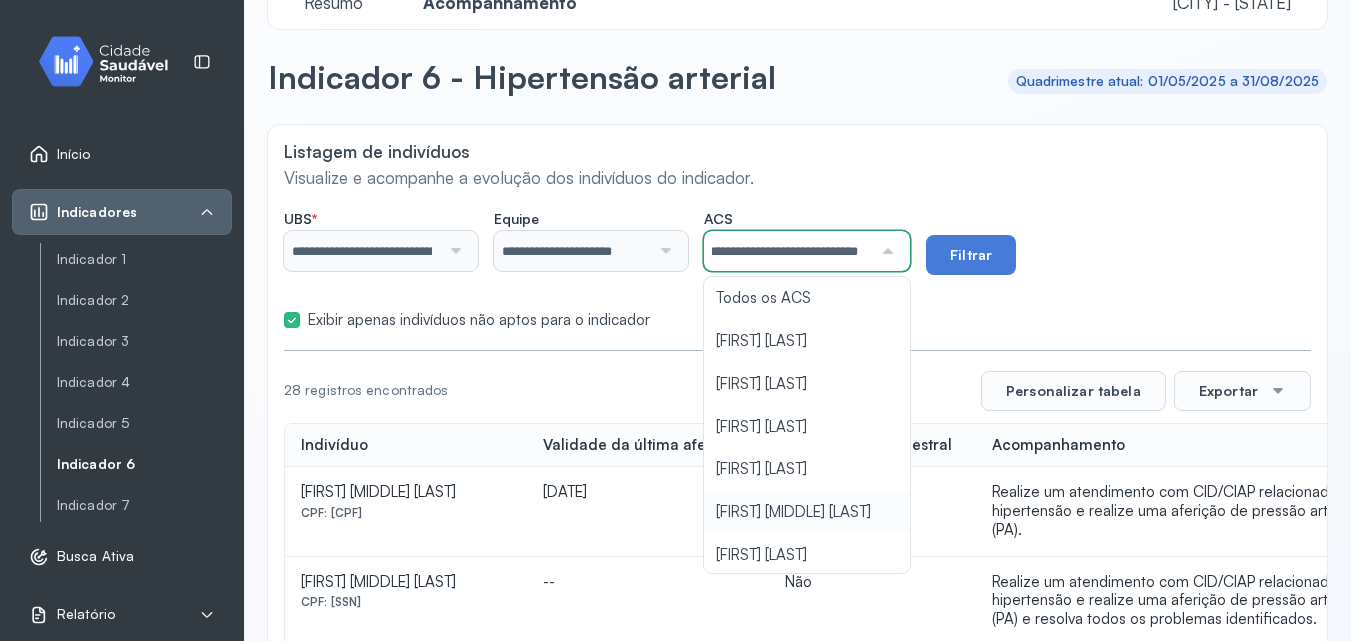 scroll, scrollTop: 97, scrollLeft: 0, axis: vertical 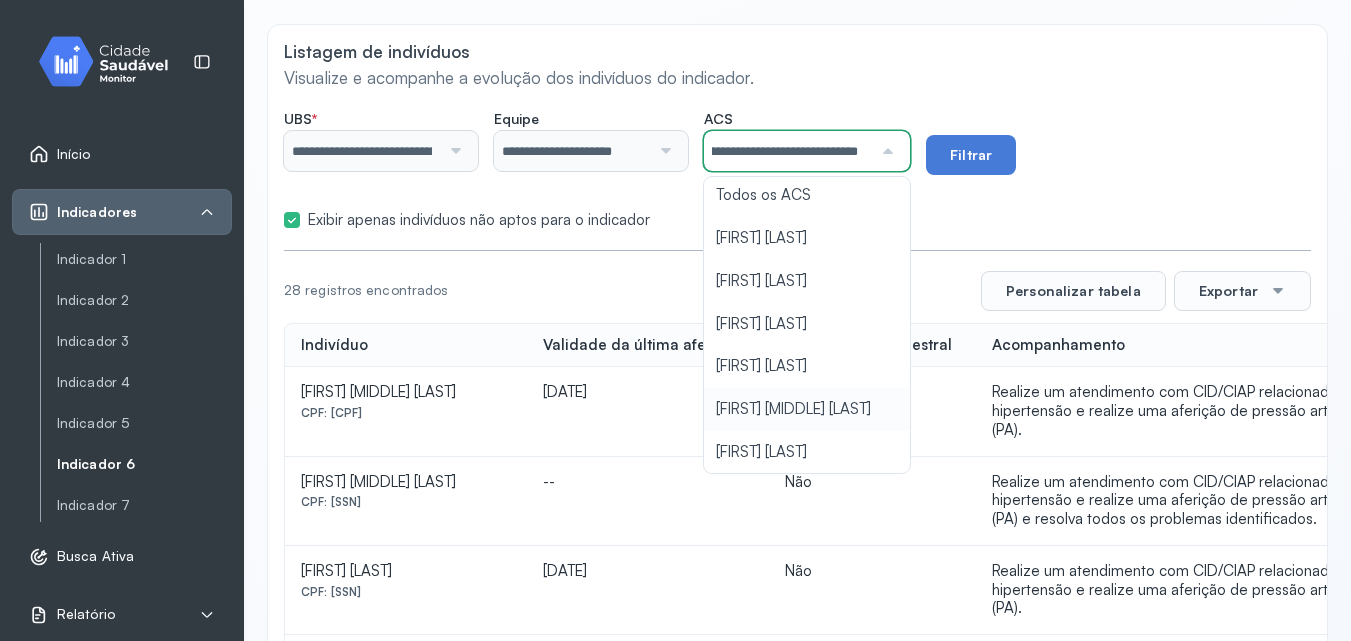 click on "**********" 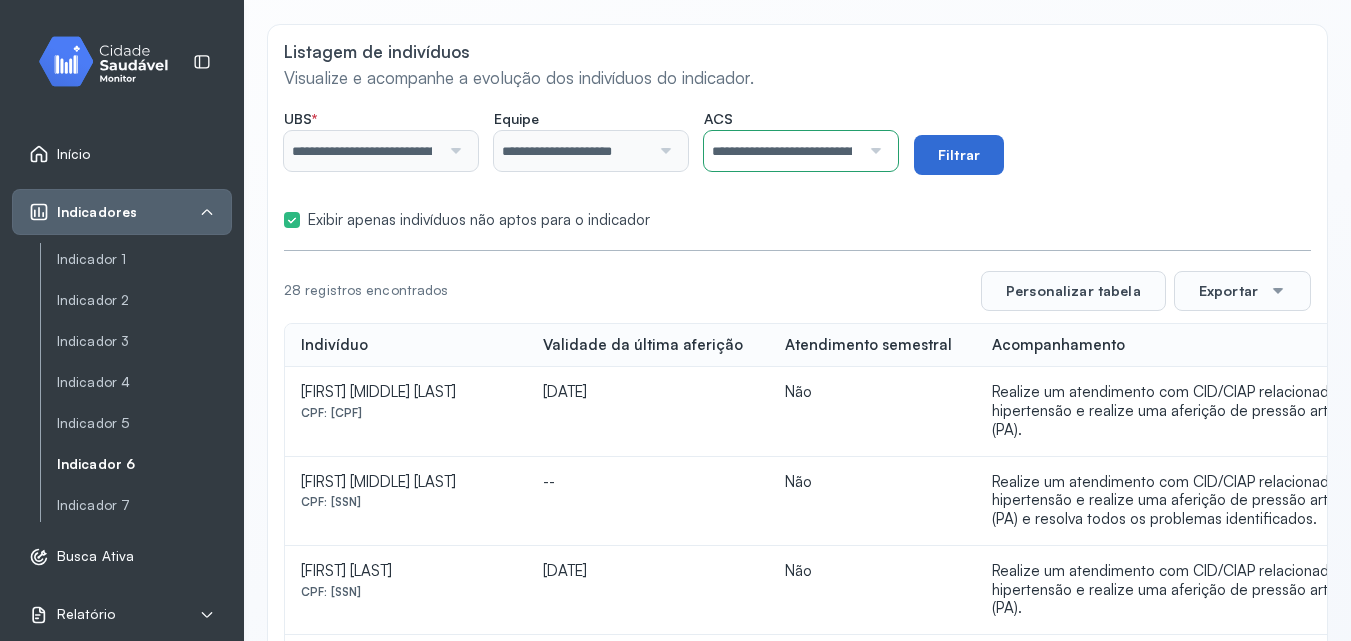 click on "Filtrar" at bounding box center (959, 155) 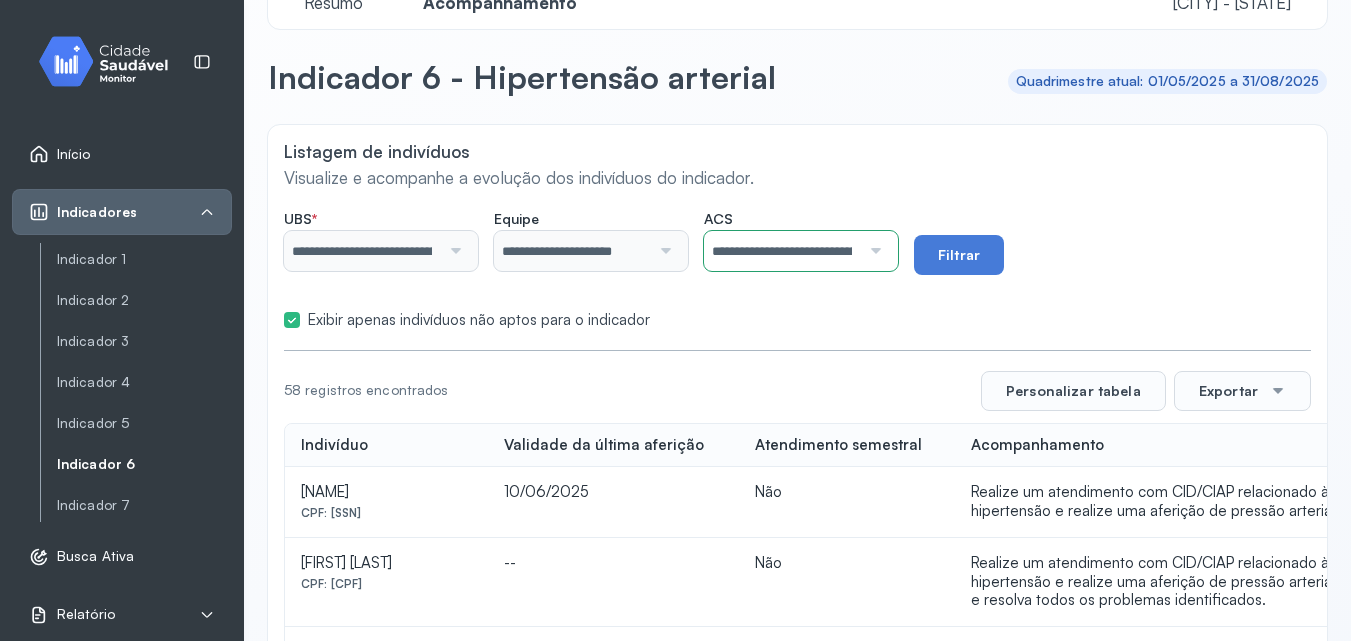 scroll, scrollTop: 148, scrollLeft: 0, axis: vertical 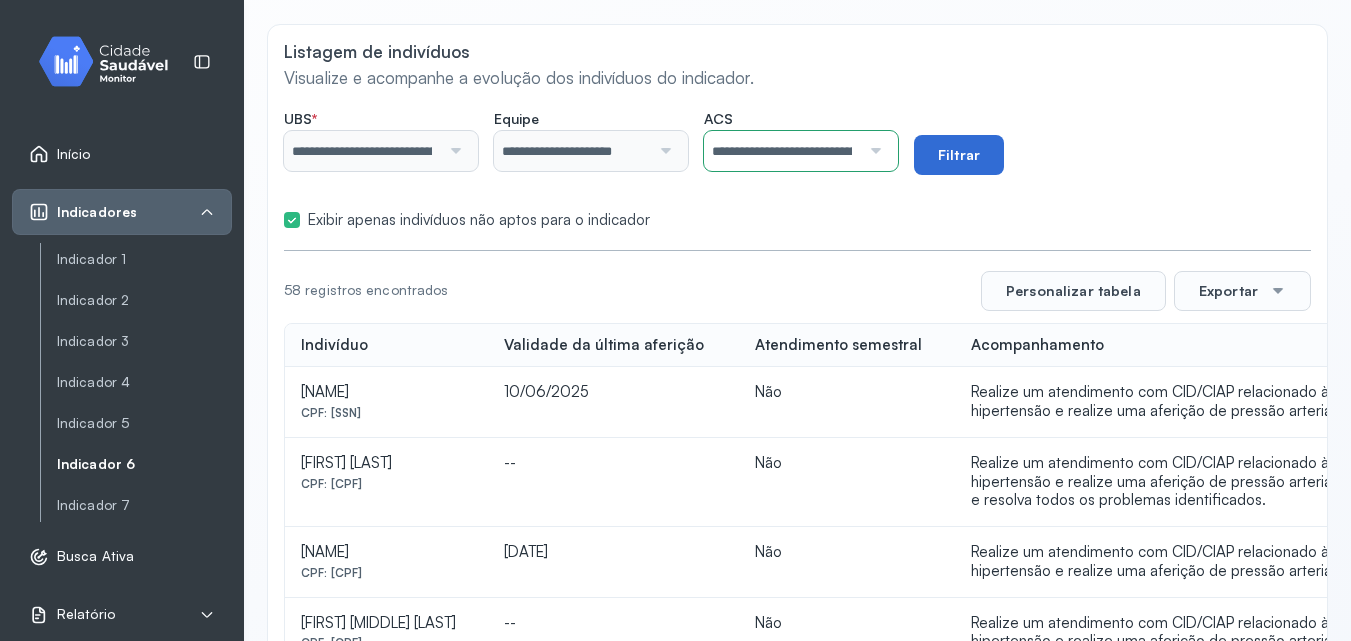click on "Filtrar" at bounding box center [959, 155] 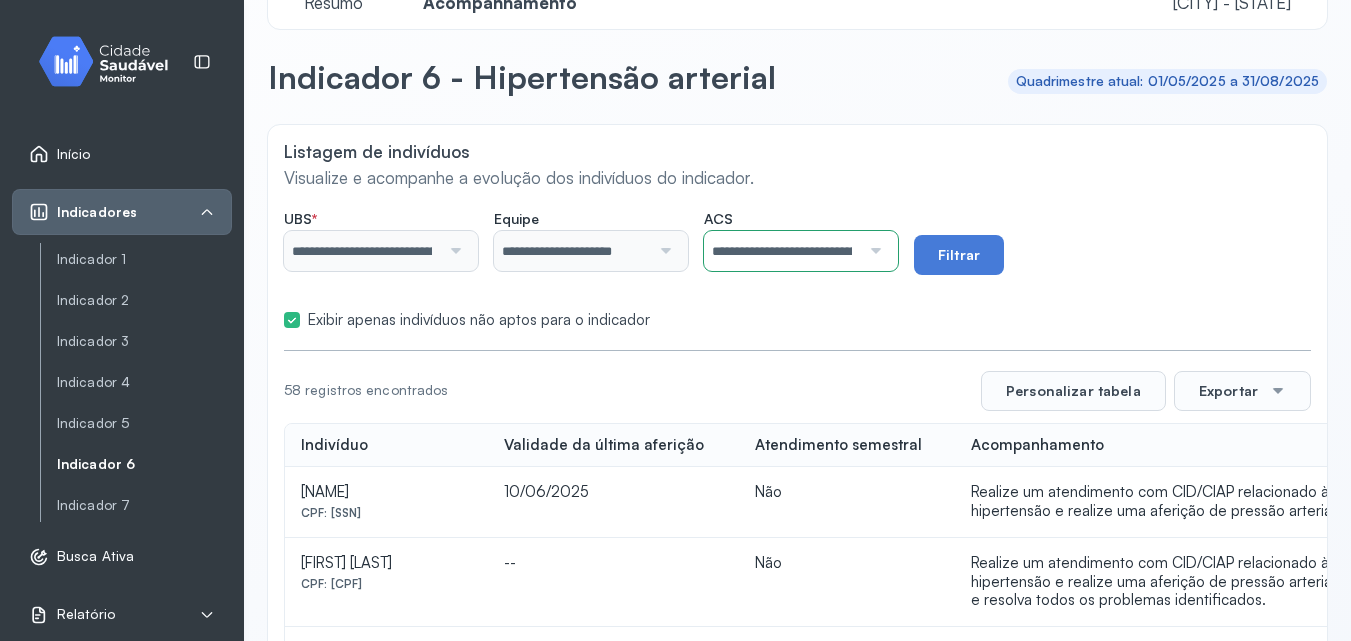 scroll, scrollTop: 148, scrollLeft: 0, axis: vertical 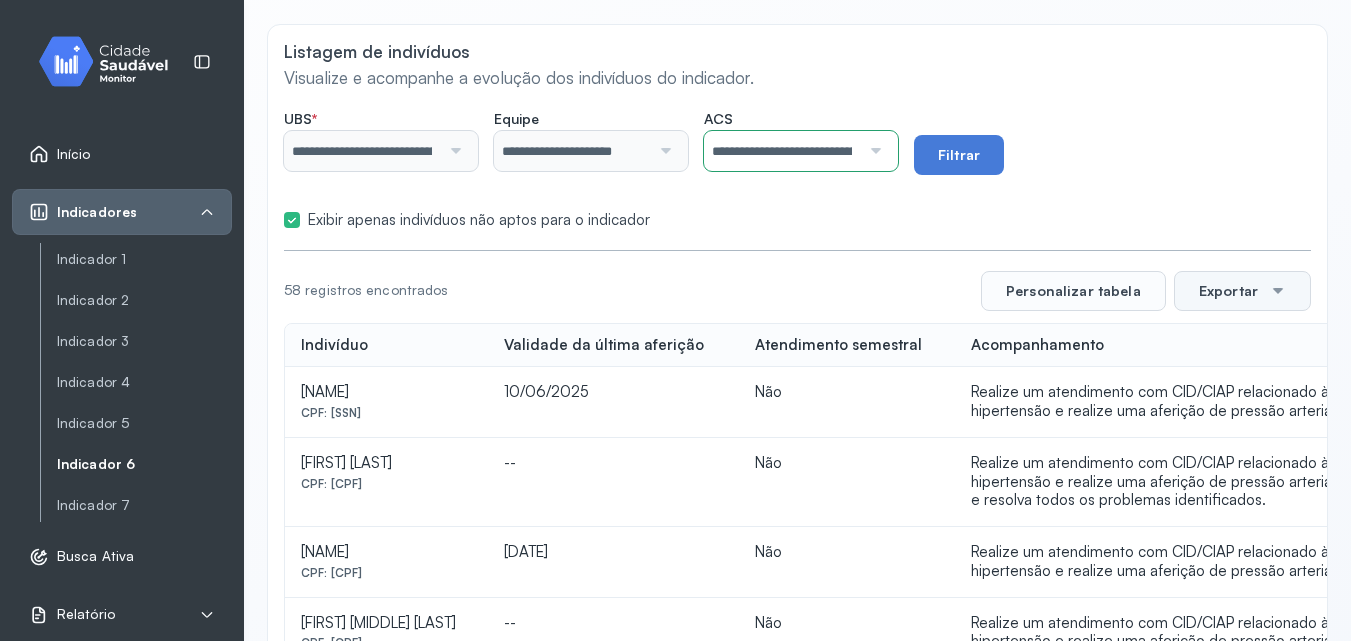click on "Exportar" at bounding box center (1242, 291) 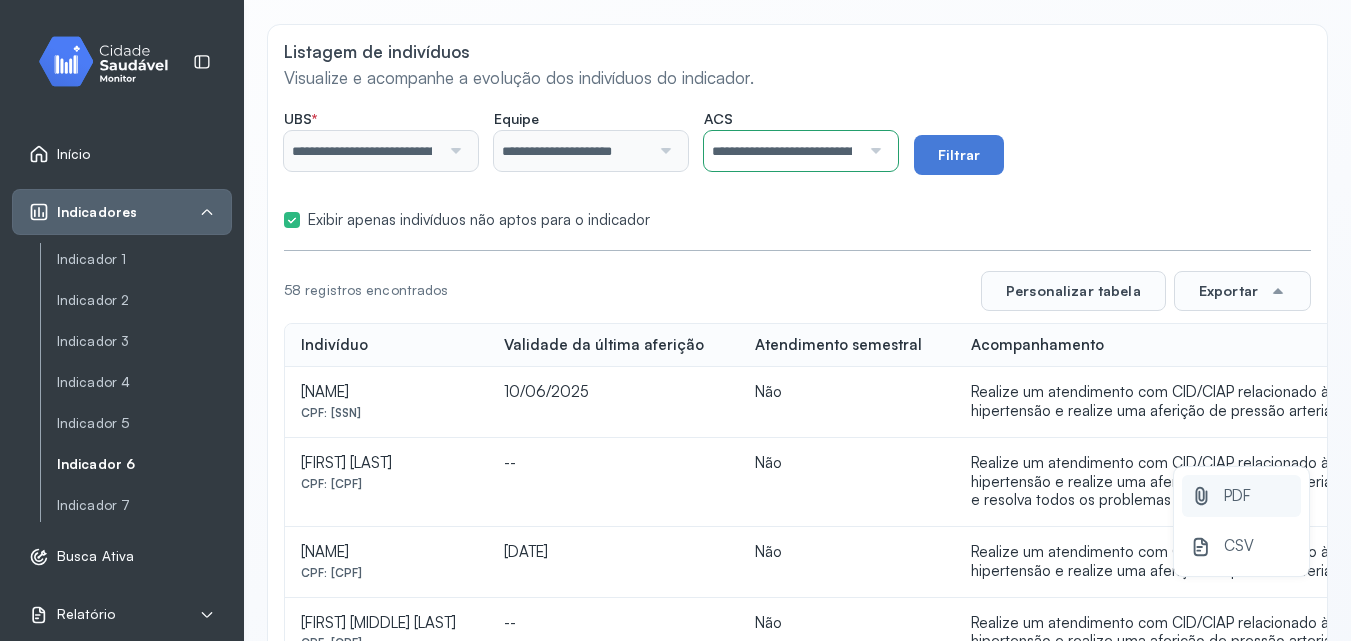 click on "PDF" at bounding box center (1237, 496) 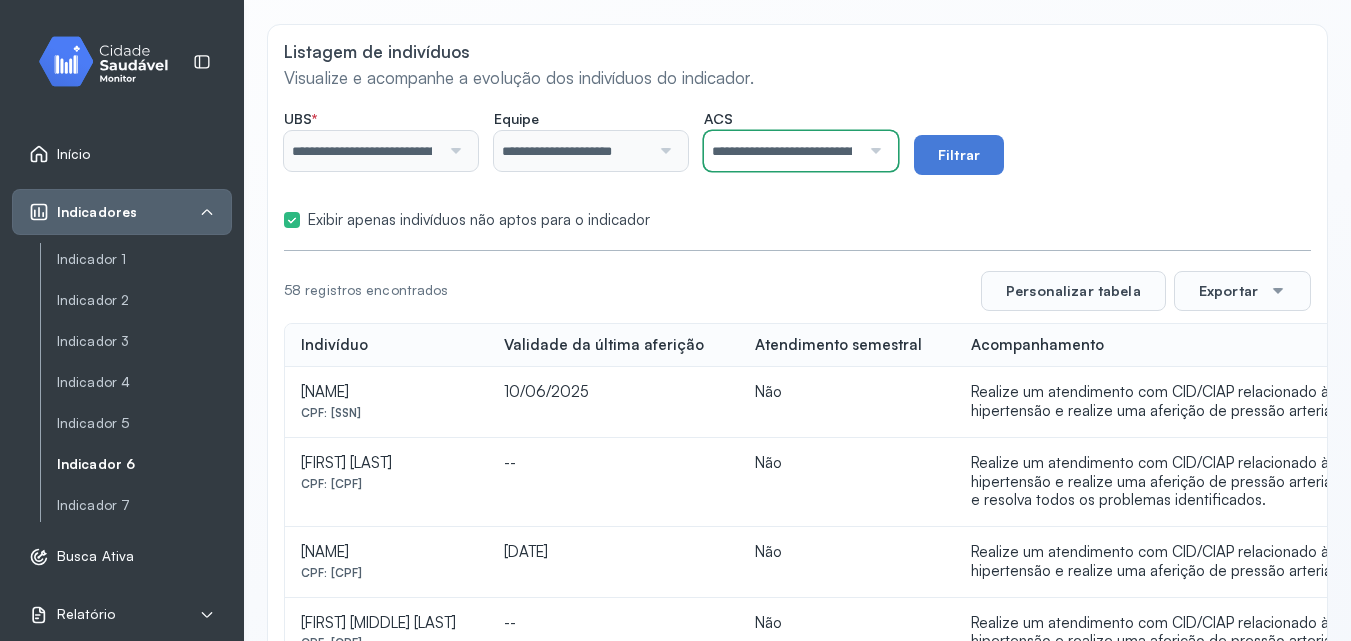 click on "**********" at bounding box center (782, 151) 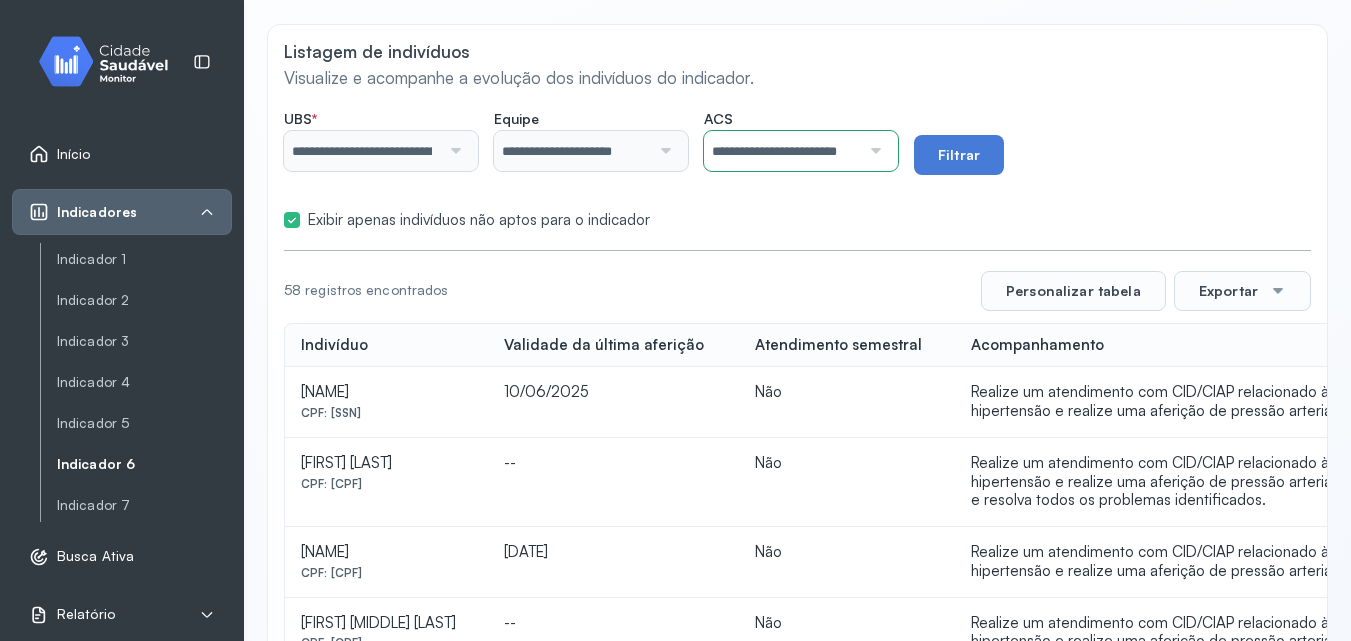 click on "CPF: [SSN] 10/06/2025 Não Realize um atendimento com CID/CIAP relacionado à hipertensão e realize uma aferição de pressão arterial (PA). [FIRST] [LAST] CPF: [SSN] -- Não [FIRST] [LAST] CPF: [SSN] 09/01/2026 Não [FIRST] [LAST] CPF: [SSN] --" 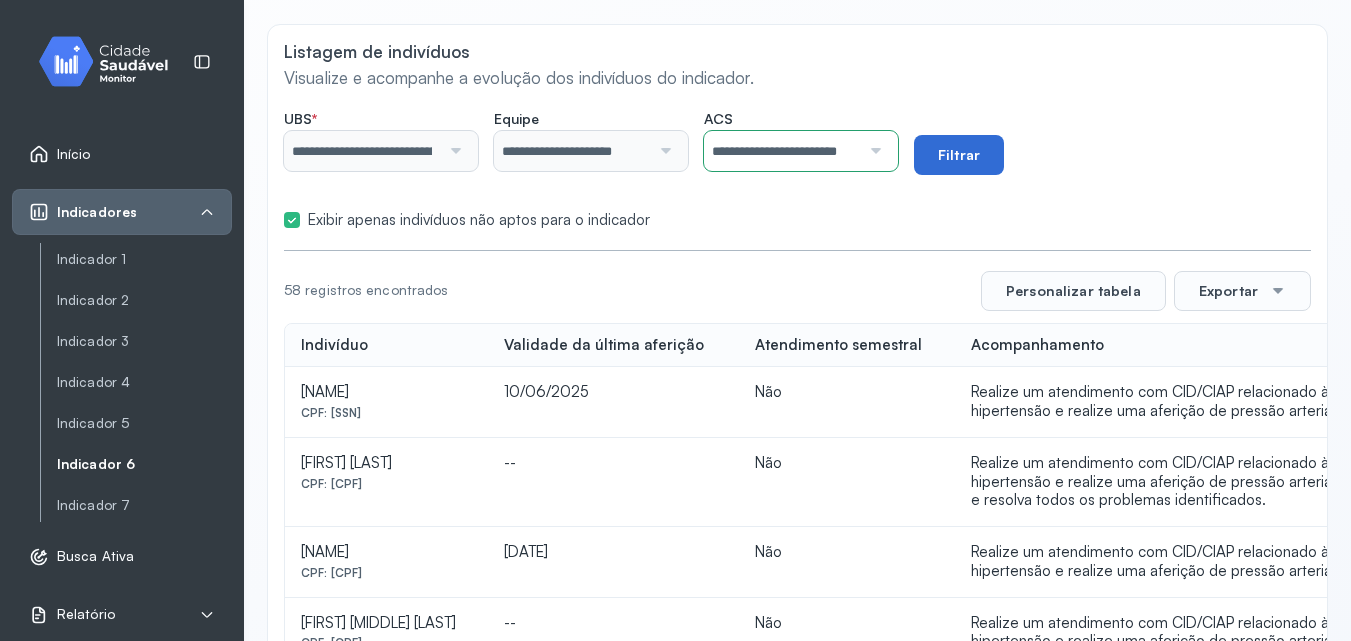 click on "Filtrar" at bounding box center (959, 155) 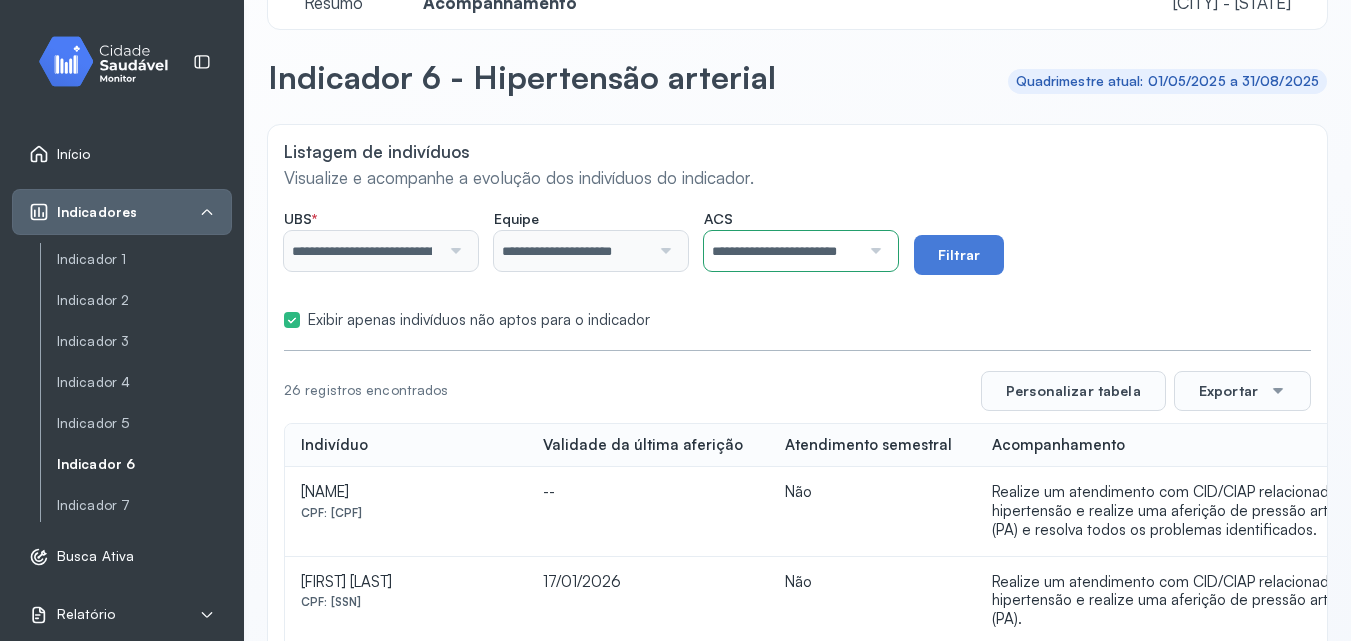 scroll, scrollTop: 148, scrollLeft: 0, axis: vertical 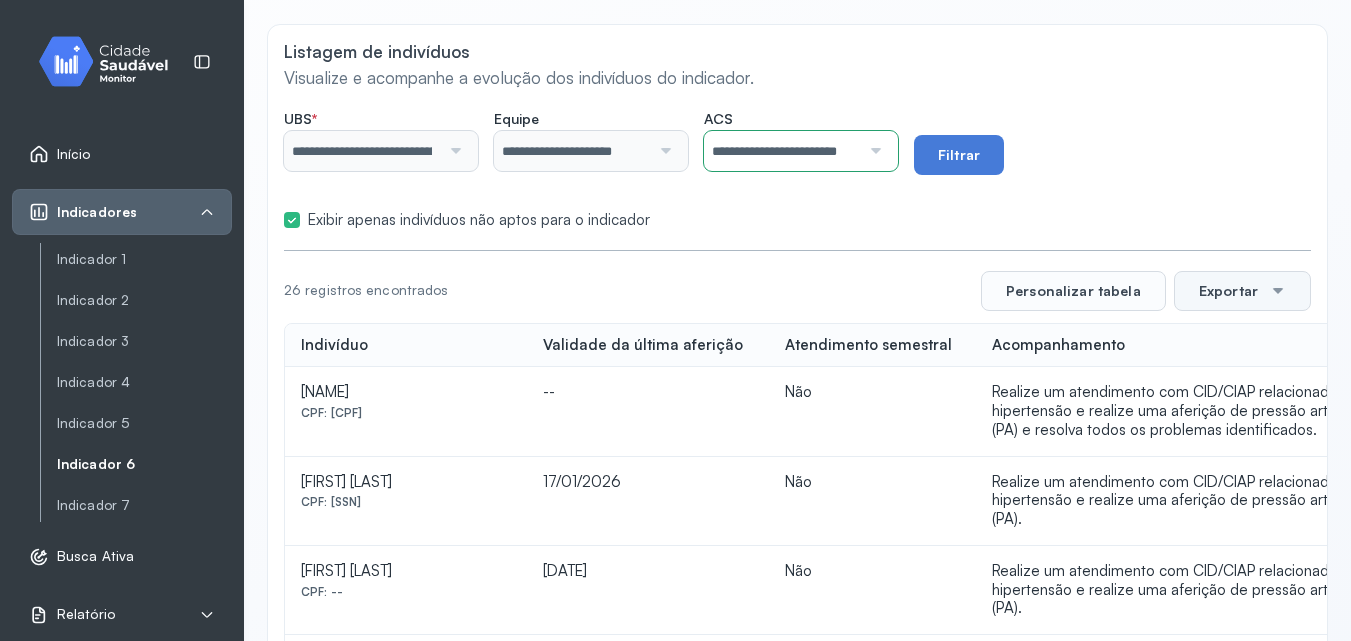 click on "Exportar" at bounding box center [1242, 291] 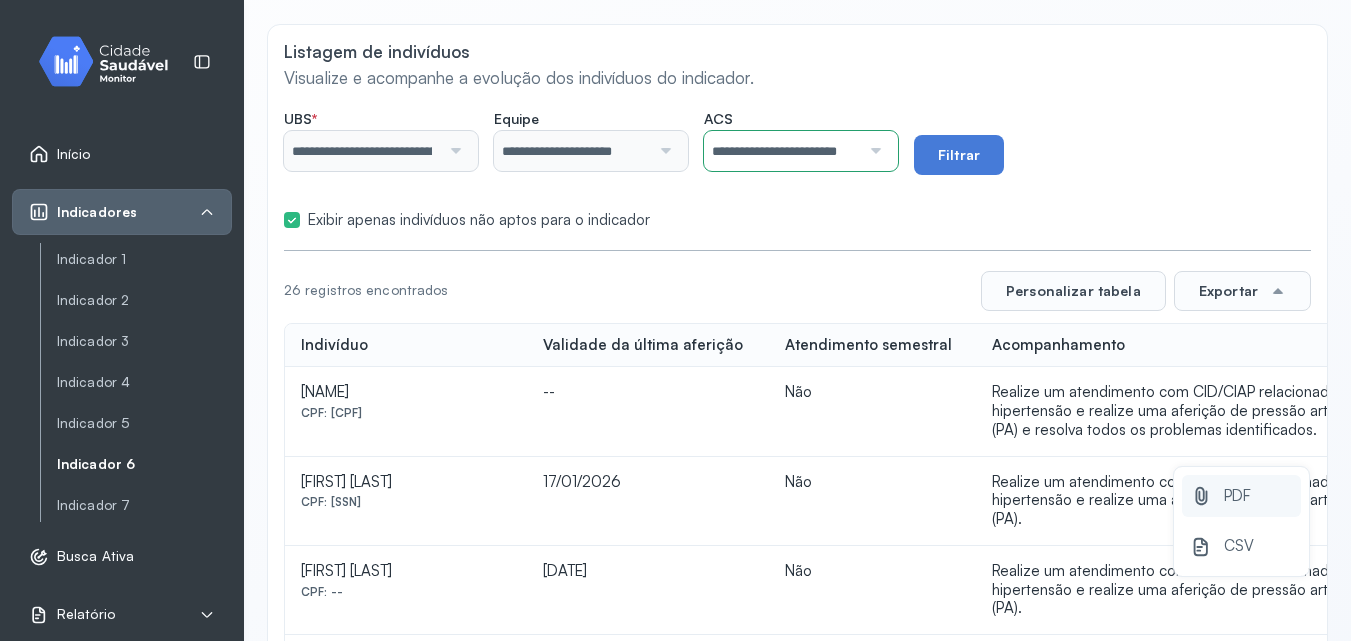 click on "PDF" at bounding box center [1241, 496] 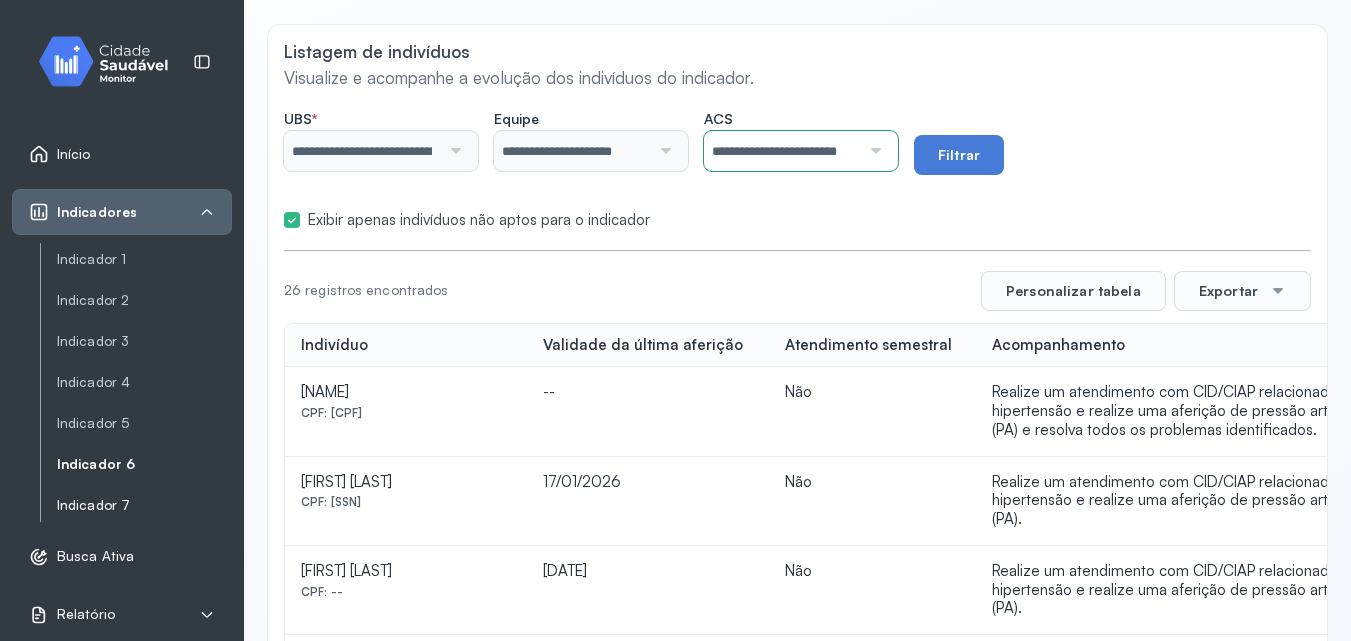 click on "Indicador 7" at bounding box center (144, 505) 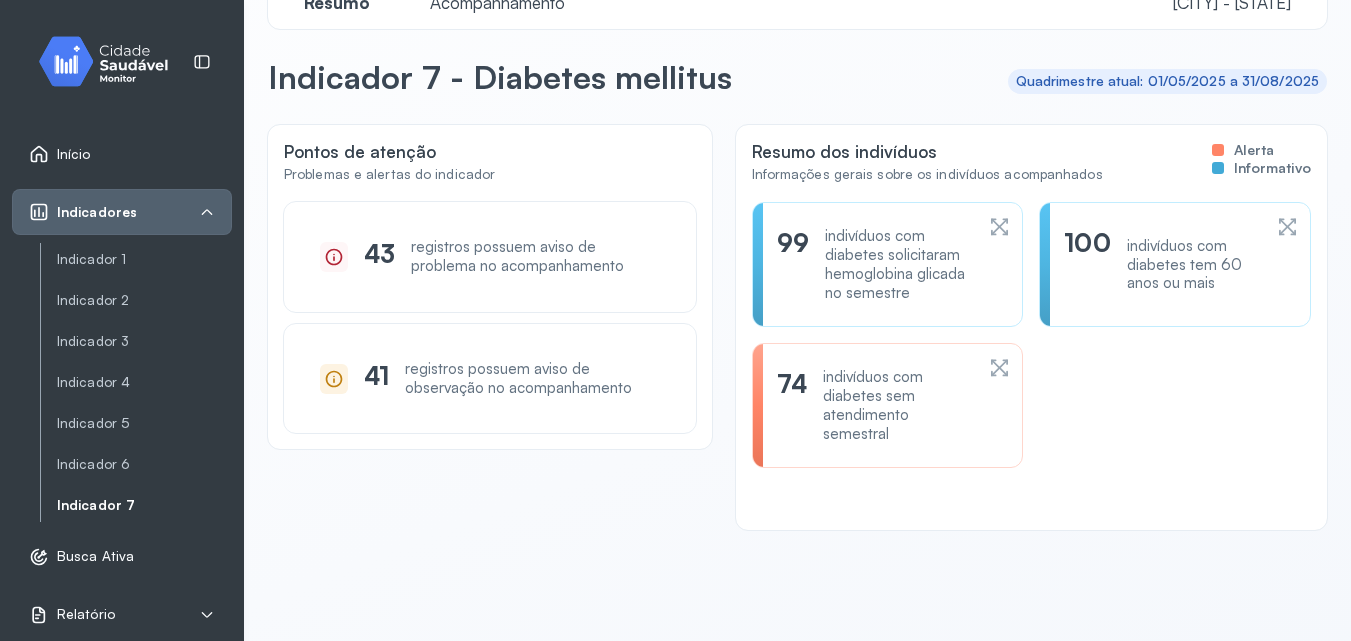 scroll, scrollTop: 0, scrollLeft: 0, axis: both 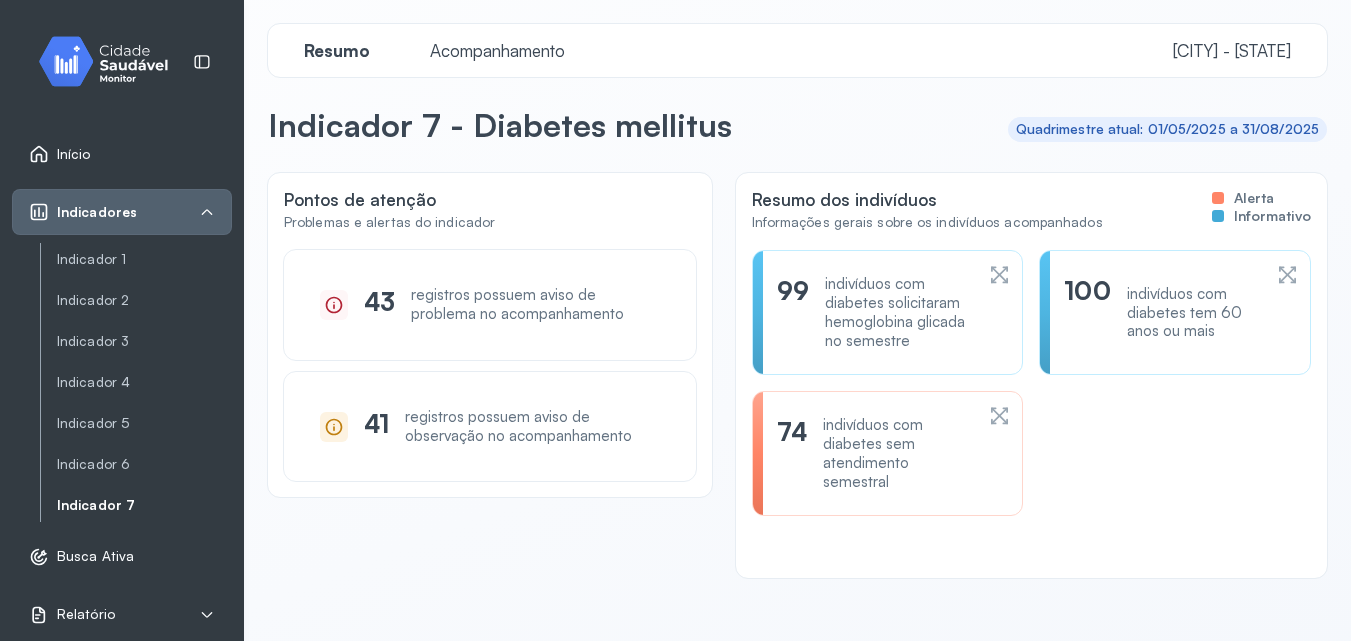 click on "Acompanhamento" at bounding box center (497, 50) 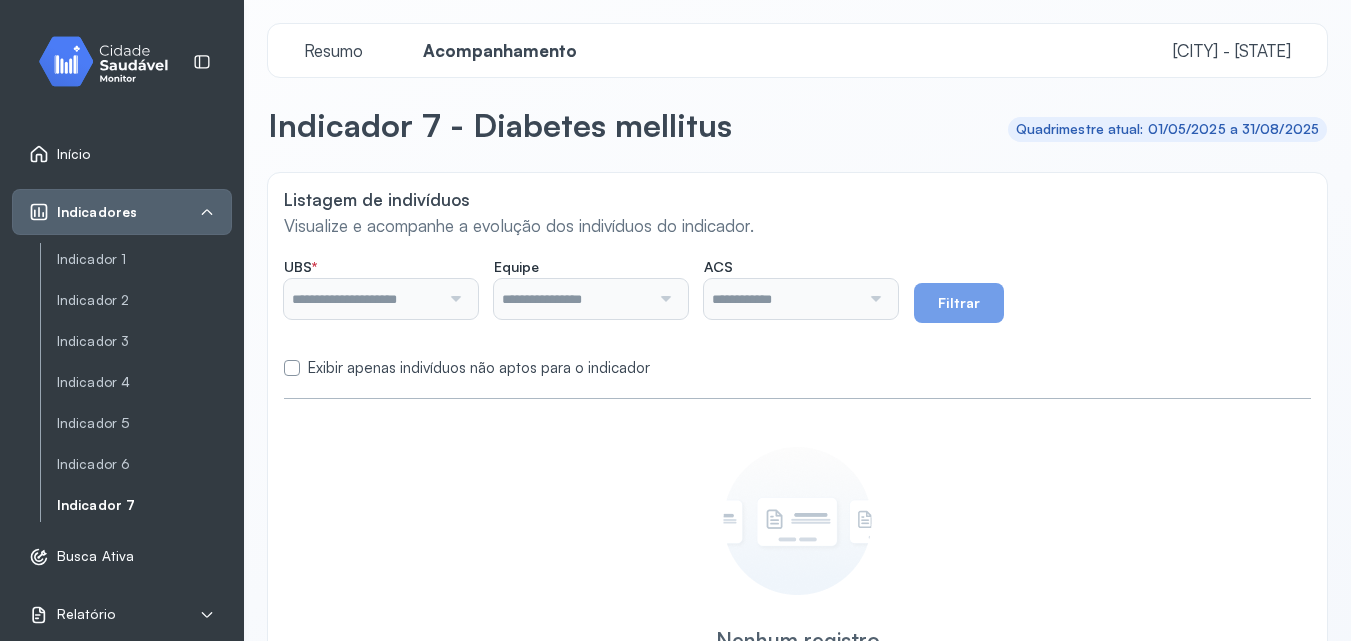 type on "**********" 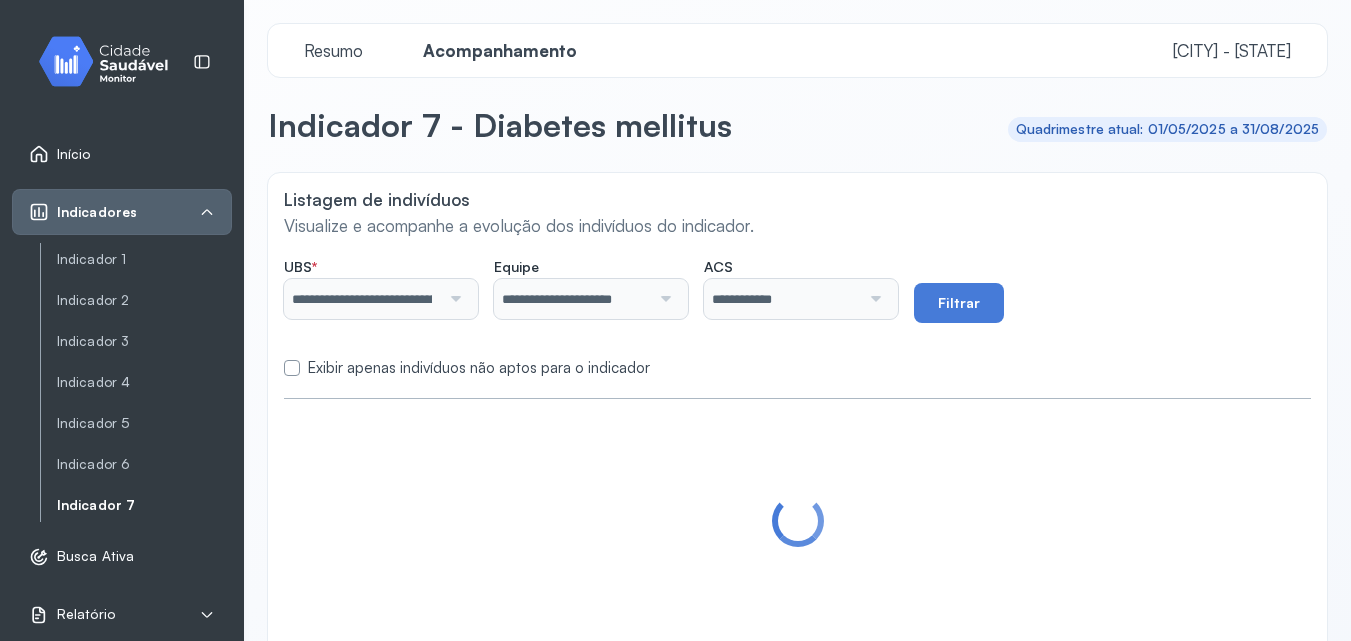 click on "Exibir apenas indivíduos não aptos para o indicador" at bounding box center [479, 368] 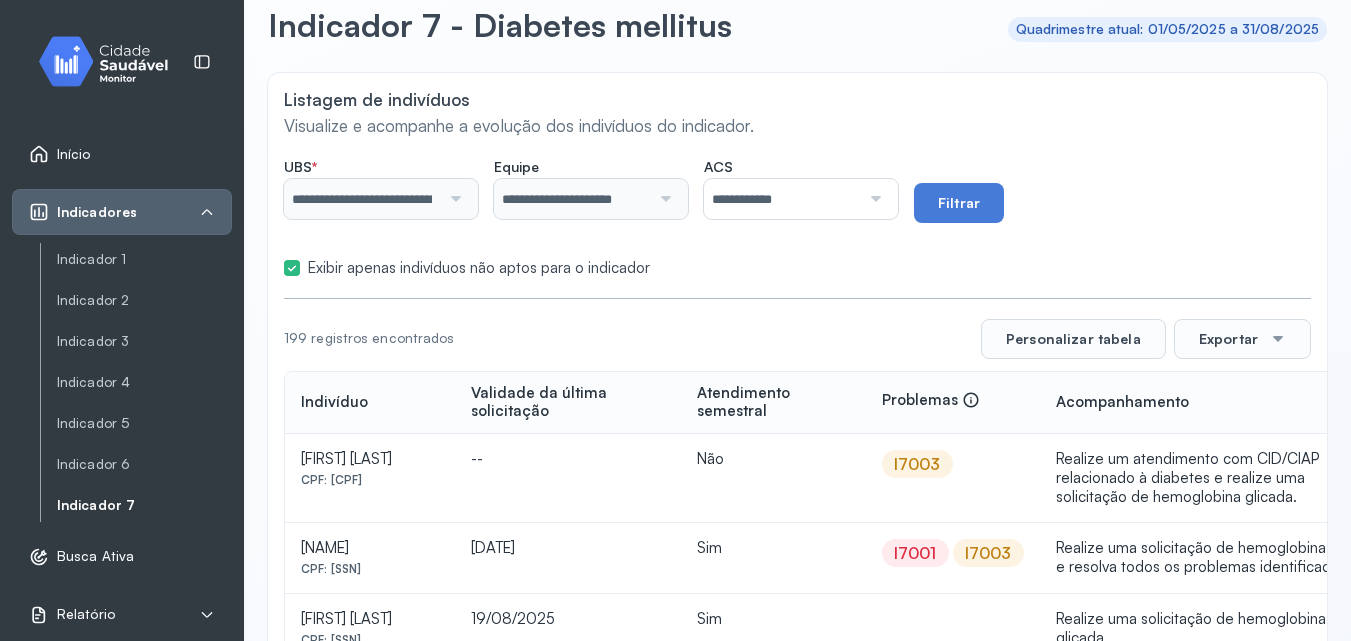 scroll, scrollTop: 0, scrollLeft: 0, axis: both 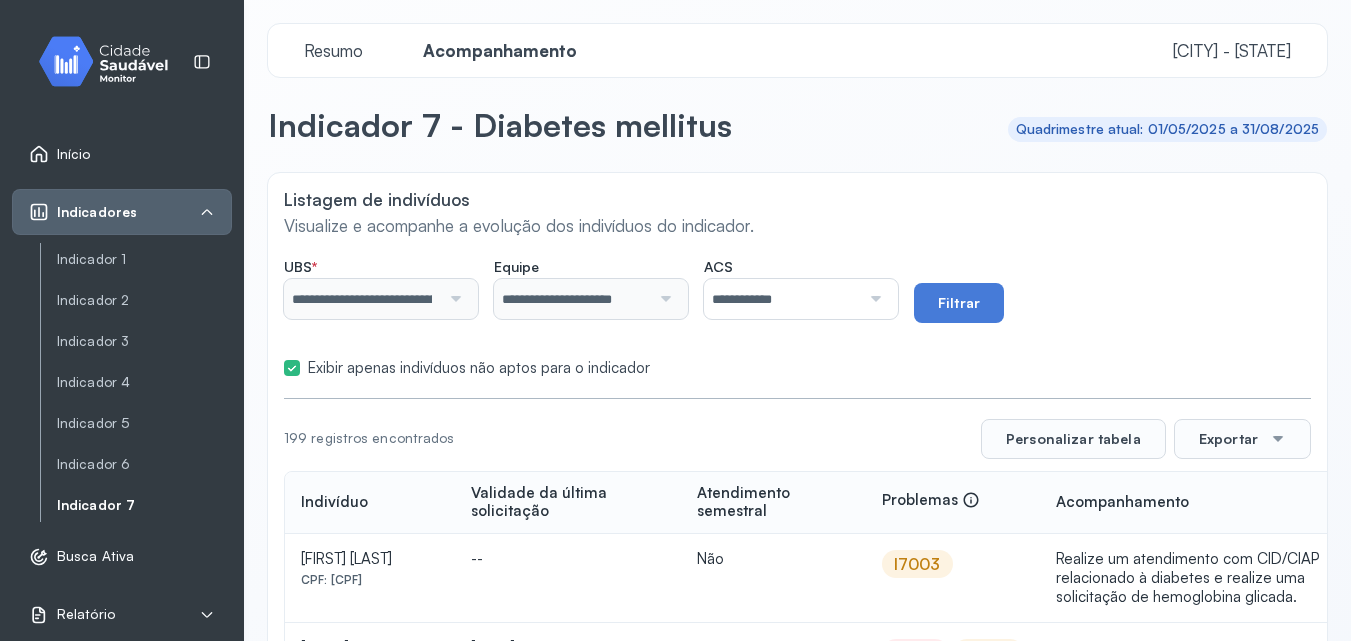 click at bounding box center [873, 299] 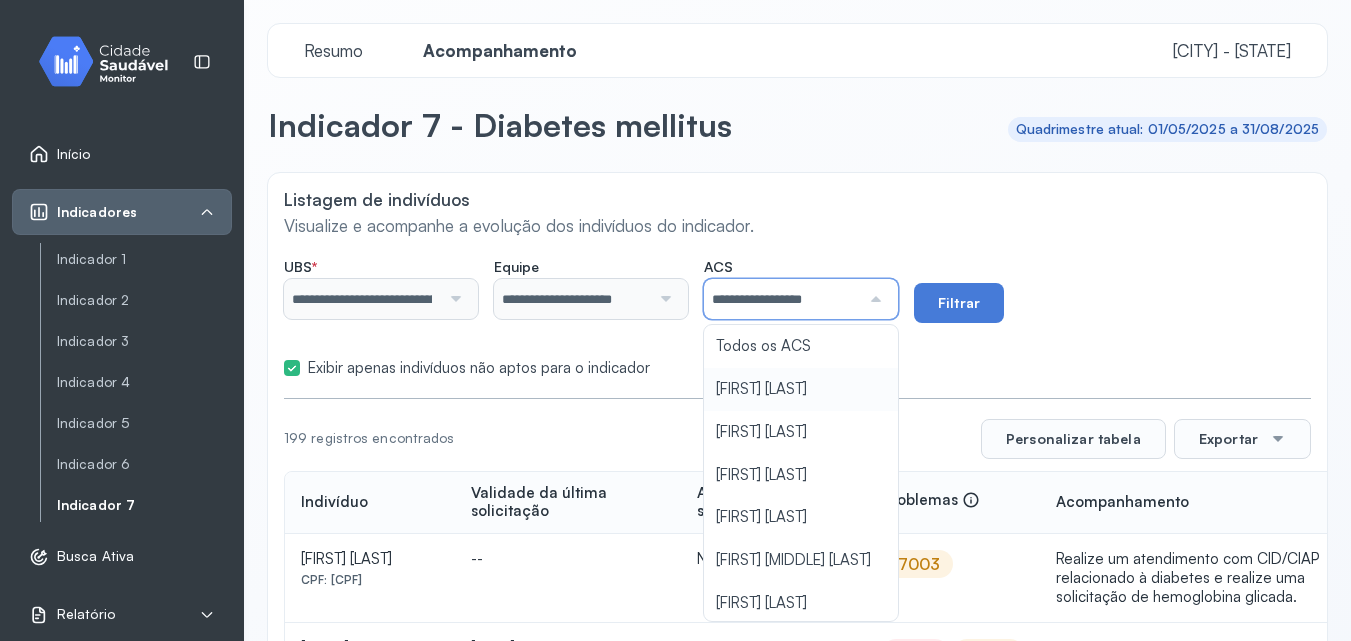 click on "**********" 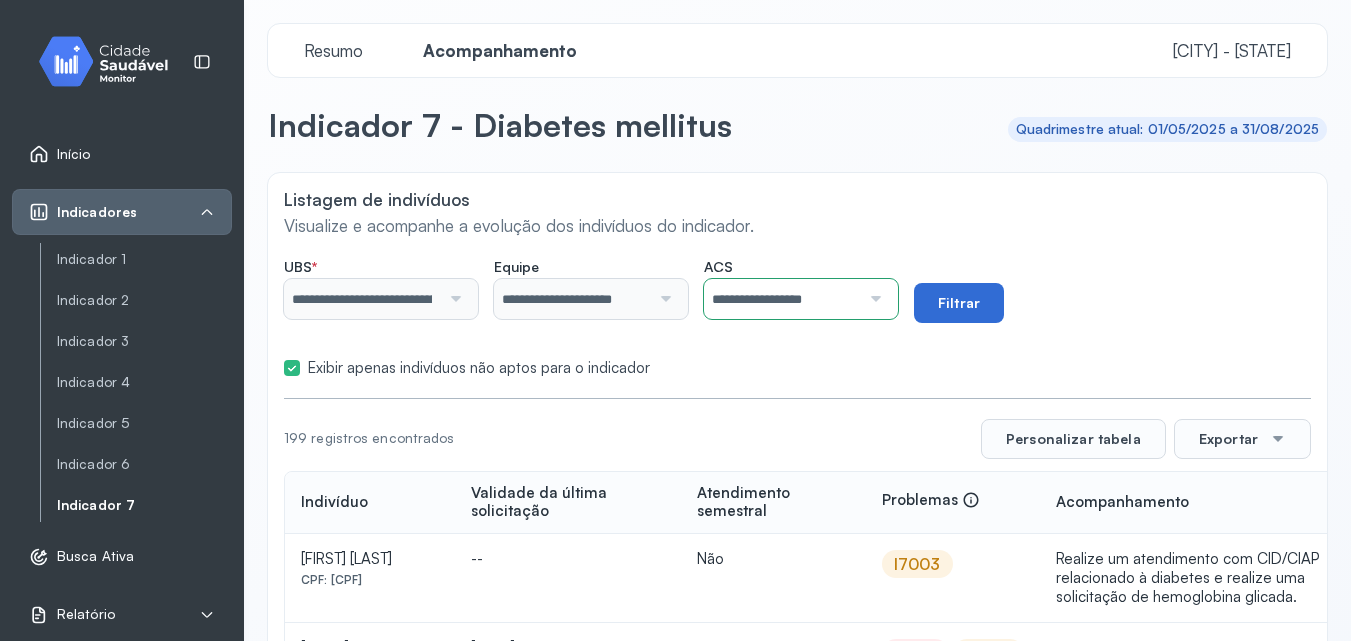 click on "Filtrar" at bounding box center (959, 303) 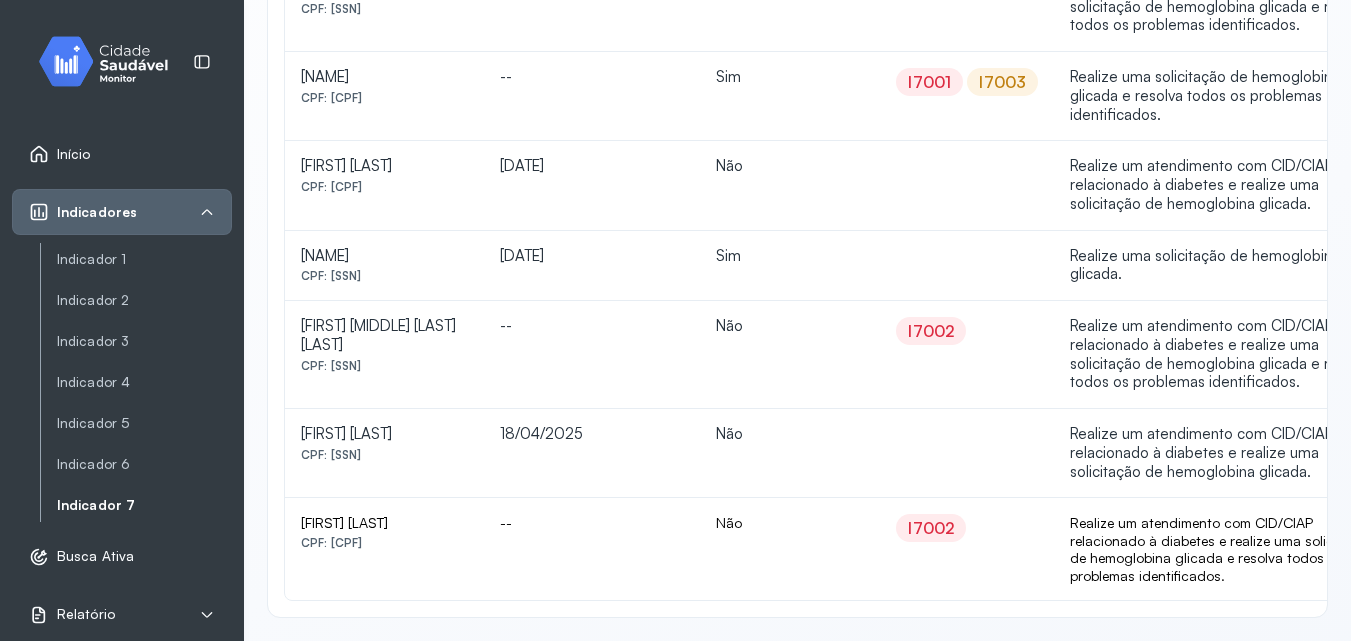 scroll, scrollTop: 1257, scrollLeft: 0, axis: vertical 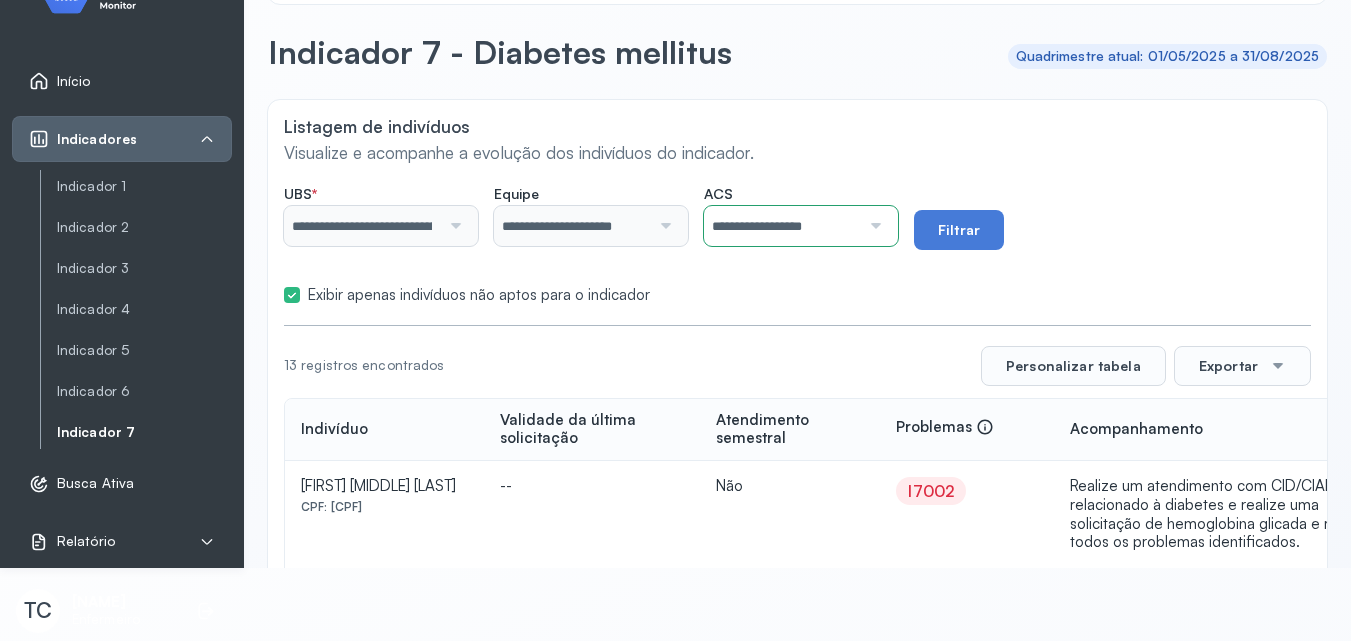 click at bounding box center (873, 226) 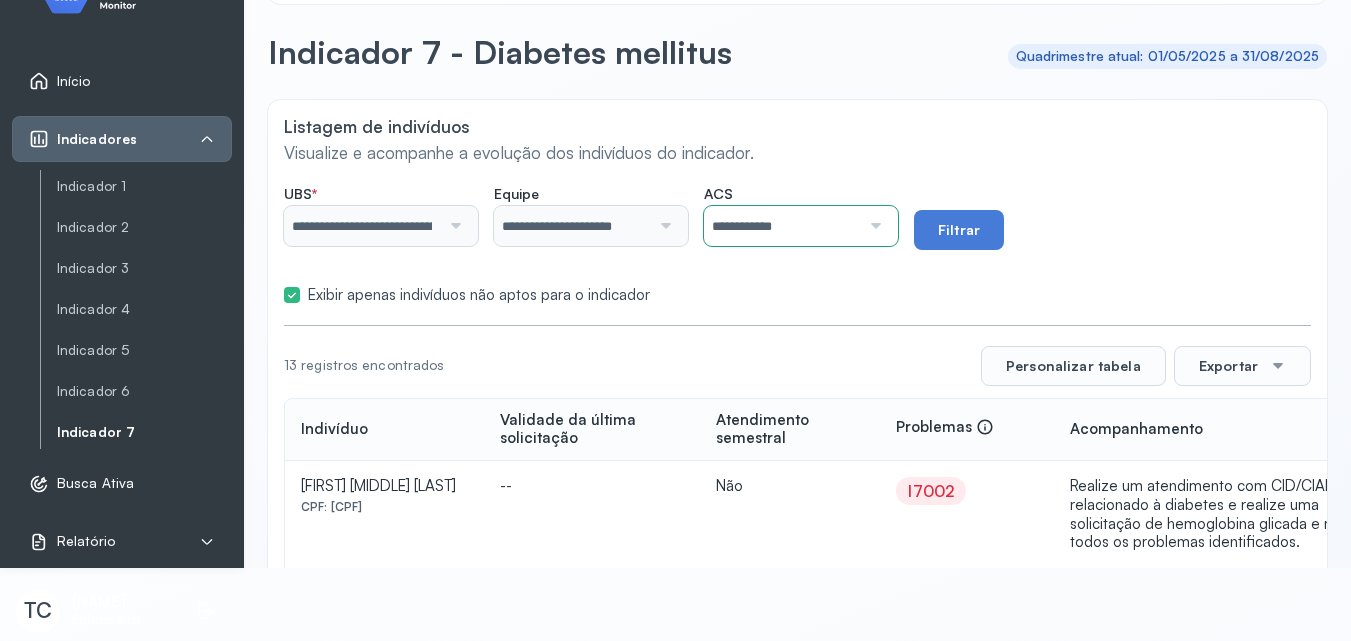 click on "**********" at bounding box center [797, 240] 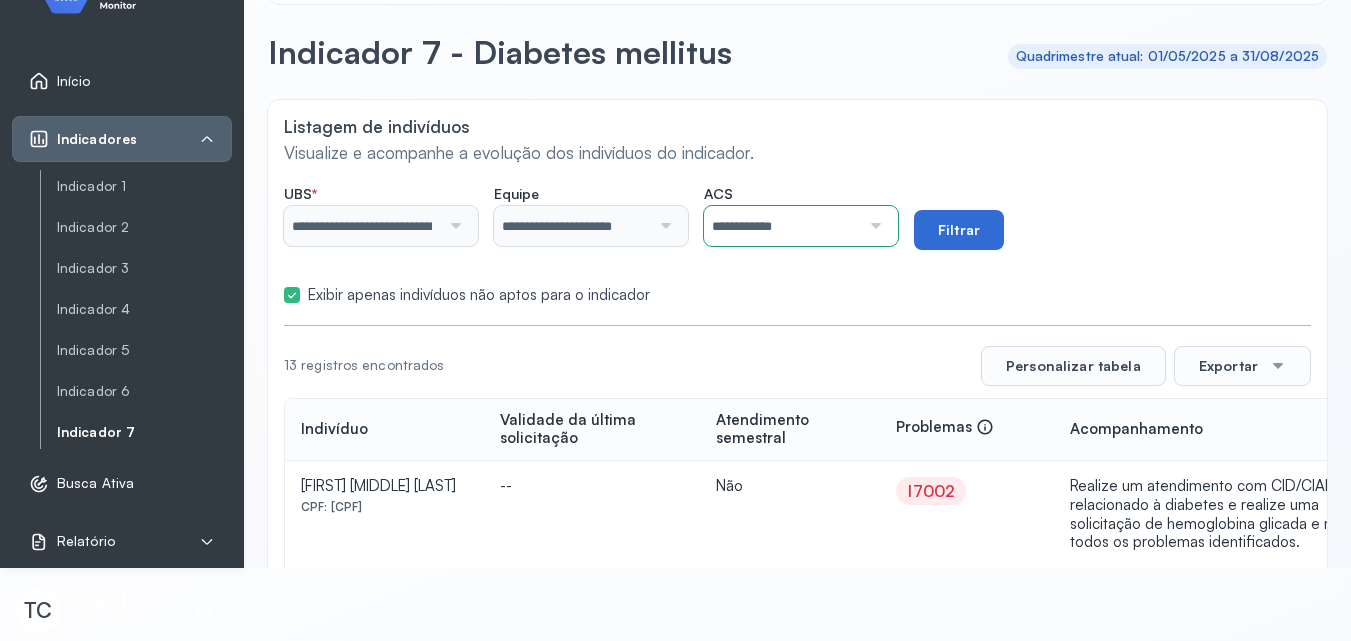 click on "Filtrar" at bounding box center (959, 230) 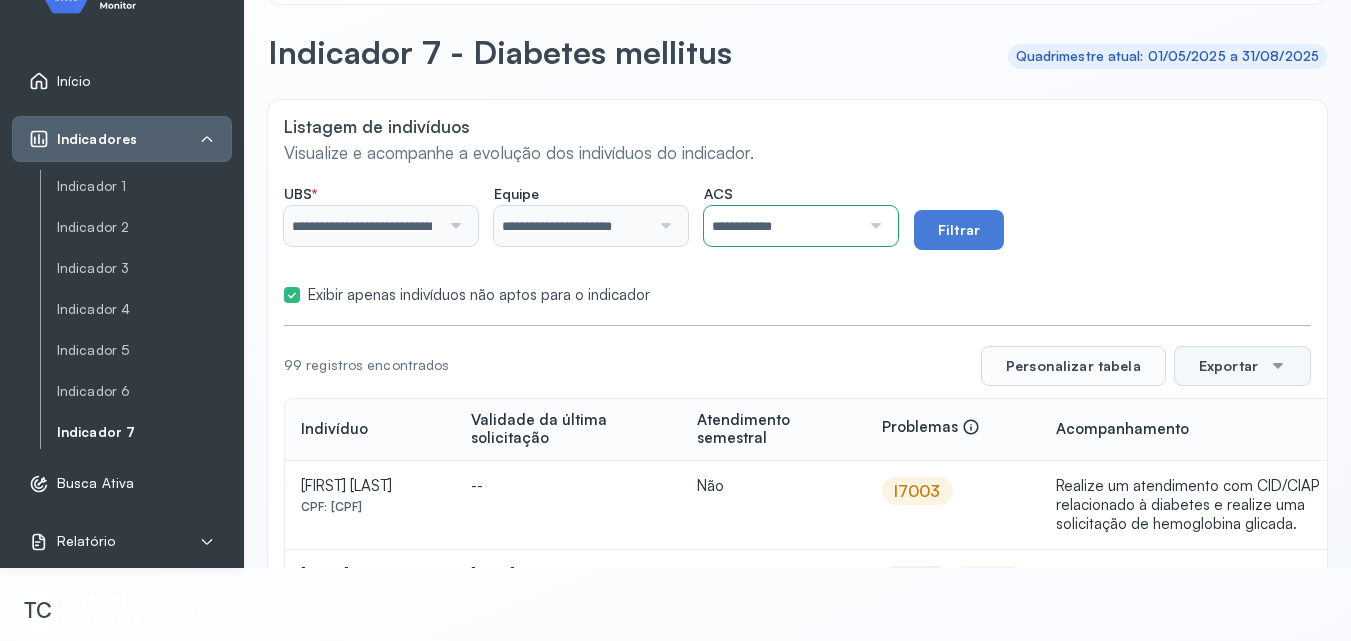 click on "Exportar" at bounding box center (1242, 366) 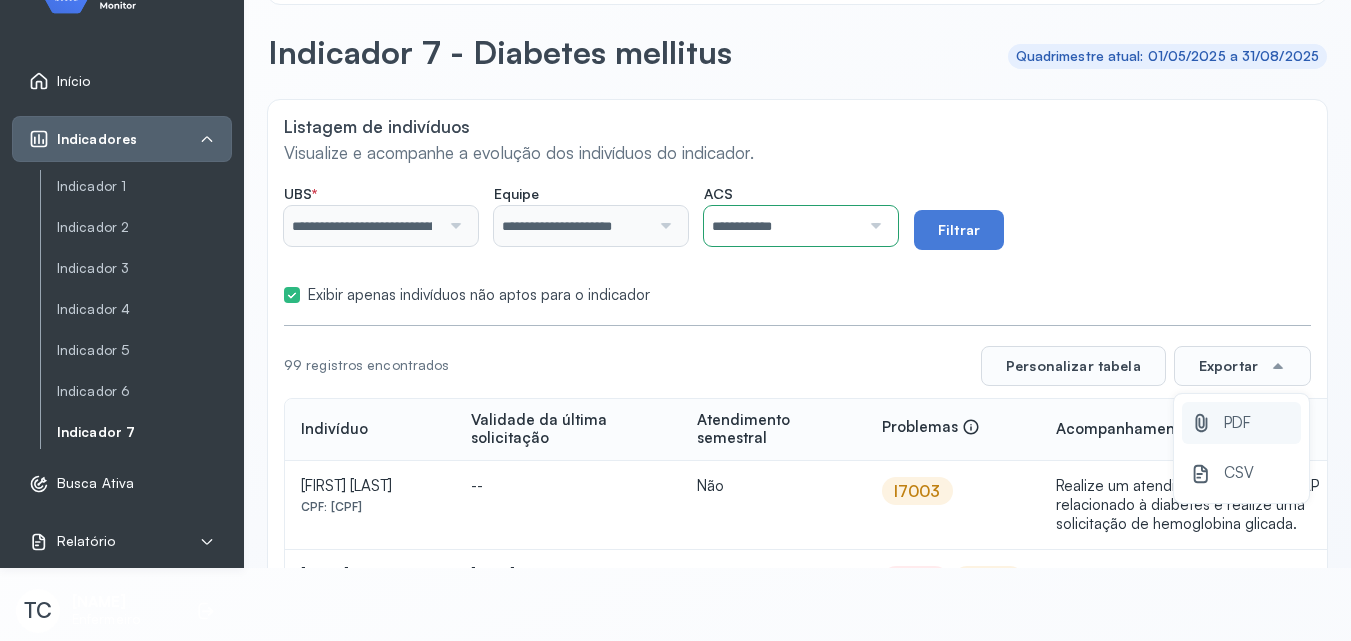 click on "PDF" at bounding box center [1237, 423] 